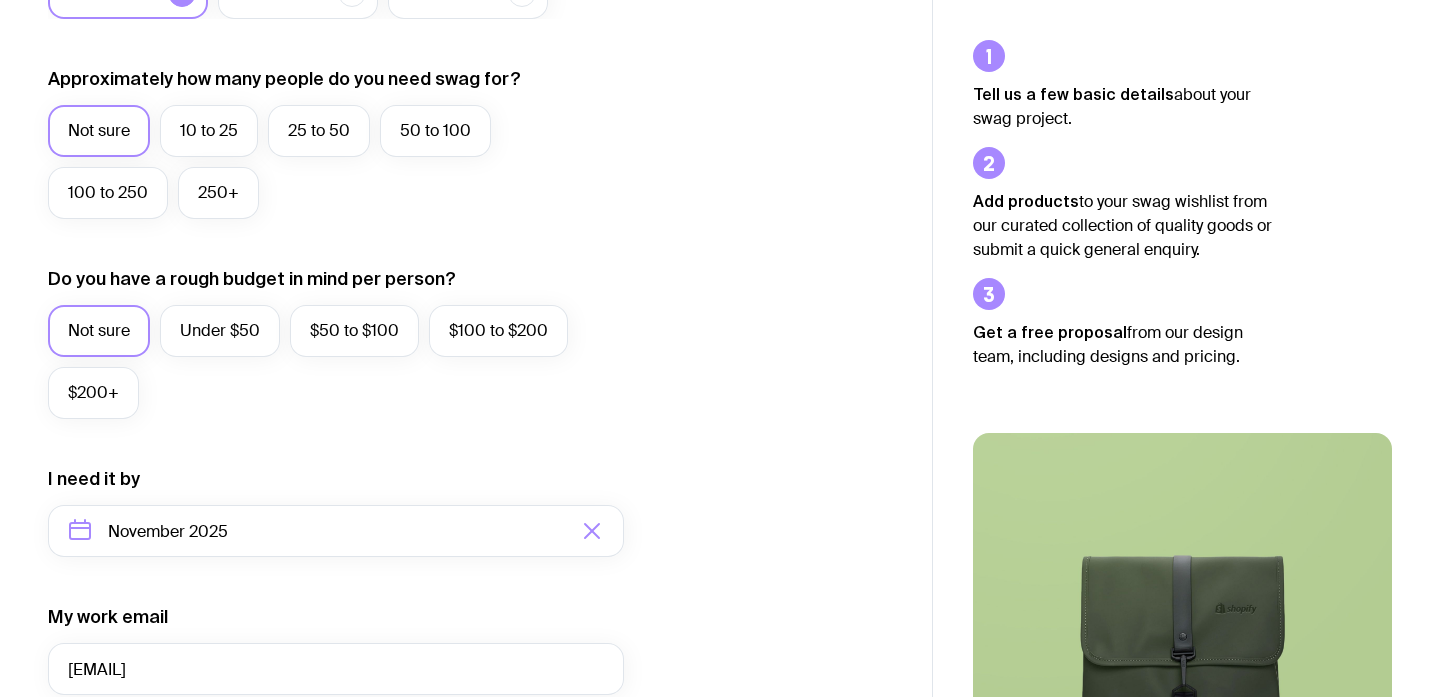scroll, scrollTop: 780, scrollLeft: 0, axis: vertical 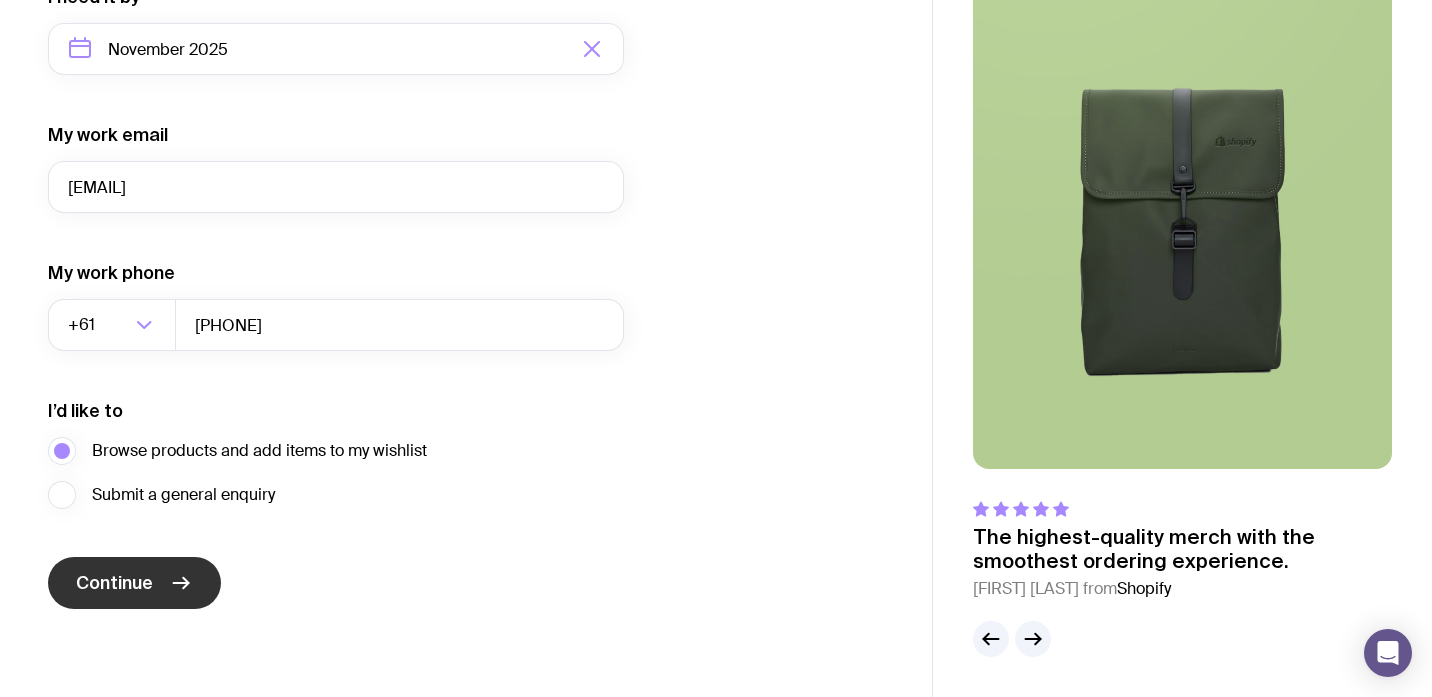 click on "Continue" at bounding box center (134, 583) 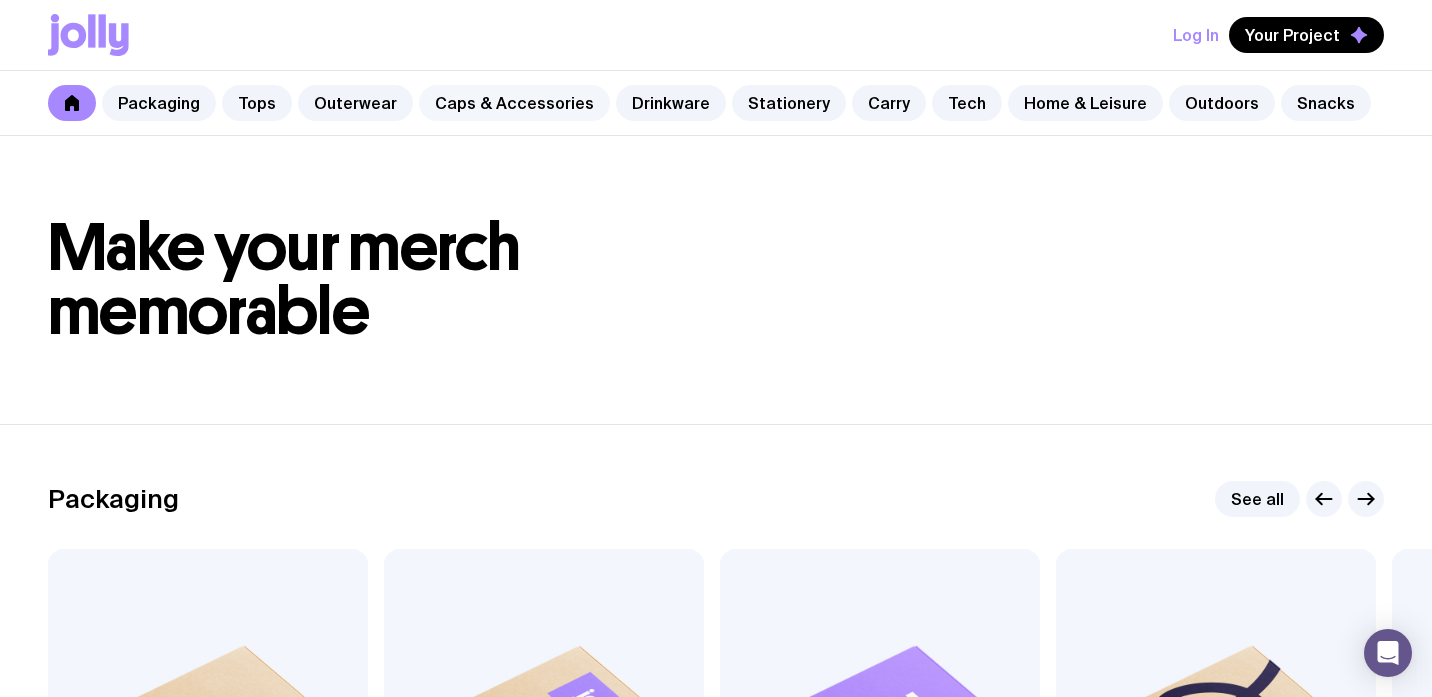 click on "Caps & Accessories" 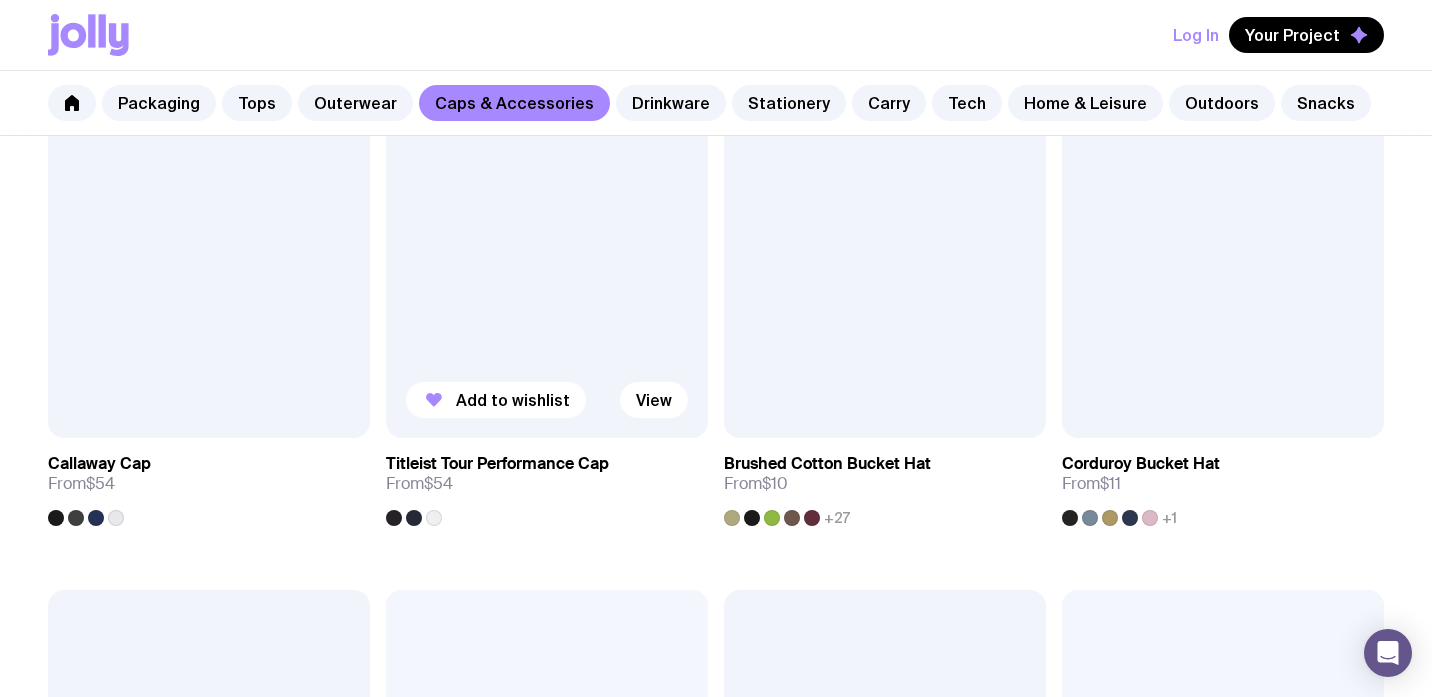 scroll, scrollTop: 1518, scrollLeft: 0, axis: vertical 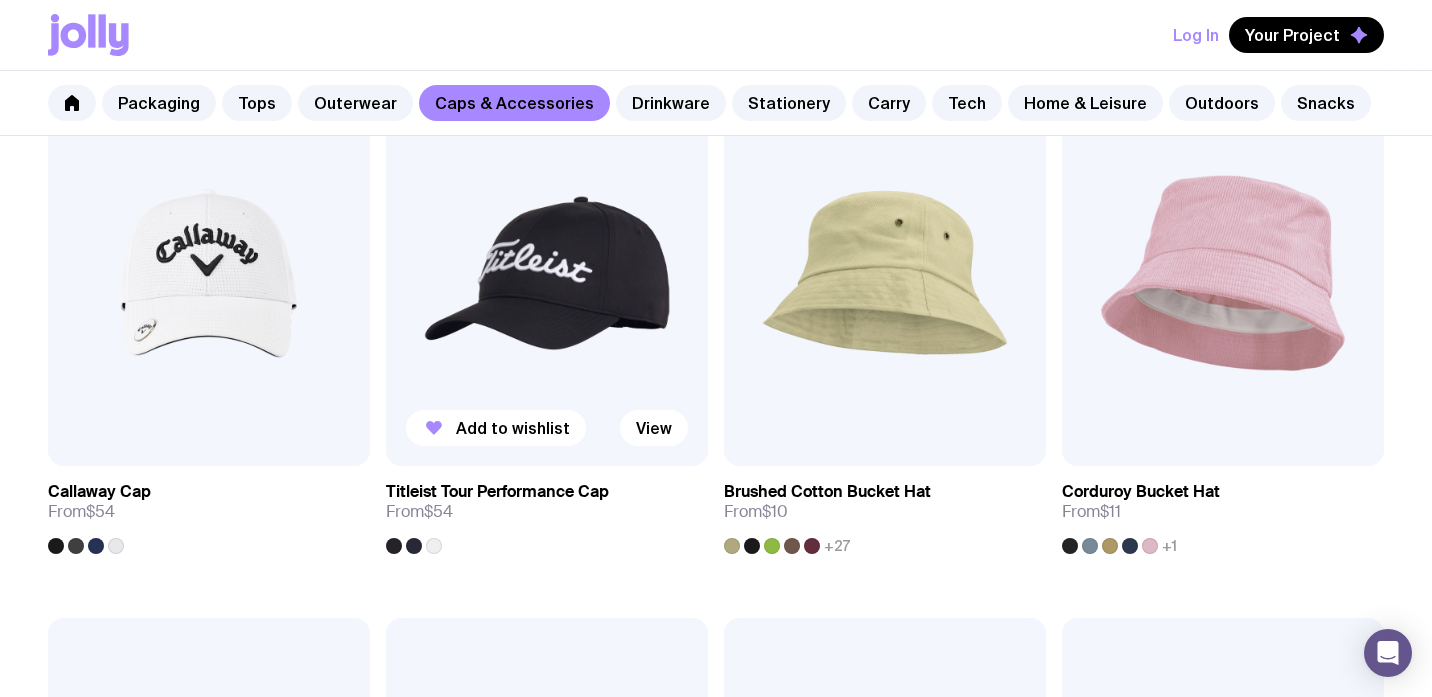 click at bounding box center [547, 273] 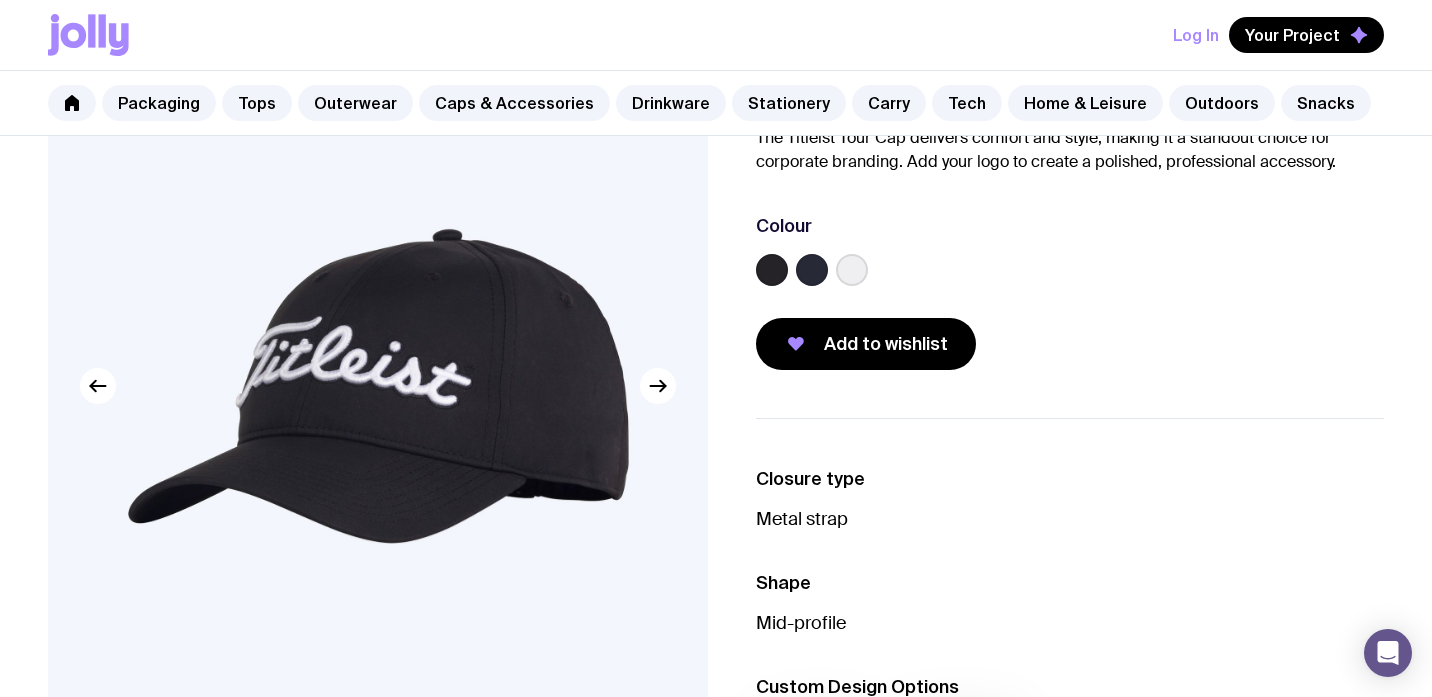 scroll, scrollTop: 218, scrollLeft: 0, axis: vertical 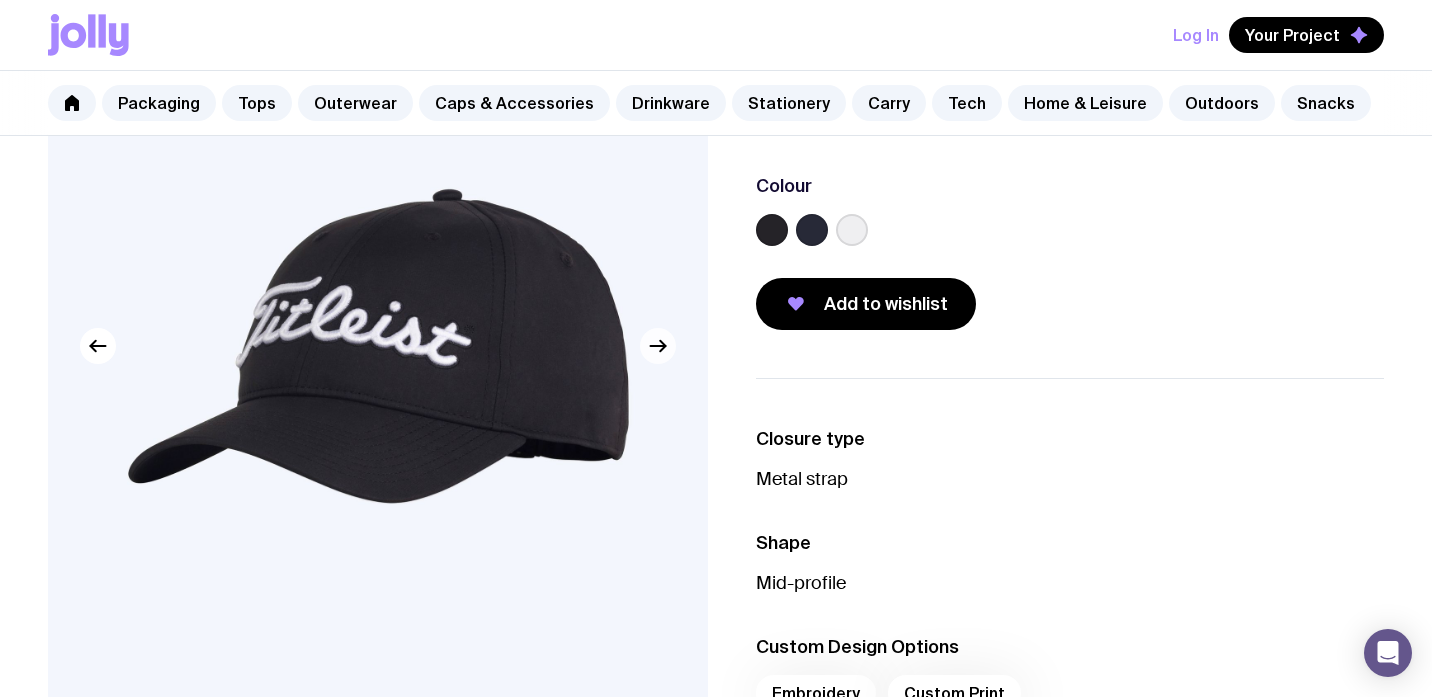 click 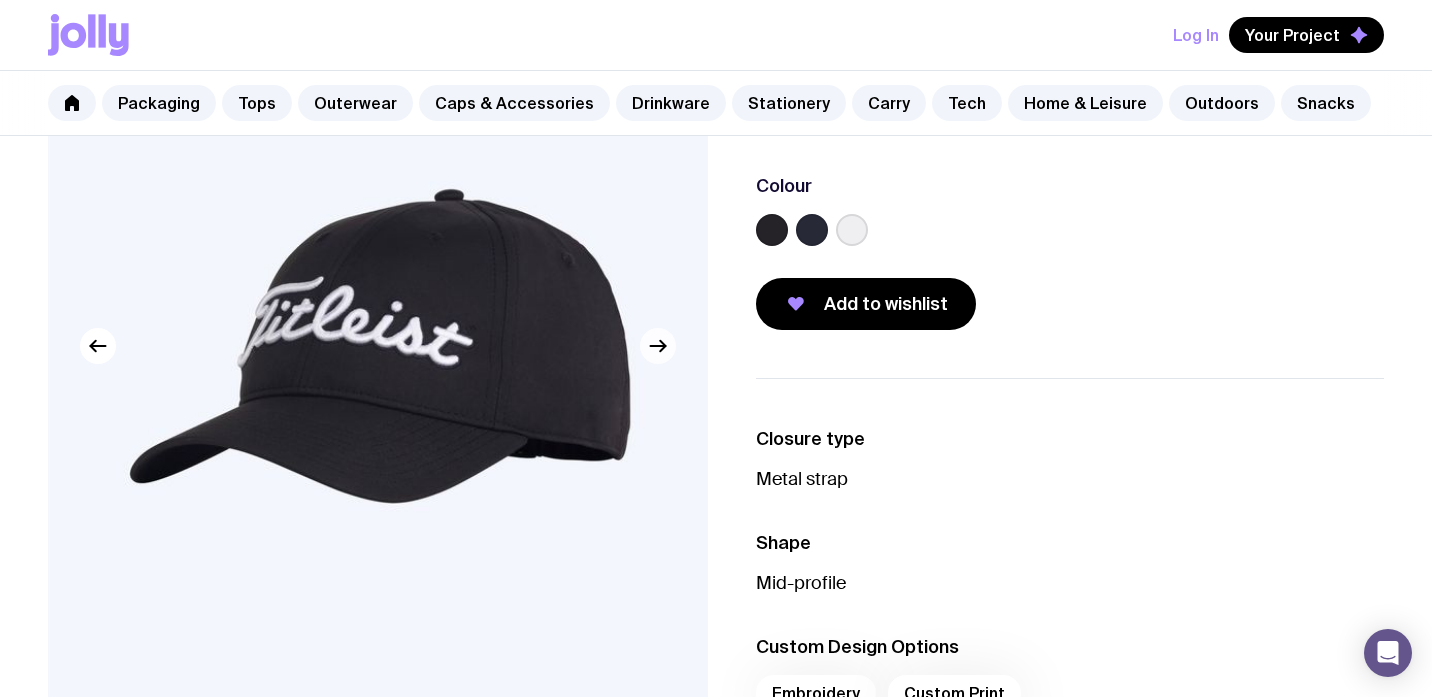 click 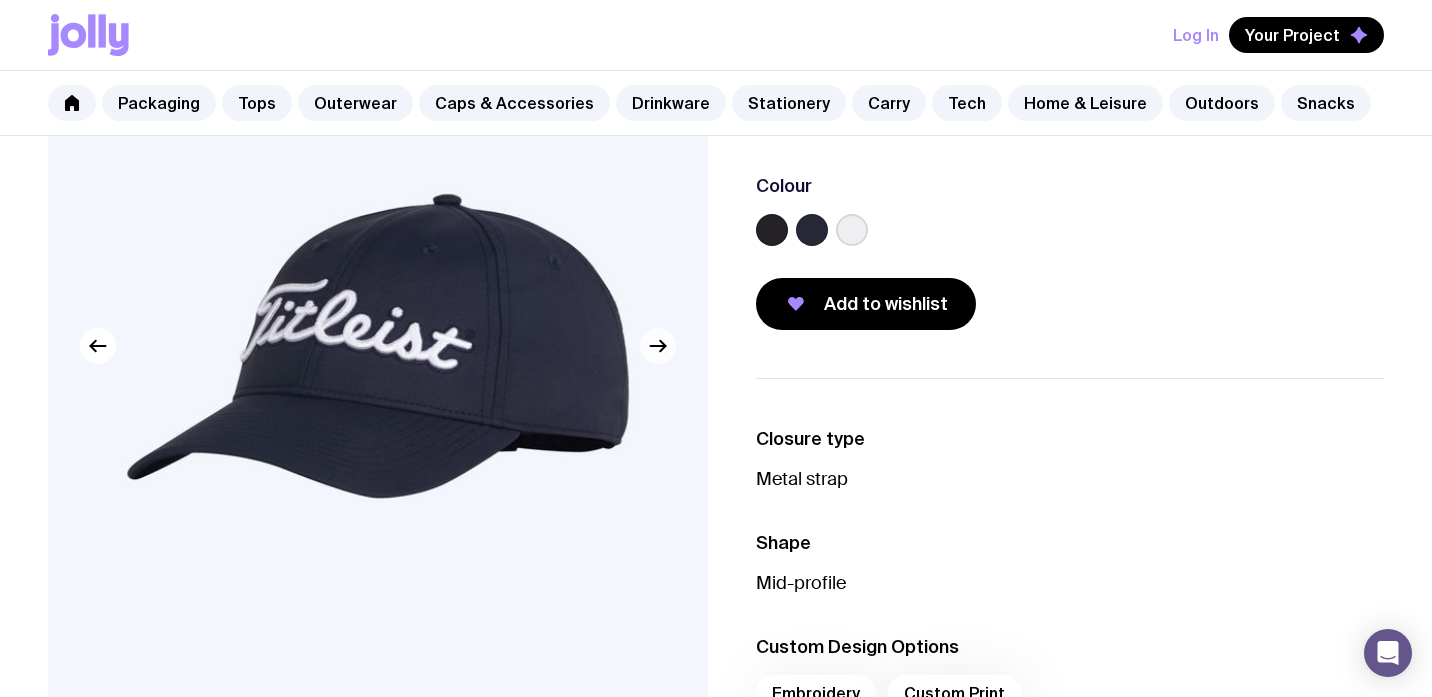 click 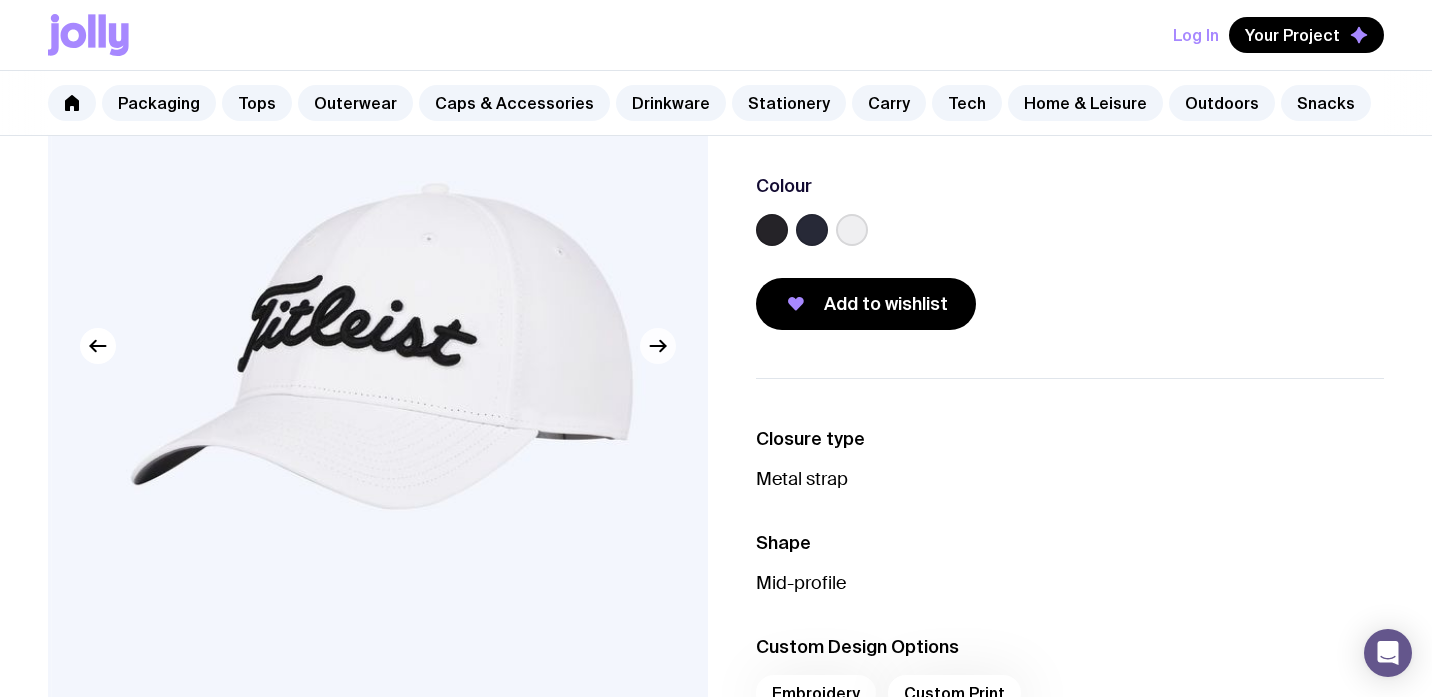 click 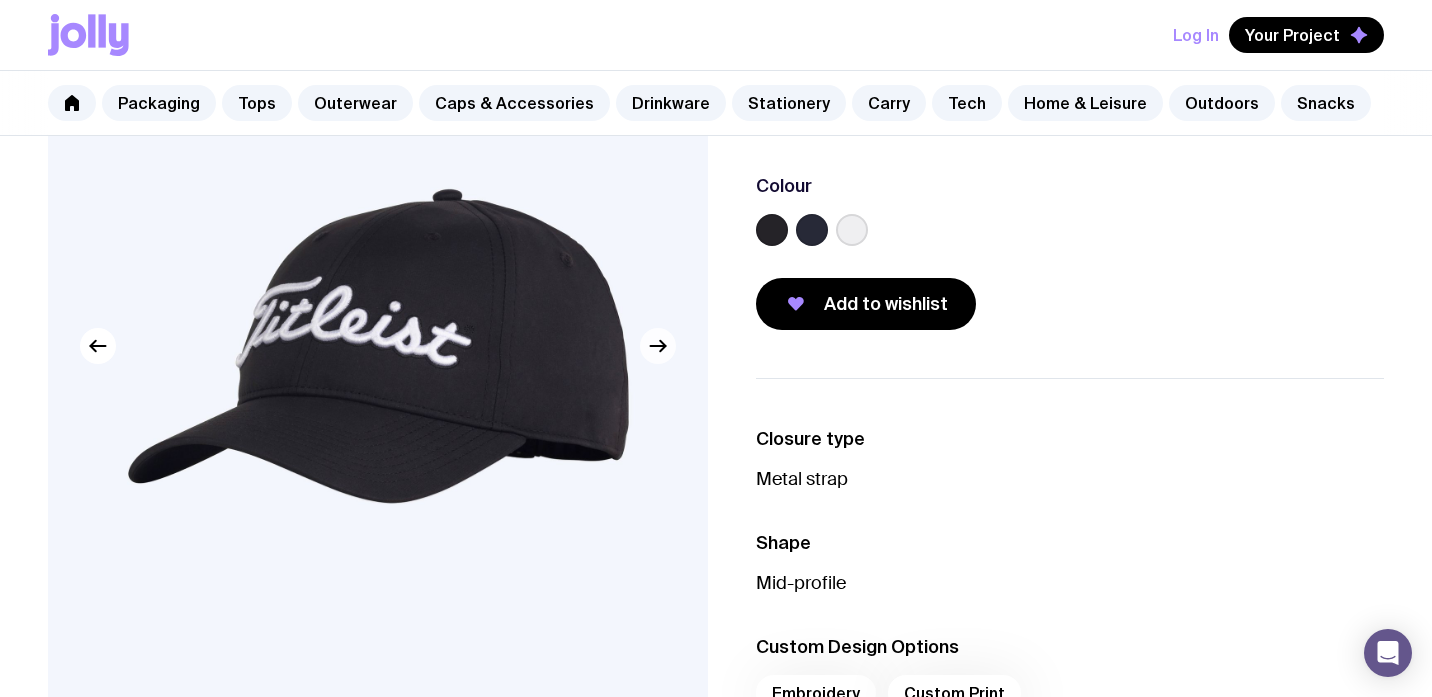 click 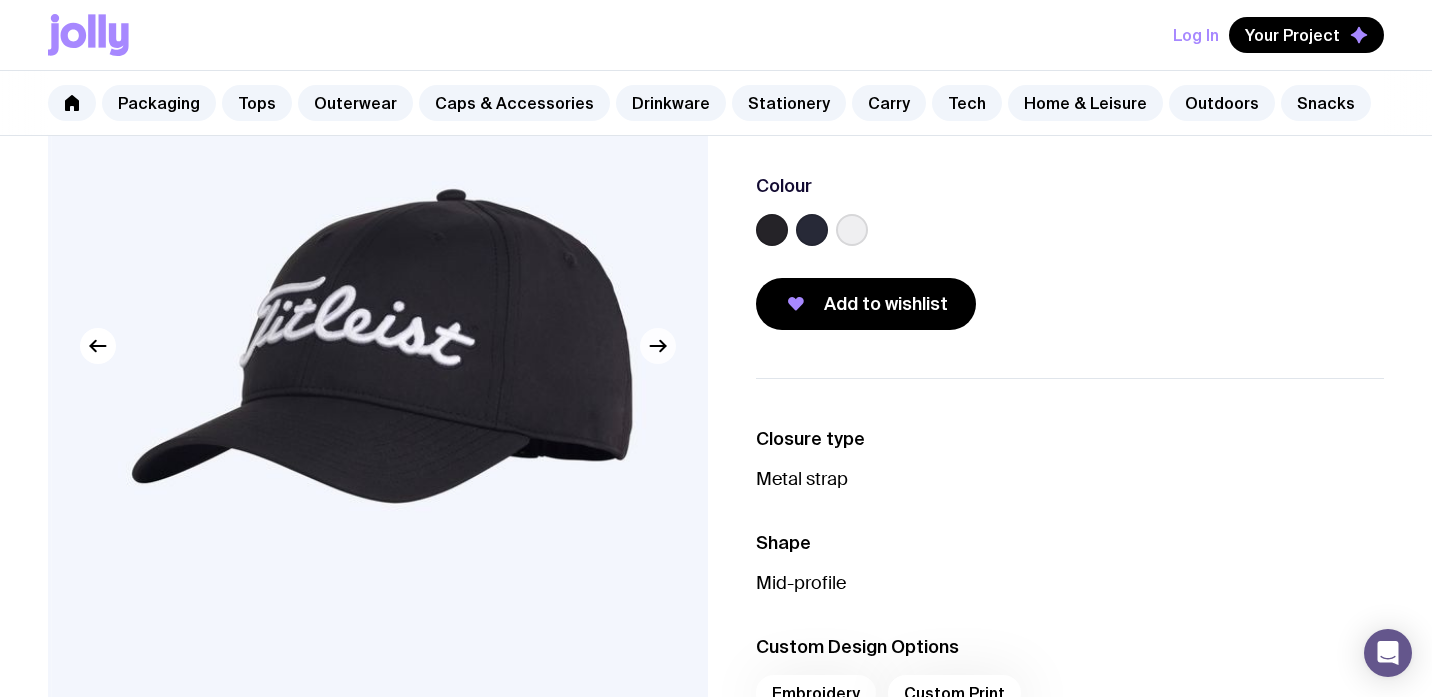 click 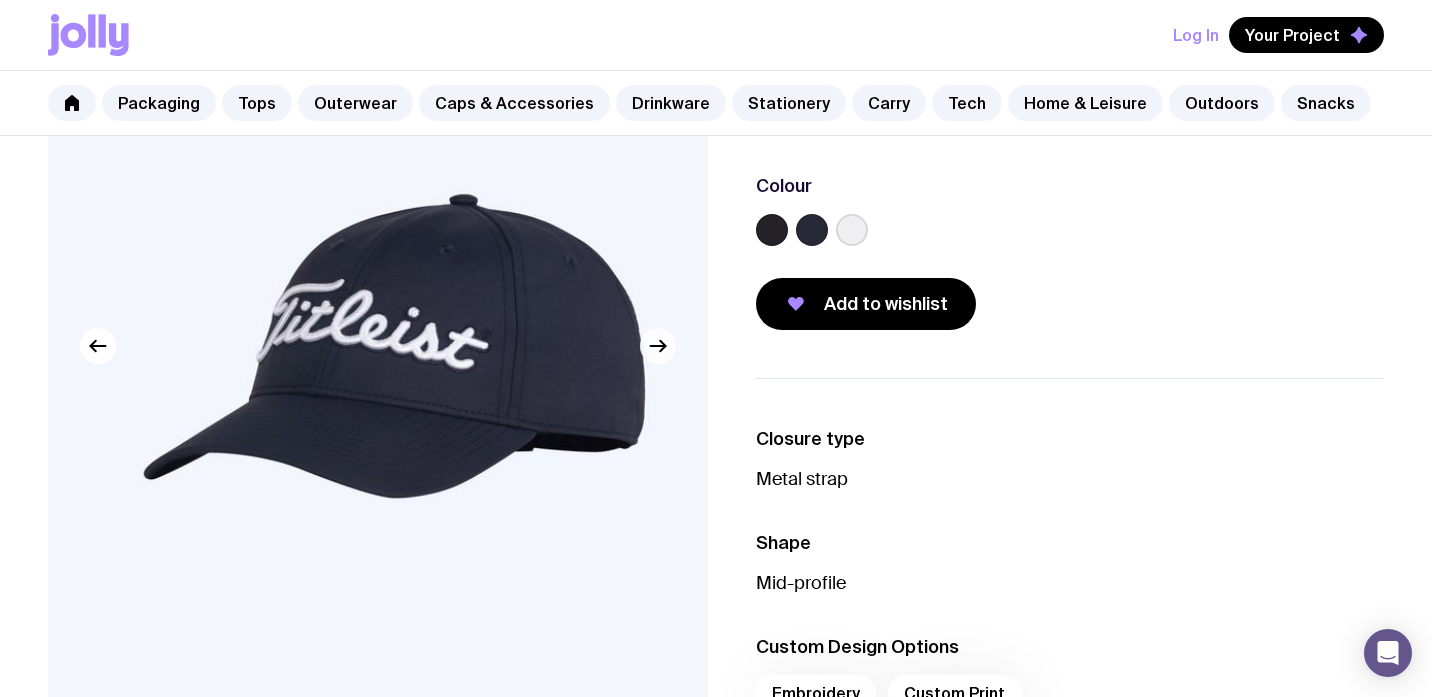 click 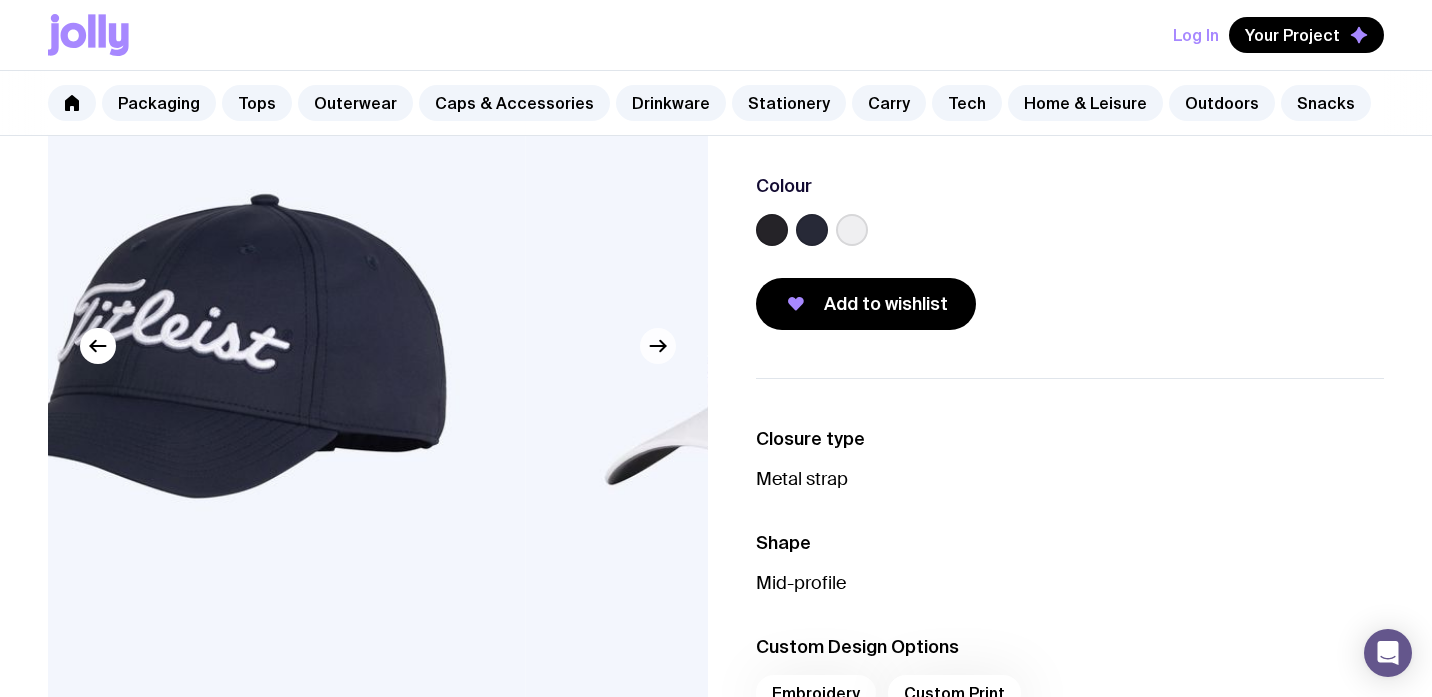 click 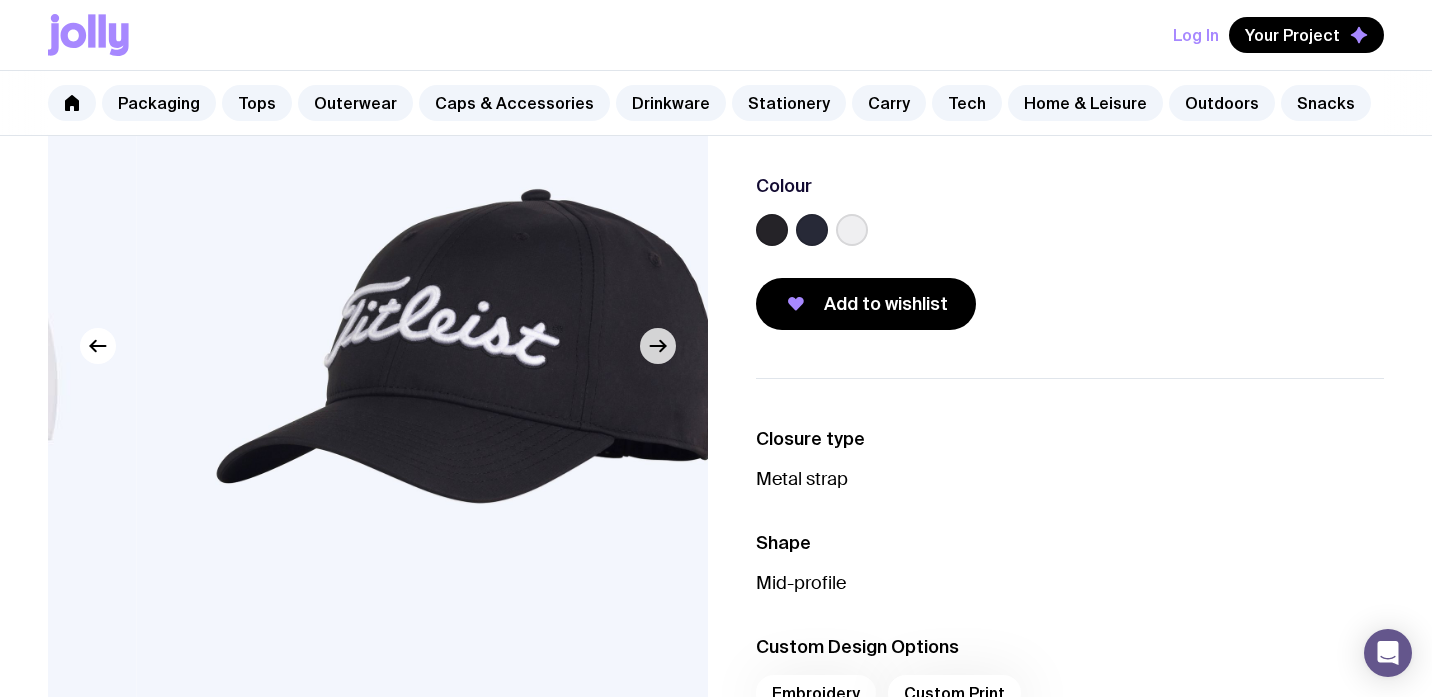 click 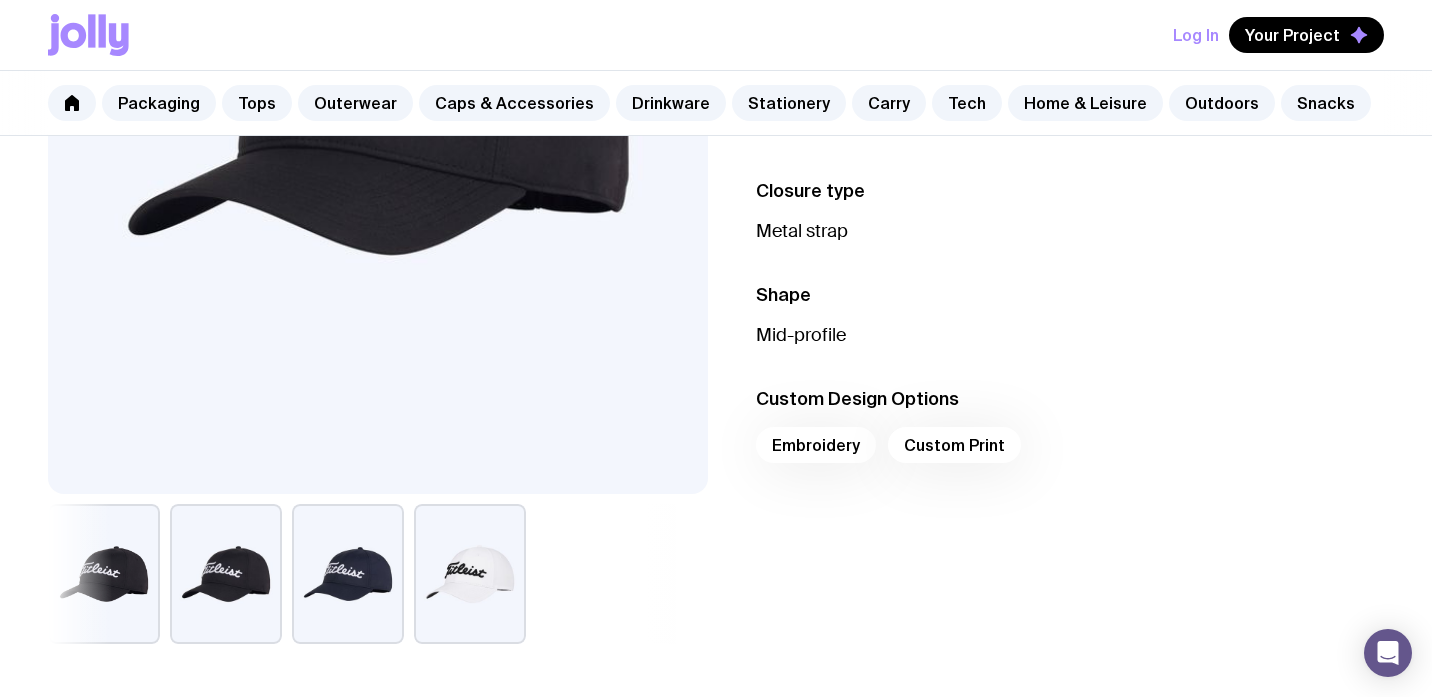 scroll, scrollTop: 50, scrollLeft: 0, axis: vertical 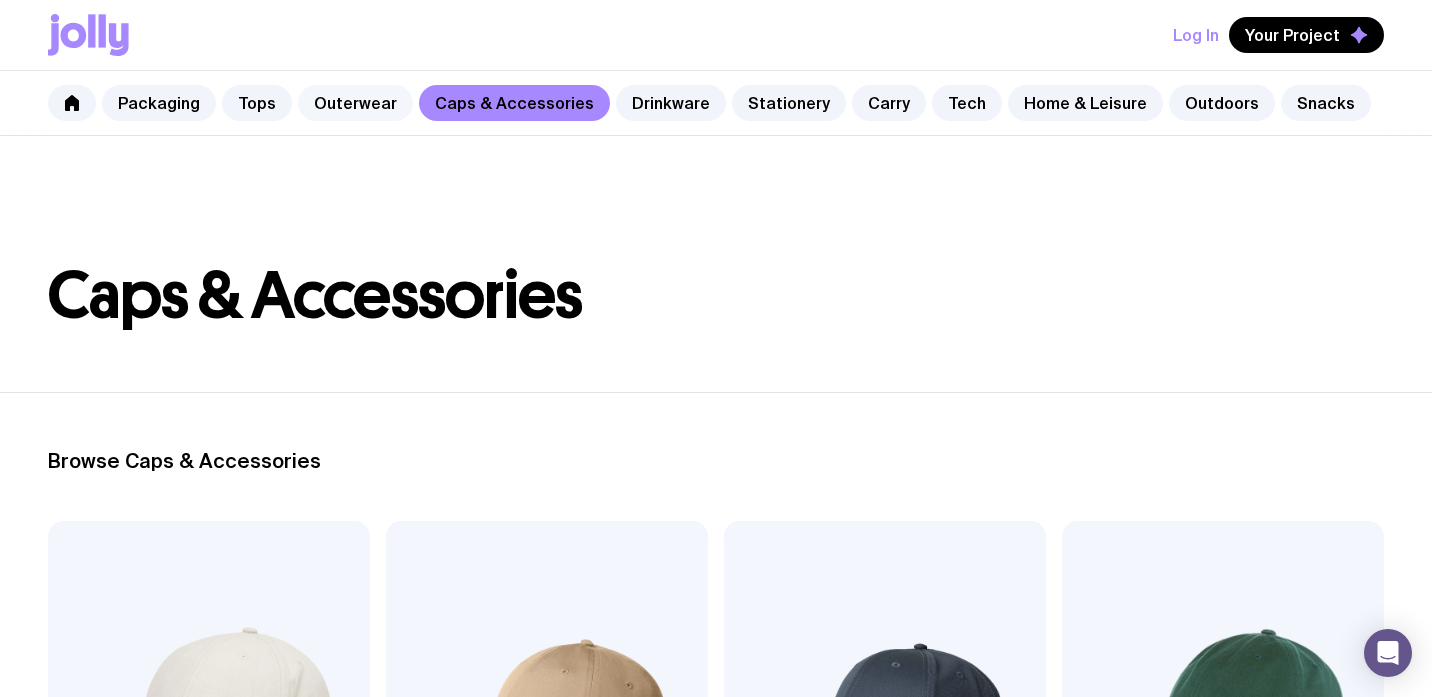 click on "Outerwear" 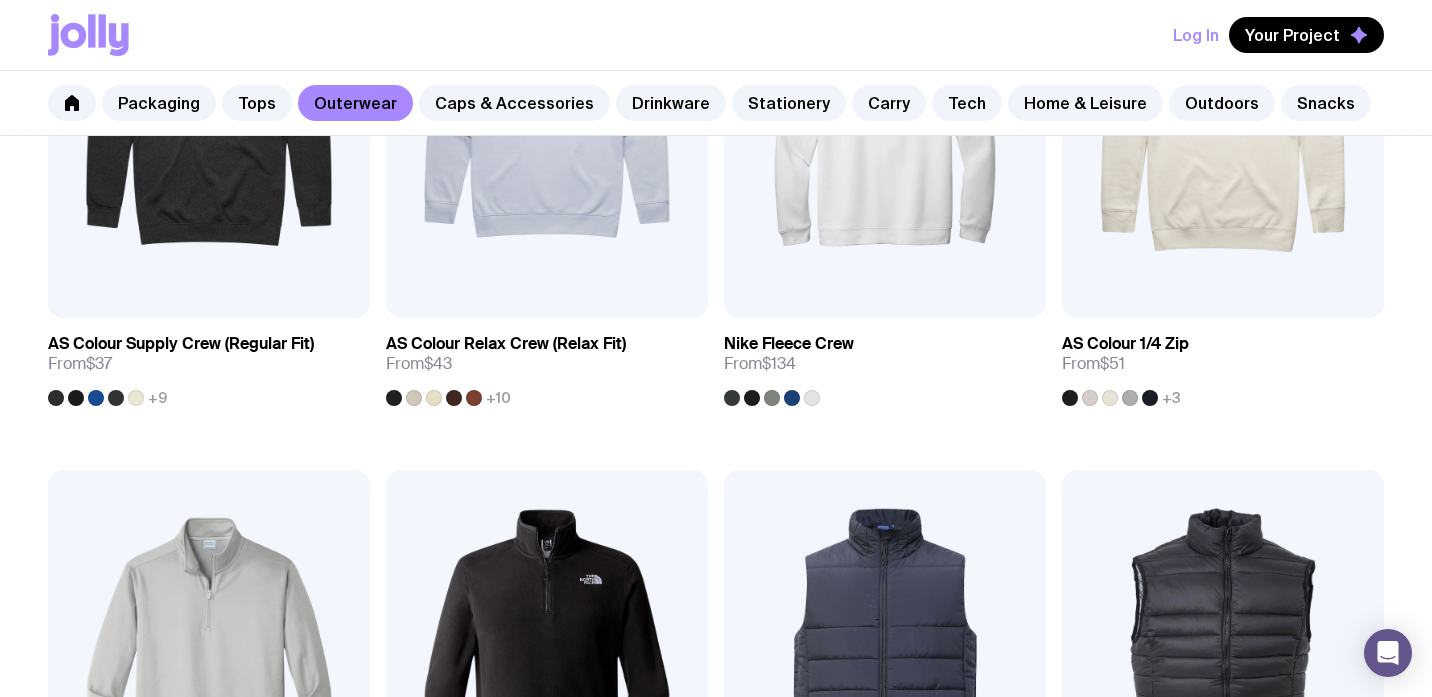 scroll, scrollTop: 587, scrollLeft: 0, axis: vertical 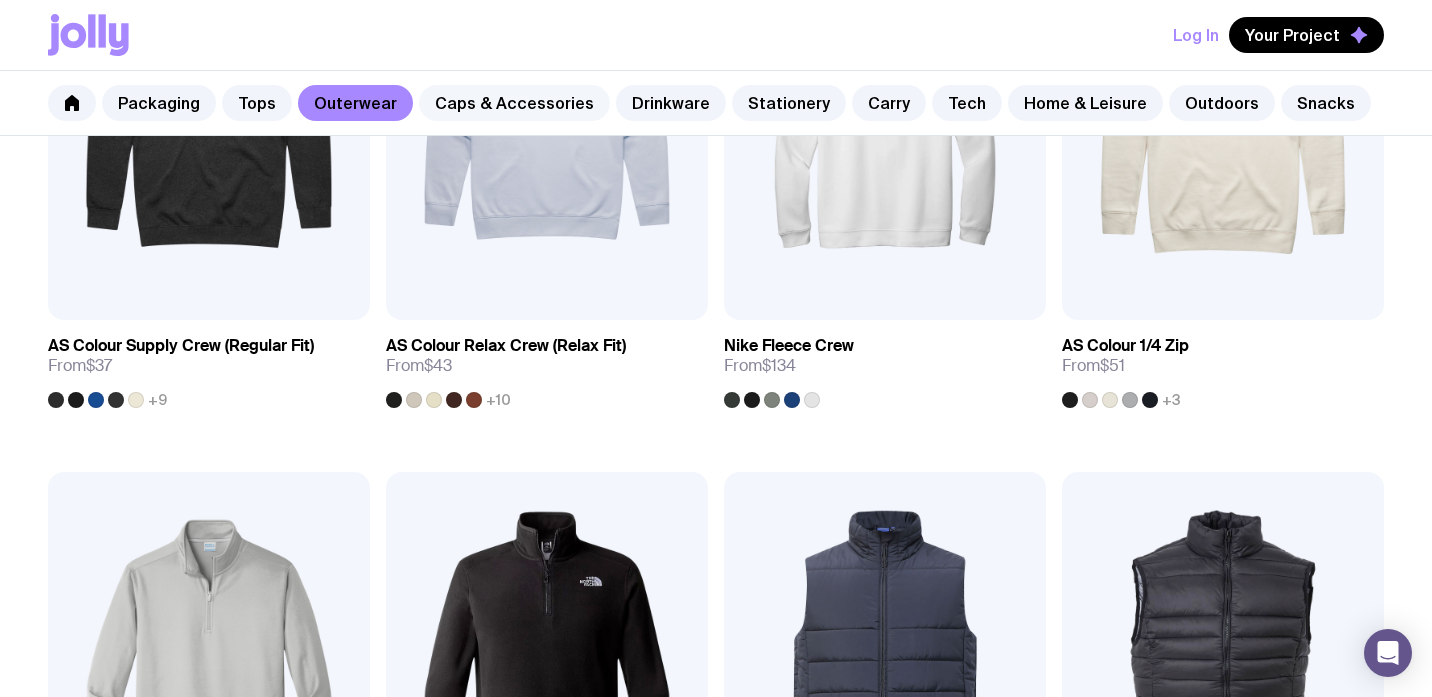 click on "Caps & Accessories" 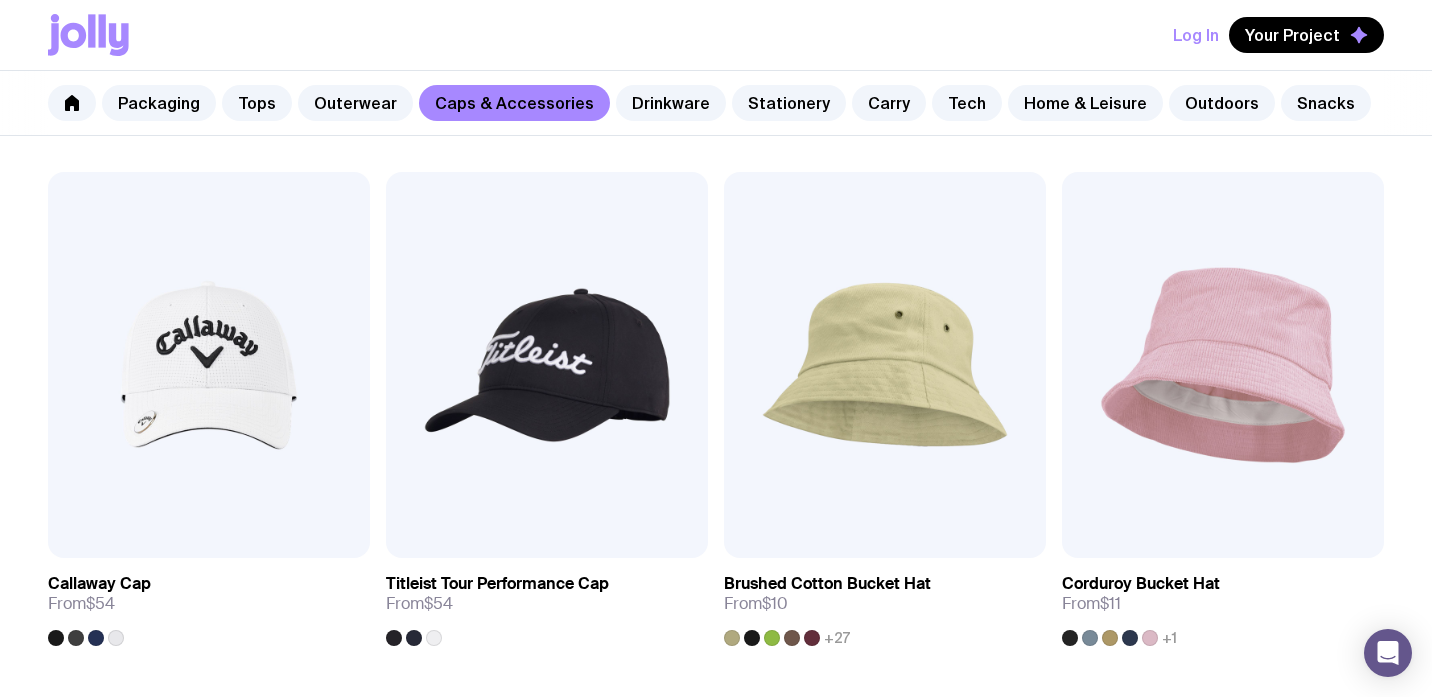scroll, scrollTop: 1464, scrollLeft: 0, axis: vertical 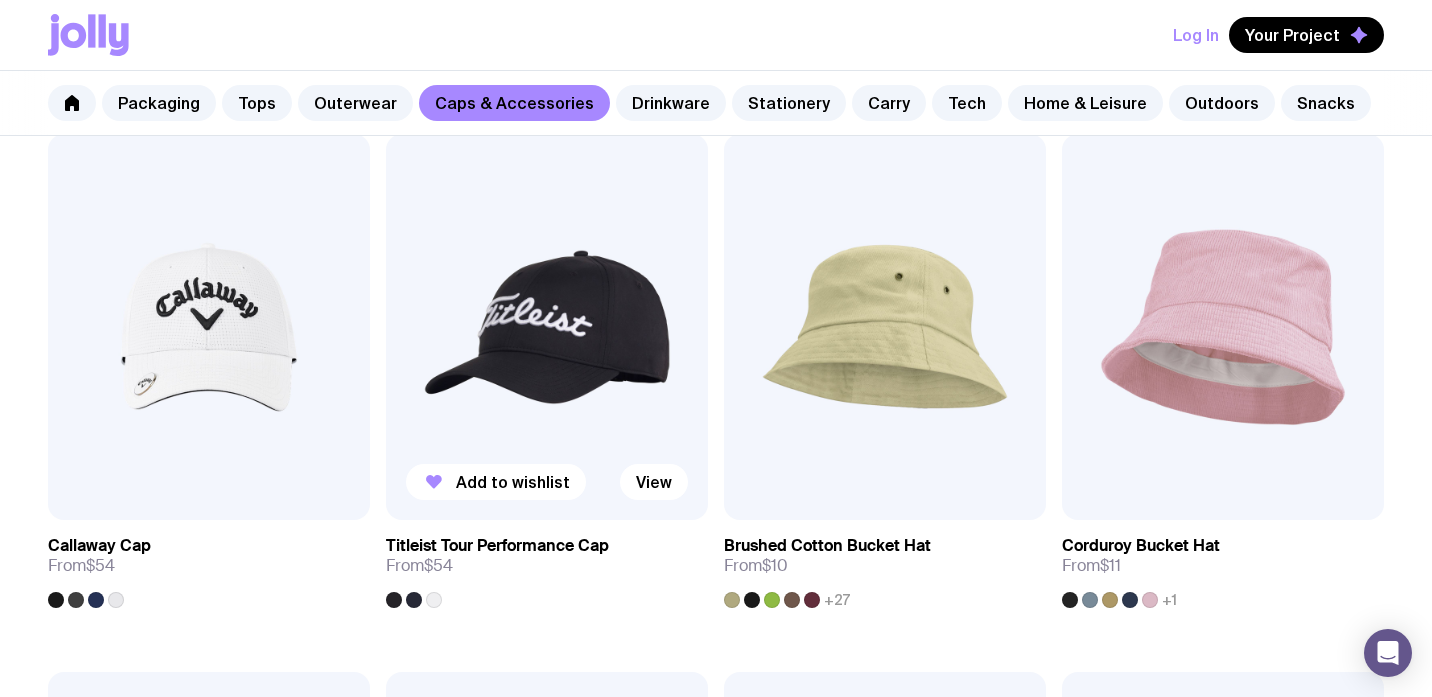 click at bounding box center (547, 327) 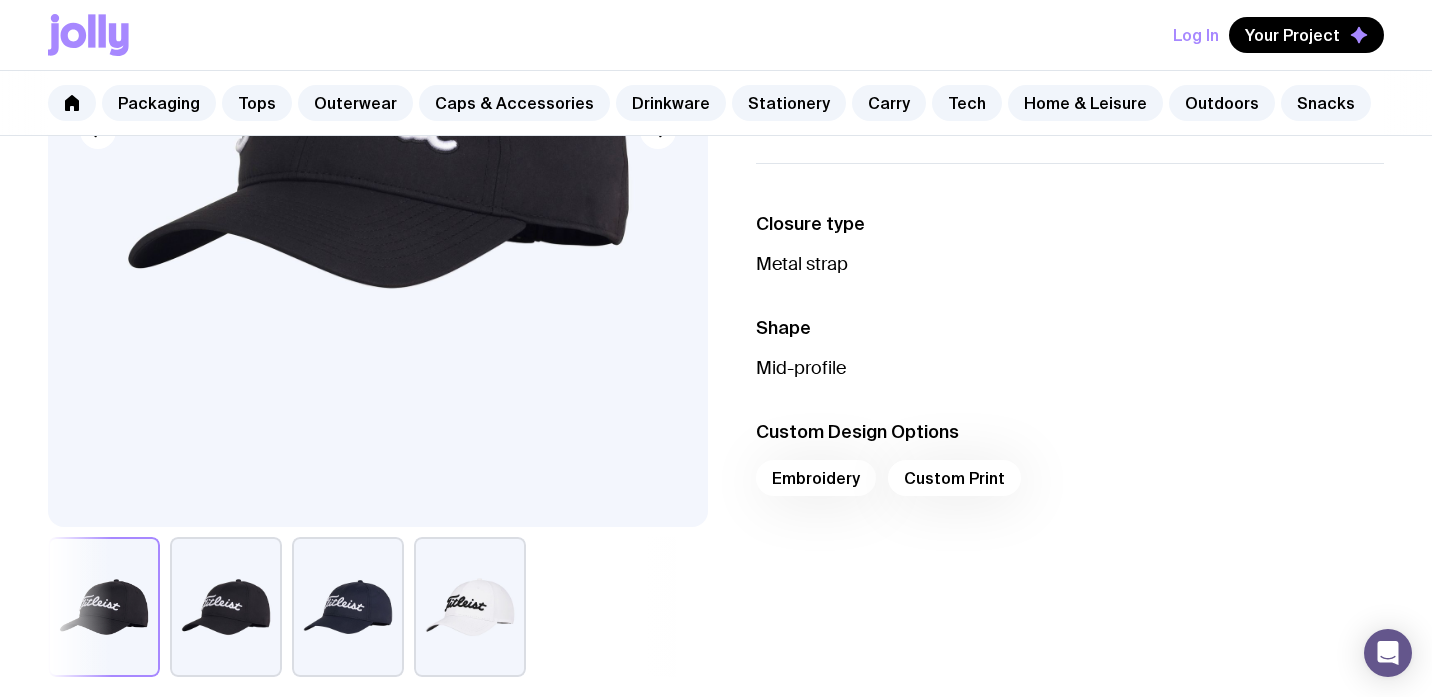scroll, scrollTop: 431, scrollLeft: 0, axis: vertical 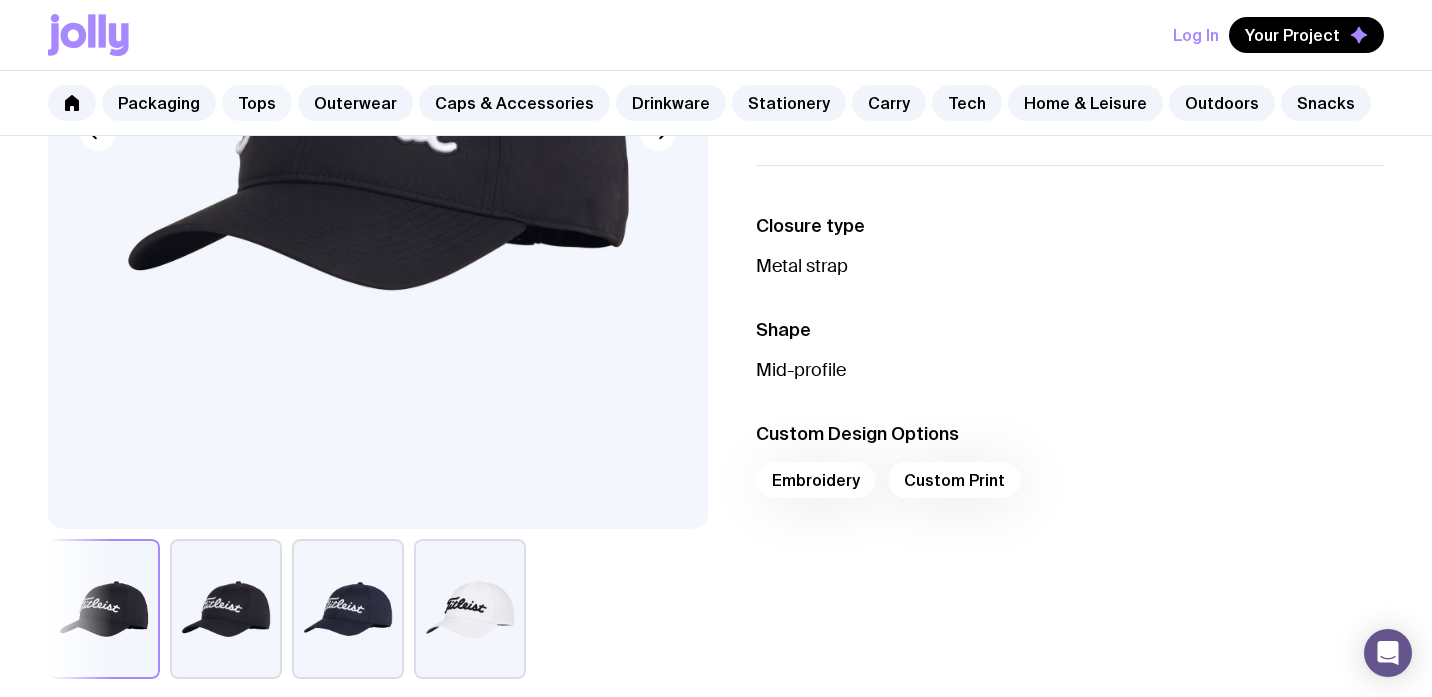 click on "Tops" 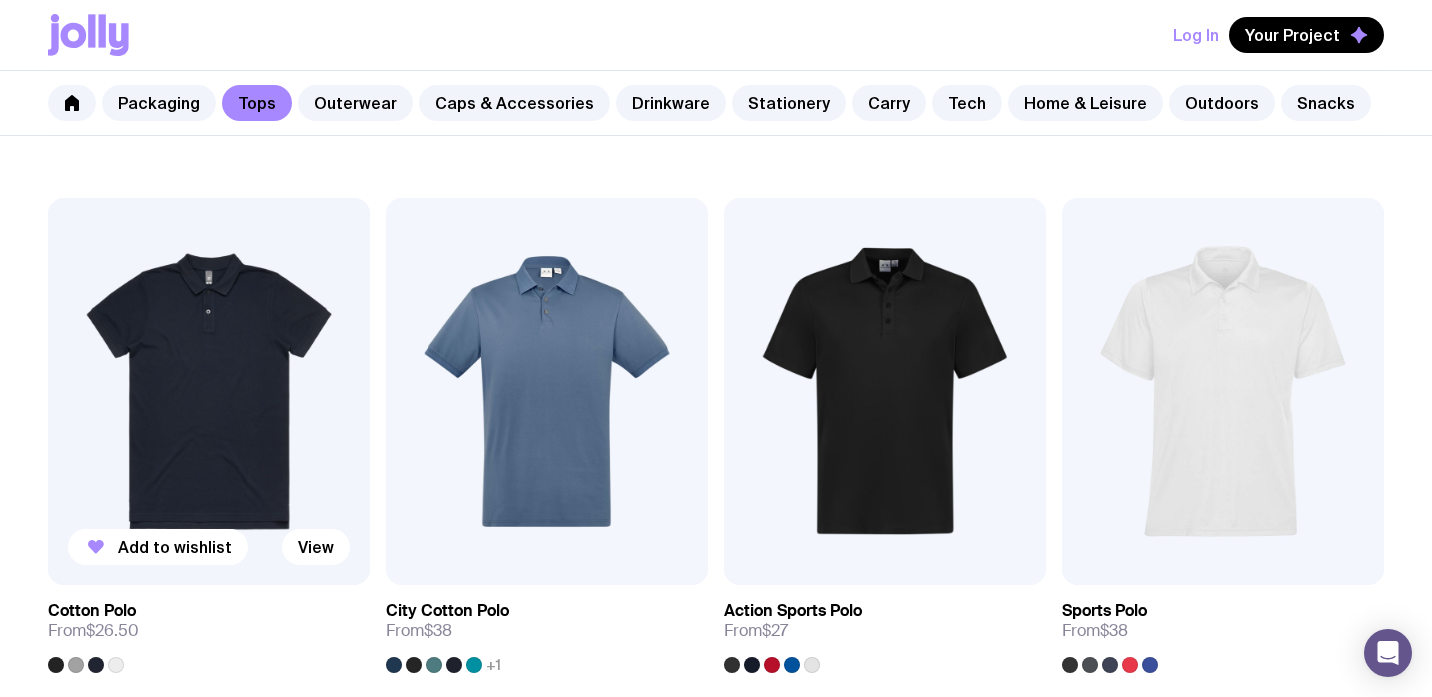 scroll, scrollTop: 859, scrollLeft: 0, axis: vertical 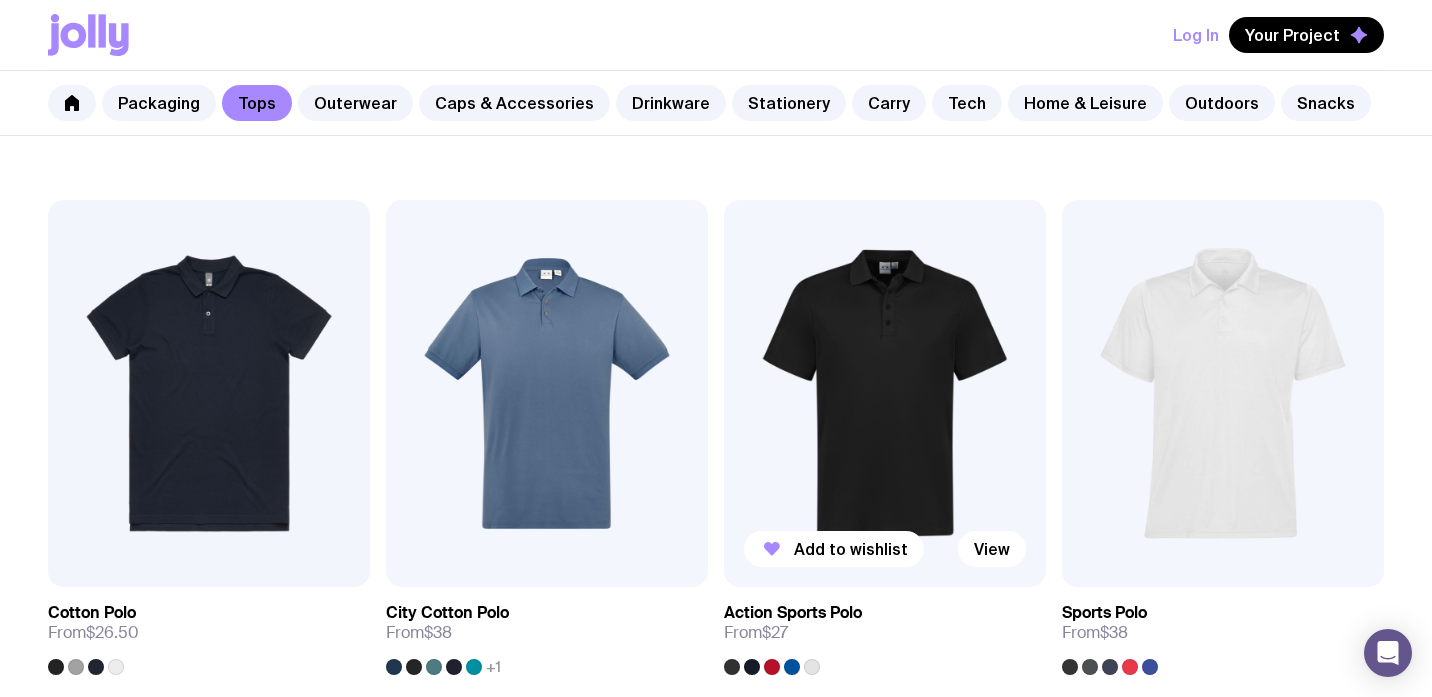 click at bounding box center (885, 393) 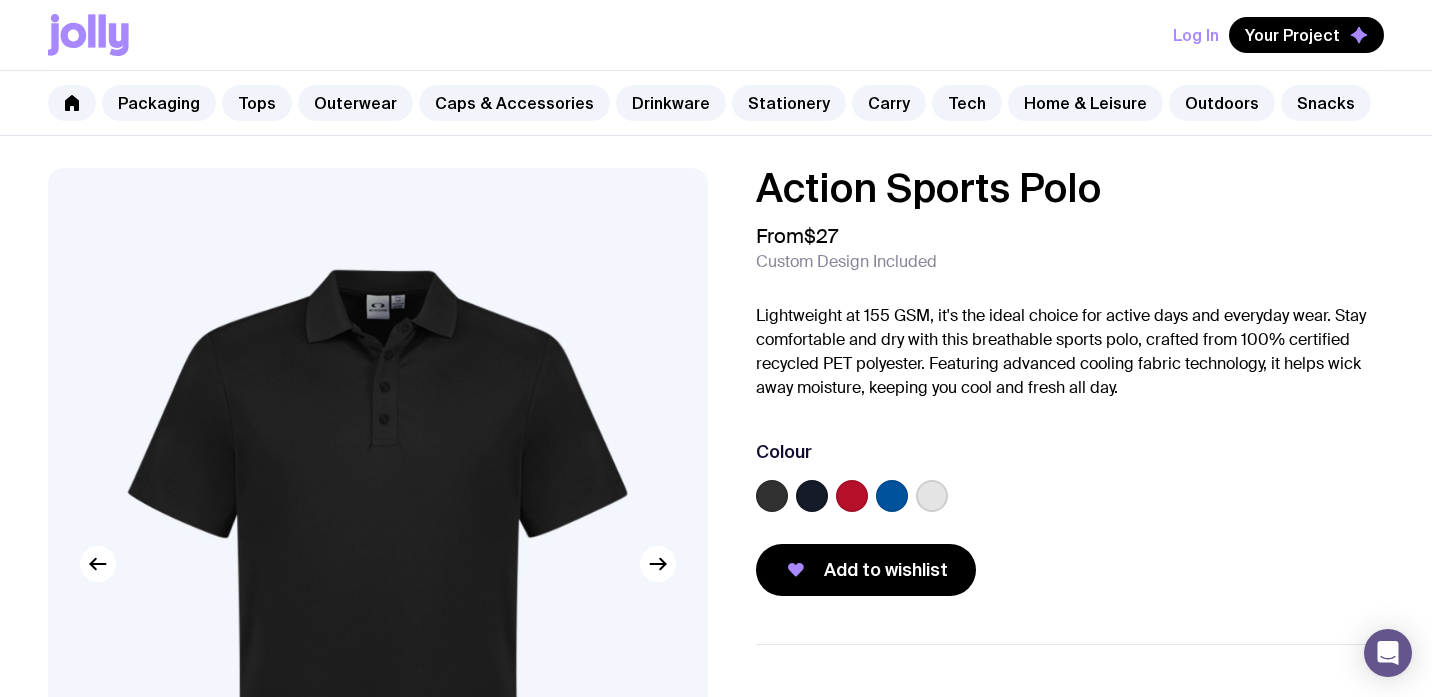 scroll, scrollTop: 18, scrollLeft: 0, axis: vertical 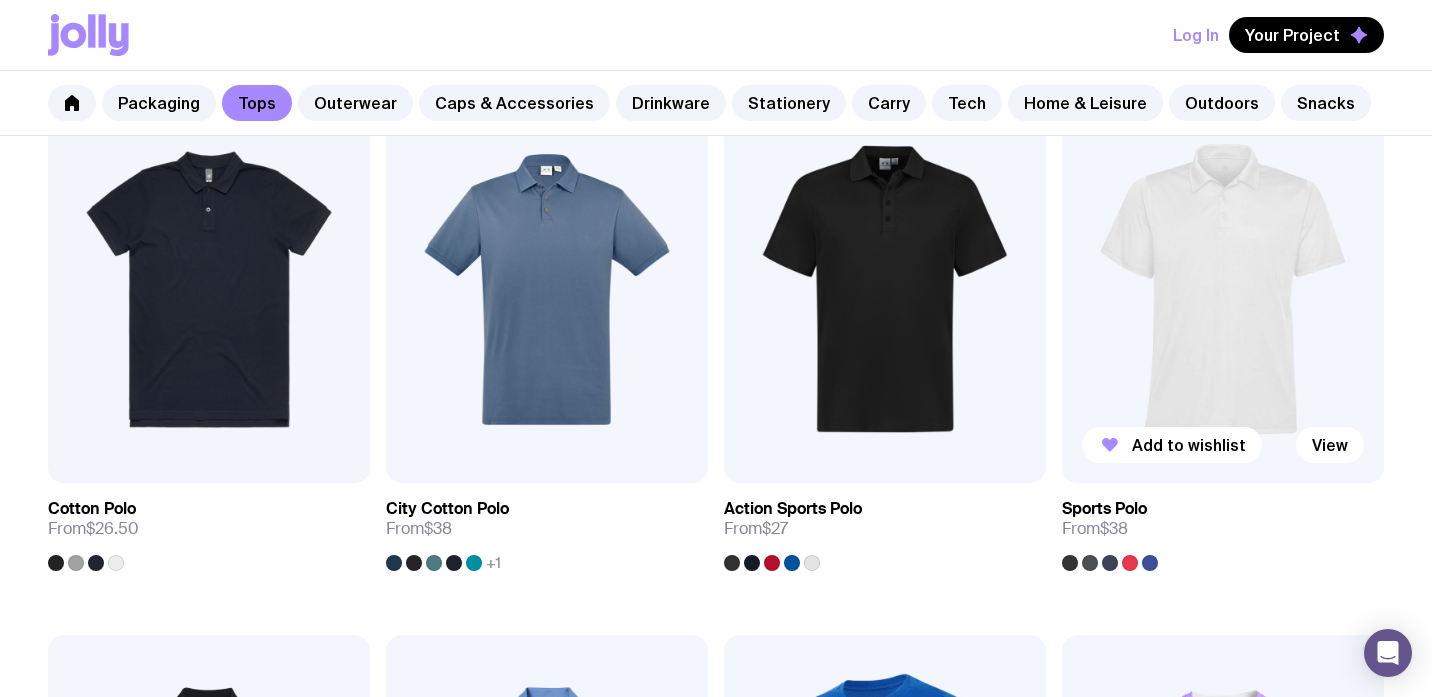 click at bounding box center [1223, 289] 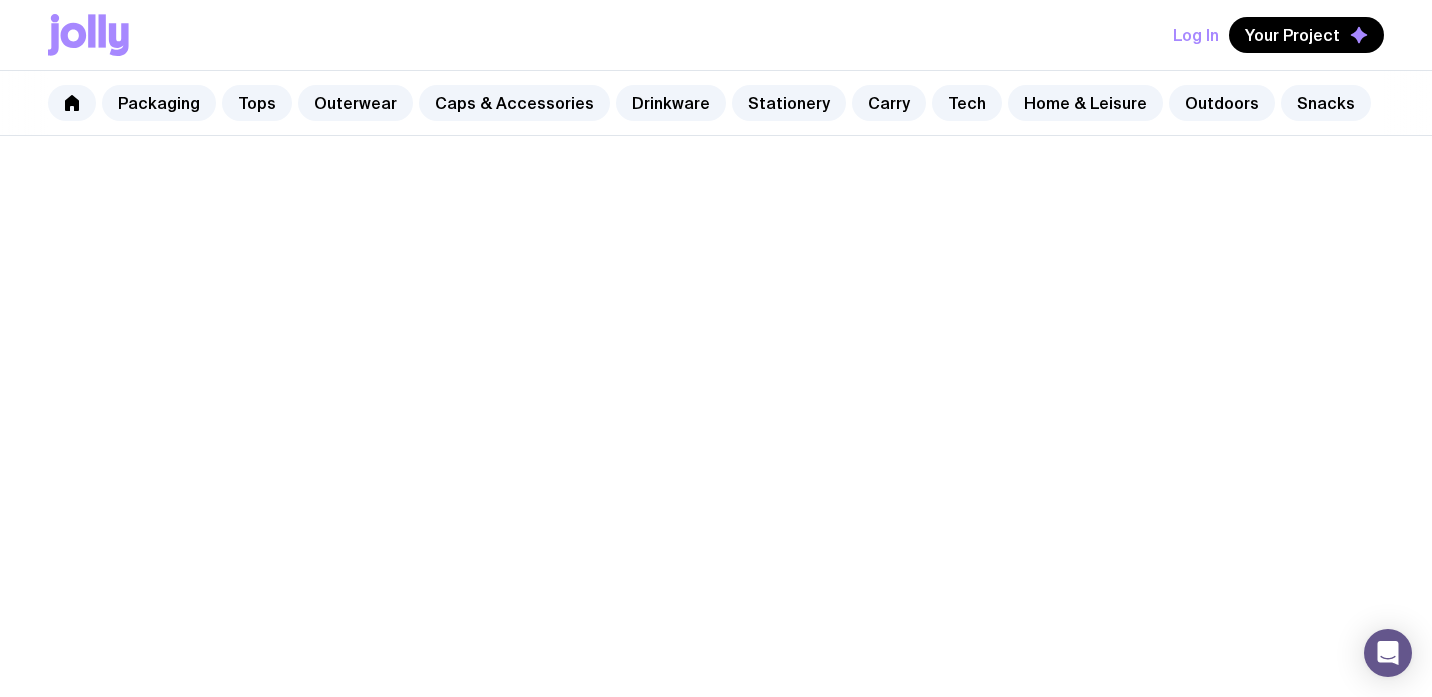 scroll, scrollTop: 0, scrollLeft: 0, axis: both 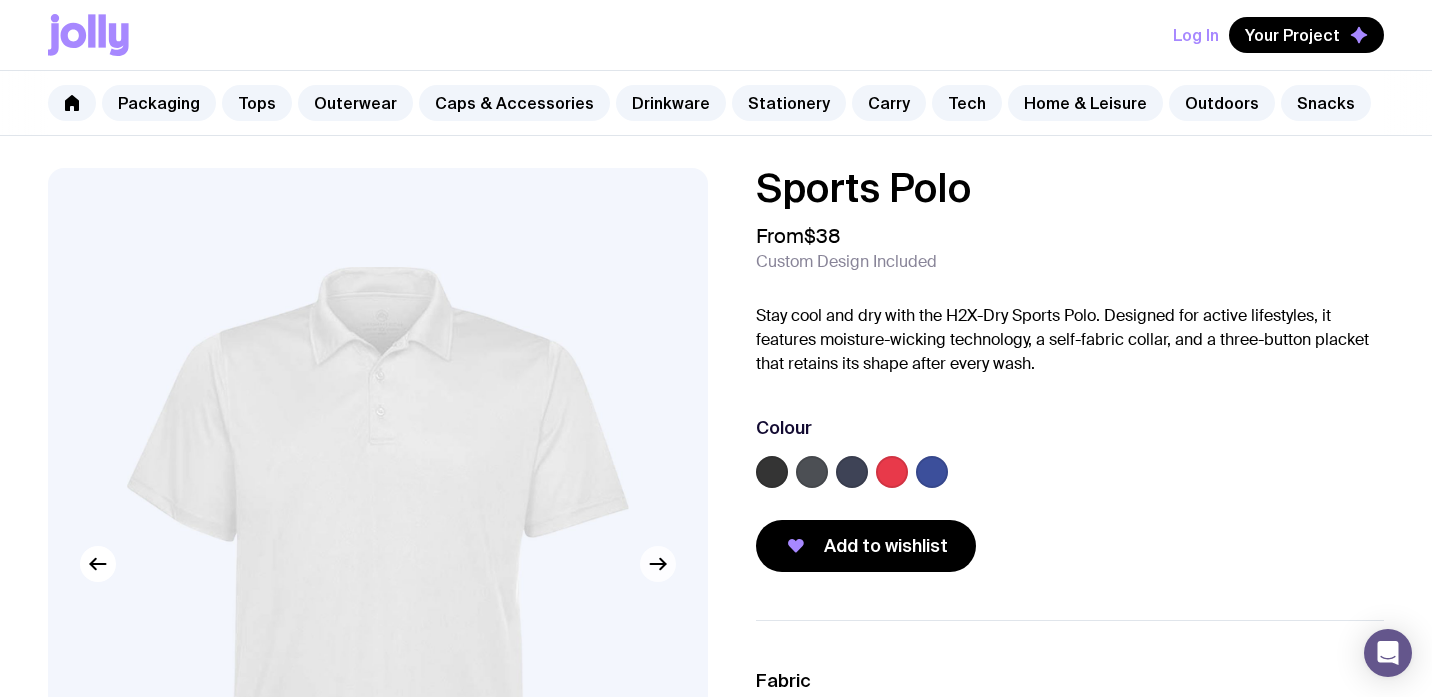 click 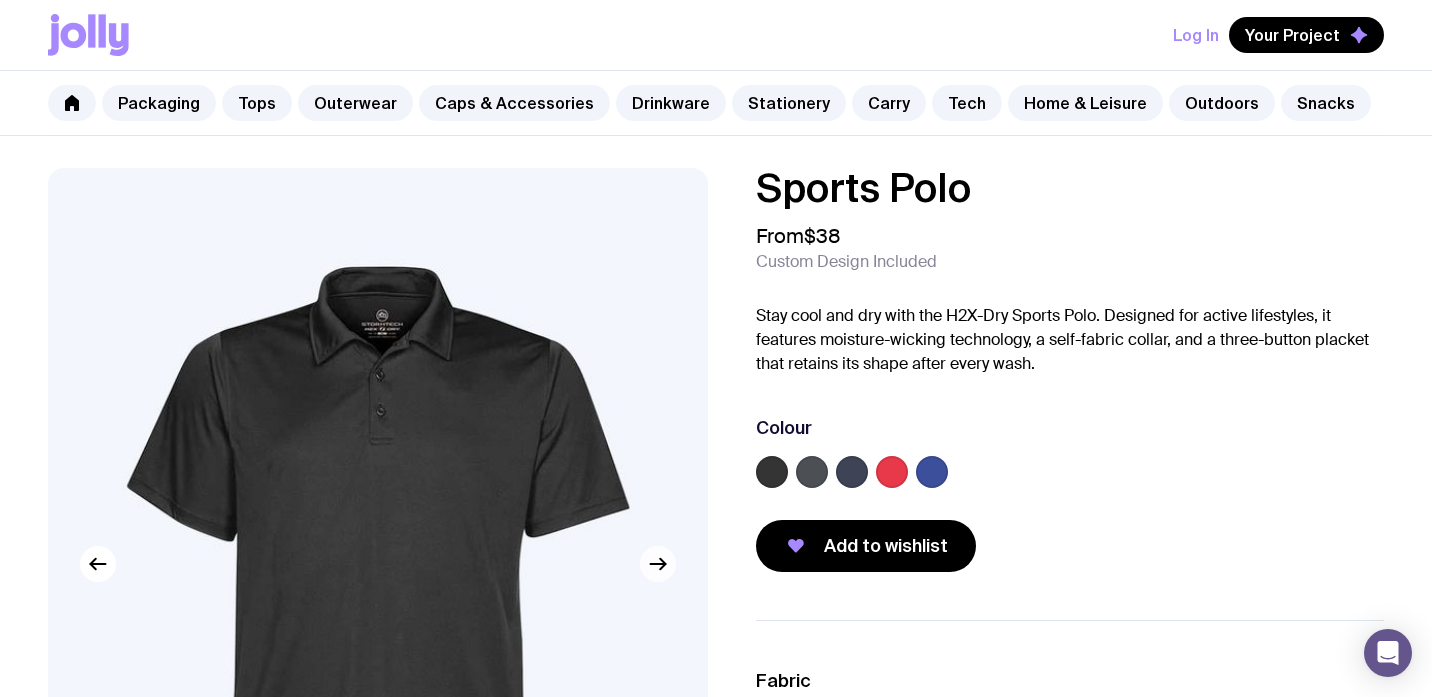 click 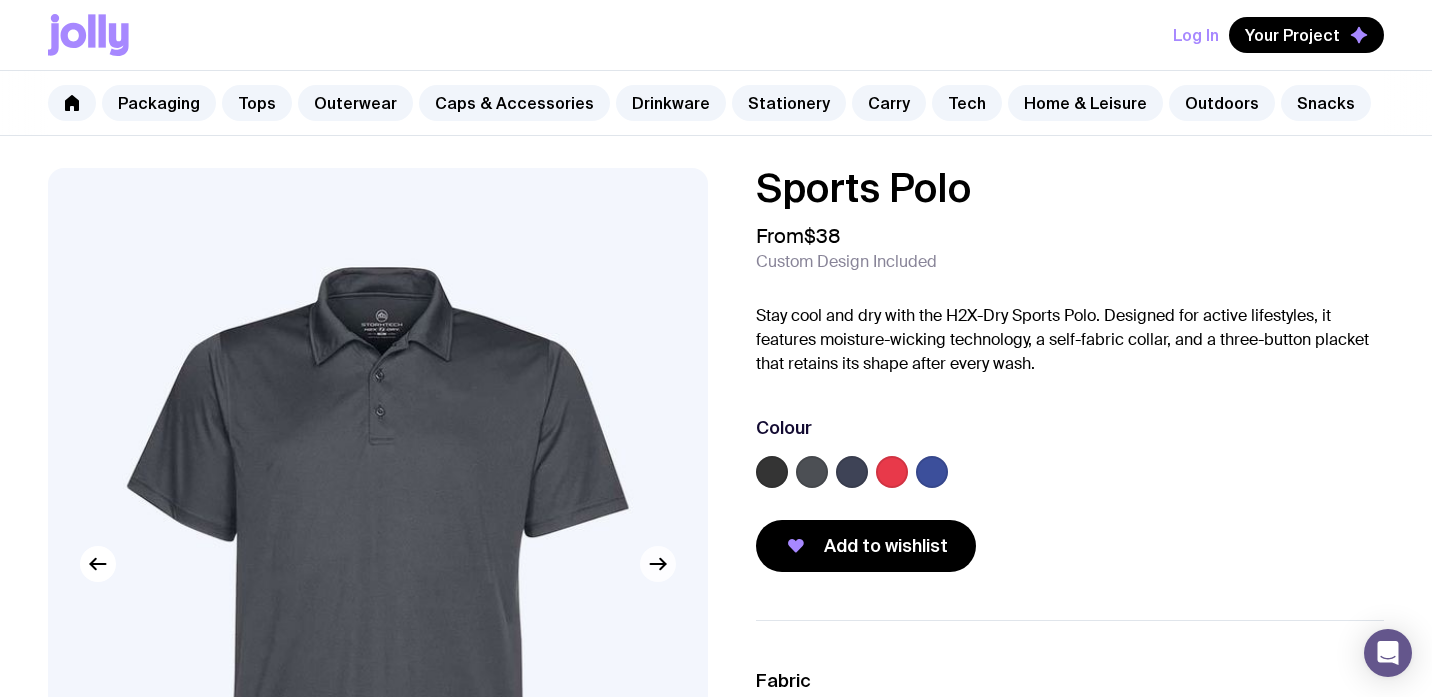 click 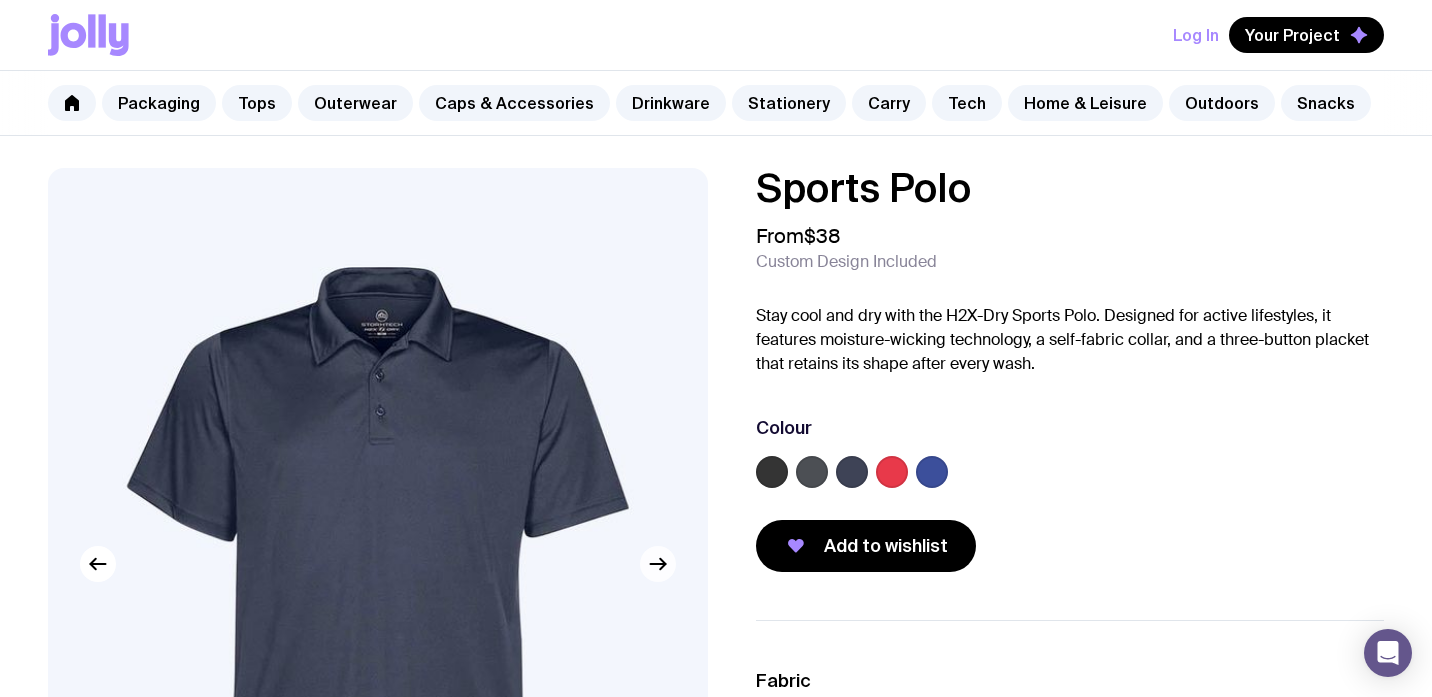 click 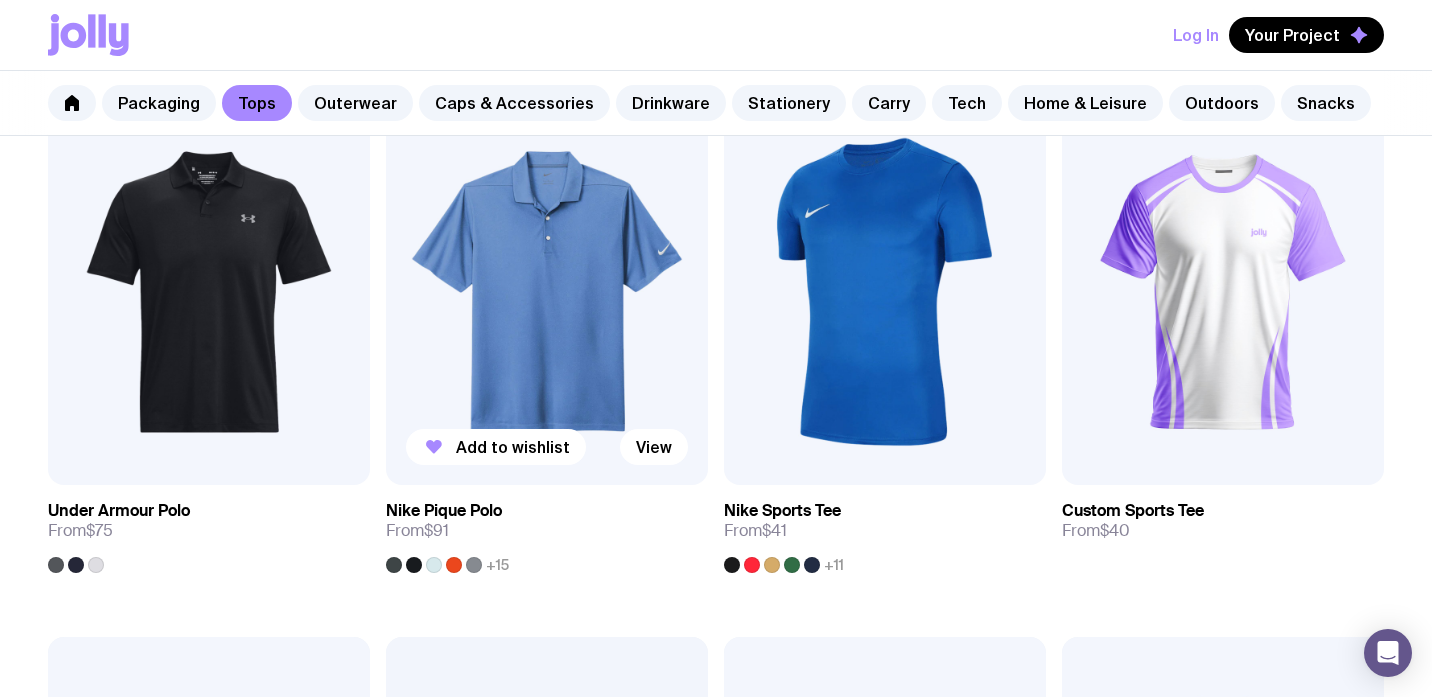 scroll, scrollTop: 1501, scrollLeft: 0, axis: vertical 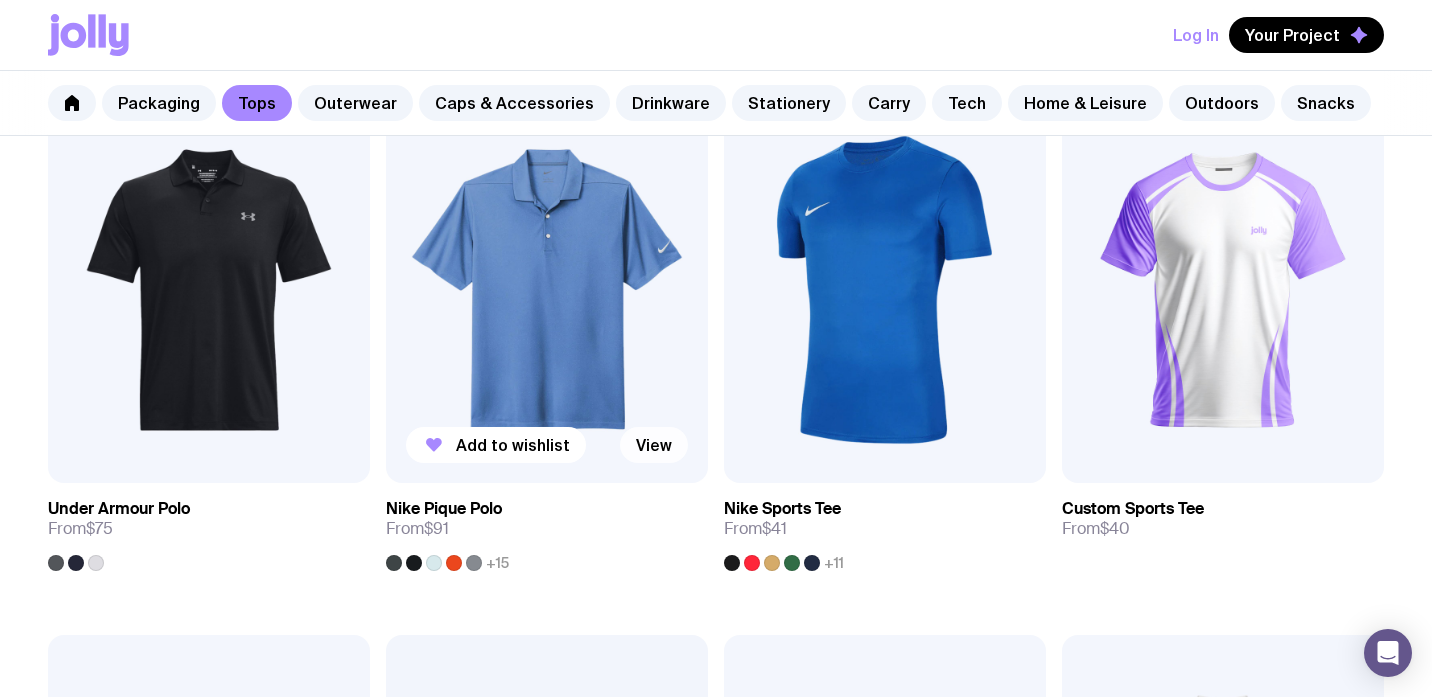 click on "View" at bounding box center (654, 445) 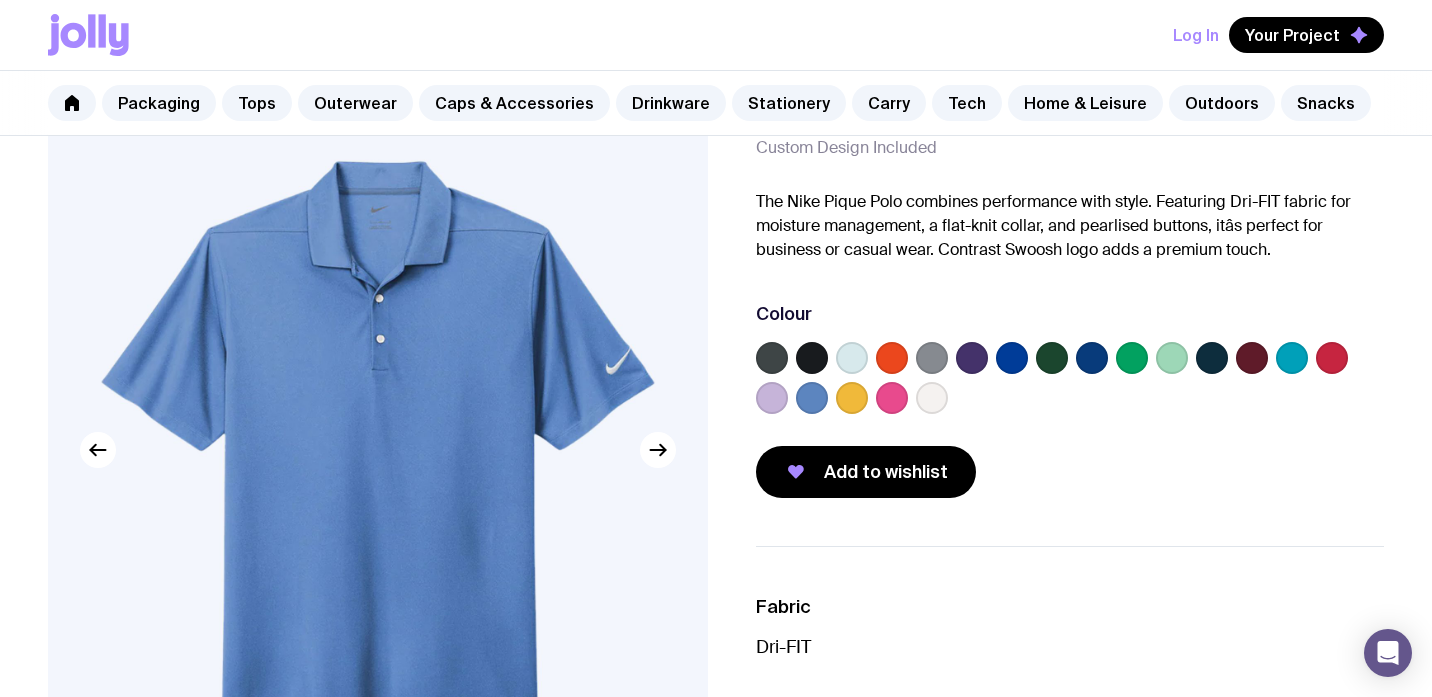 scroll, scrollTop: 120, scrollLeft: 0, axis: vertical 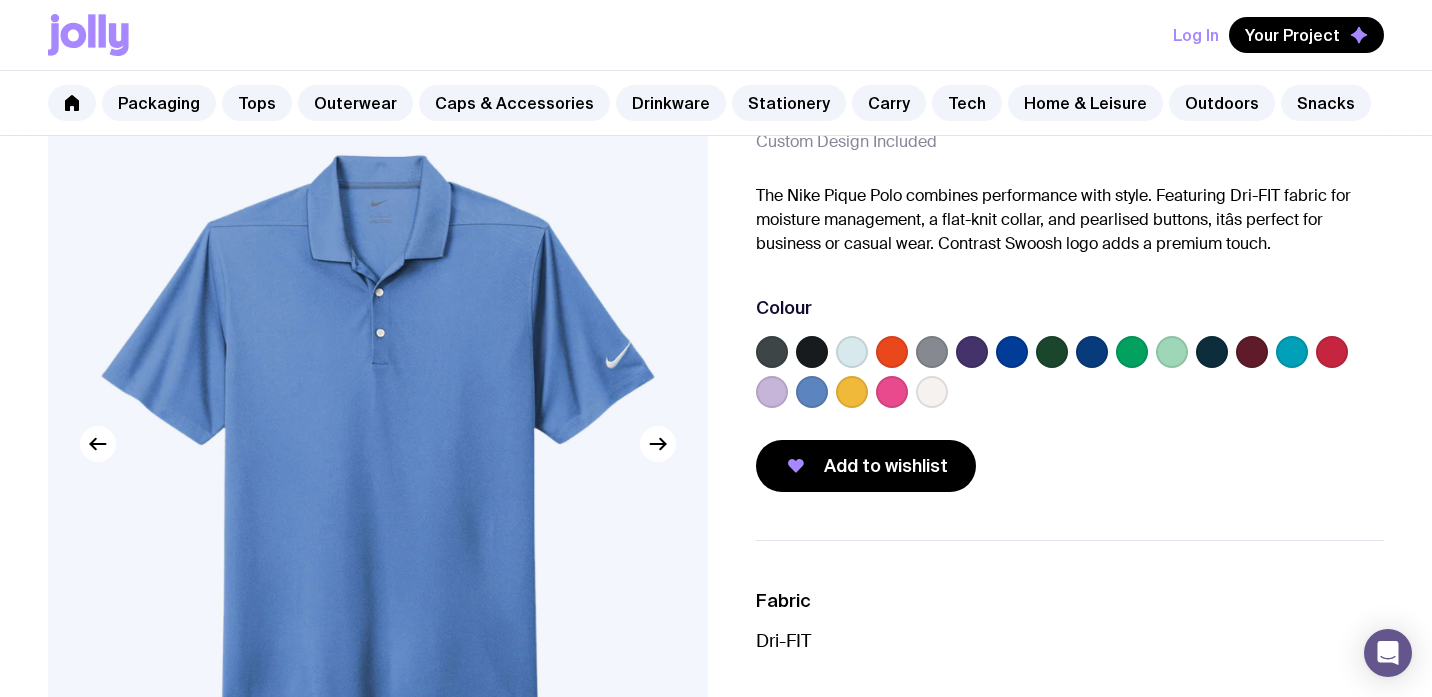 click 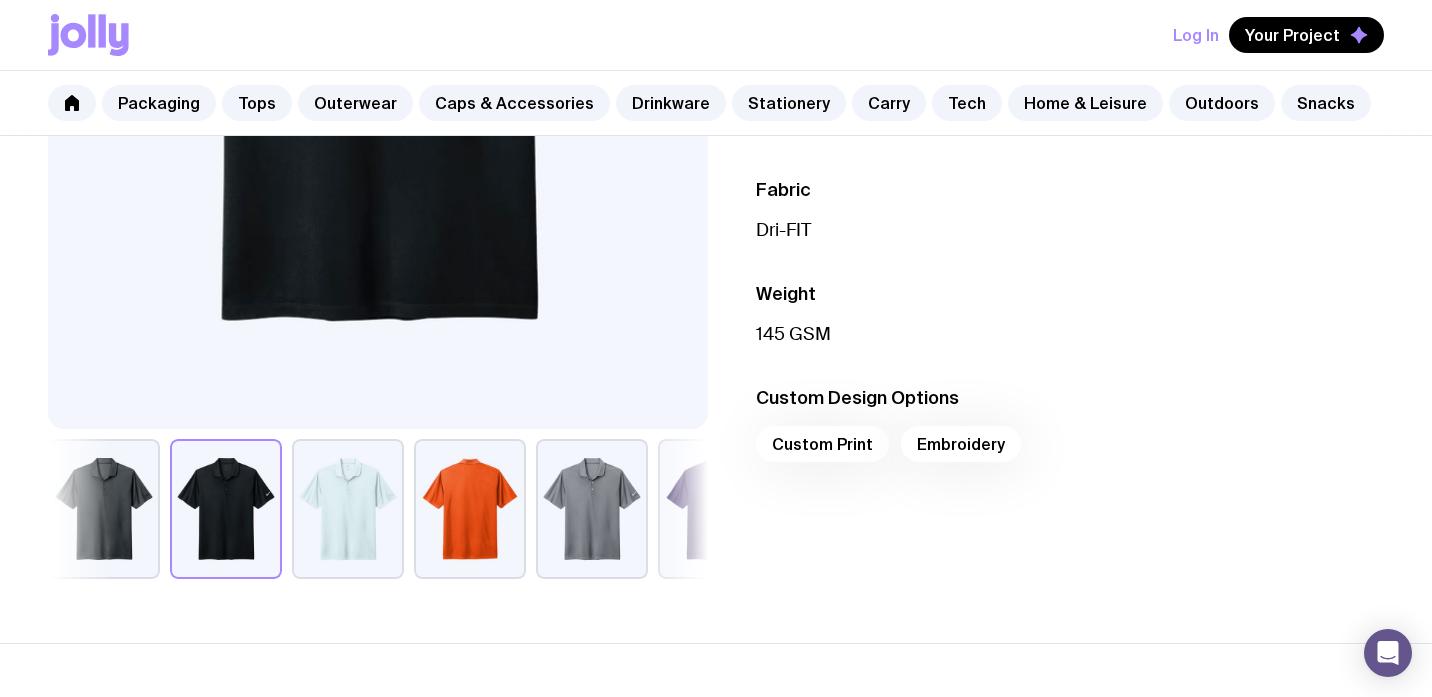 scroll, scrollTop: 531, scrollLeft: 0, axis: vertical 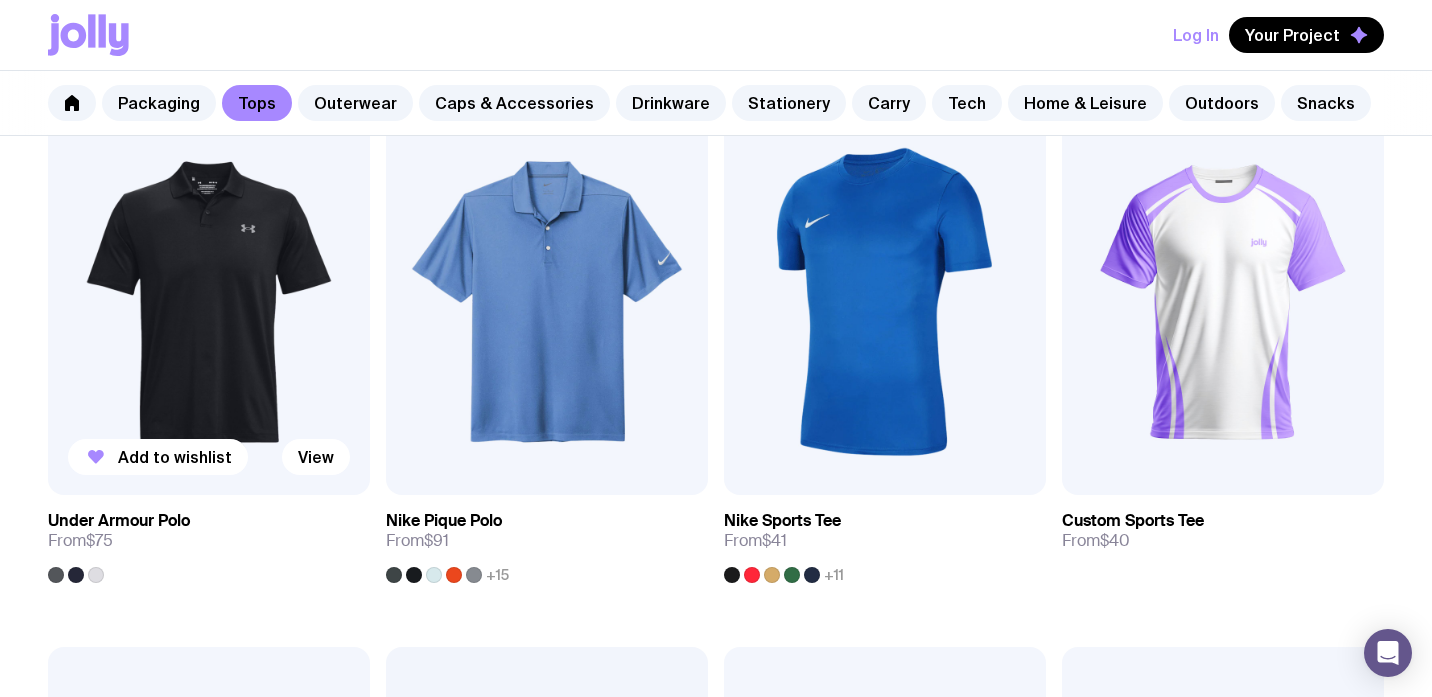 click at bounding box center (209, 302) 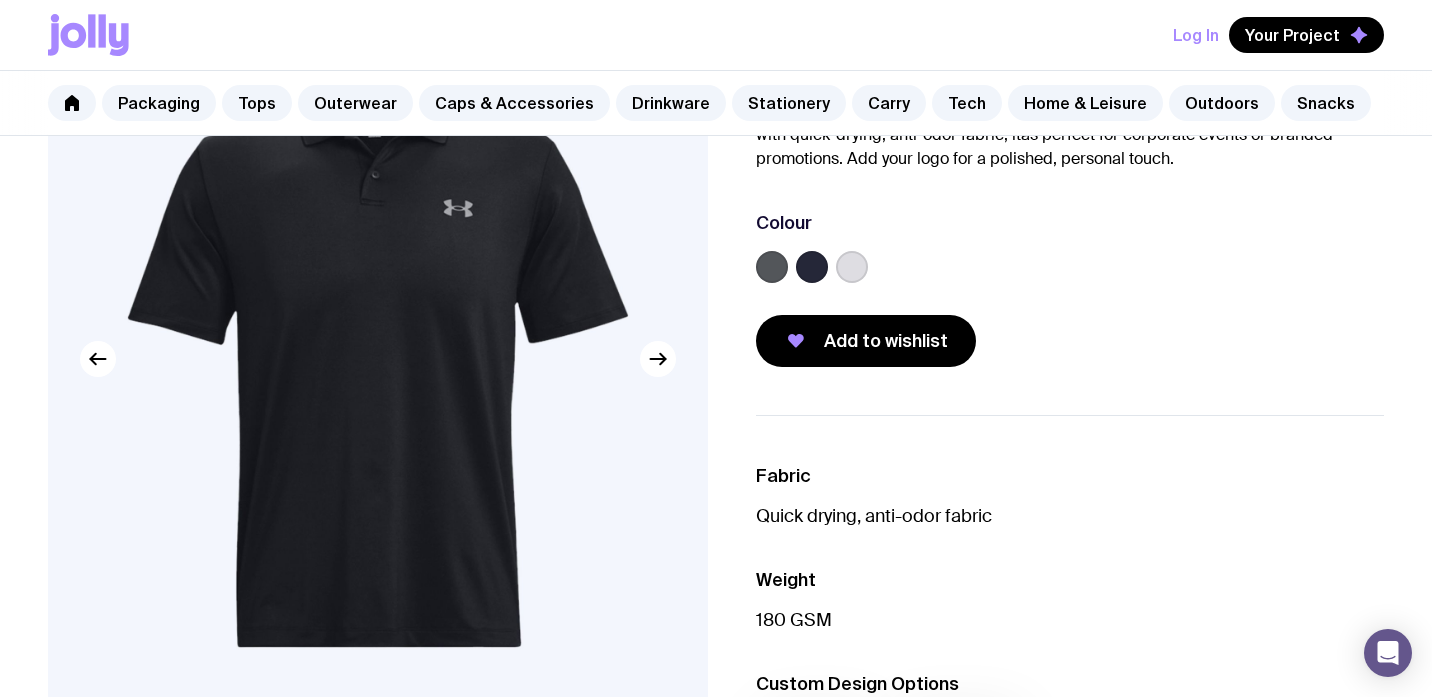 scroll, scrollTop: 166, scrollLeft: 0, axis: vertical 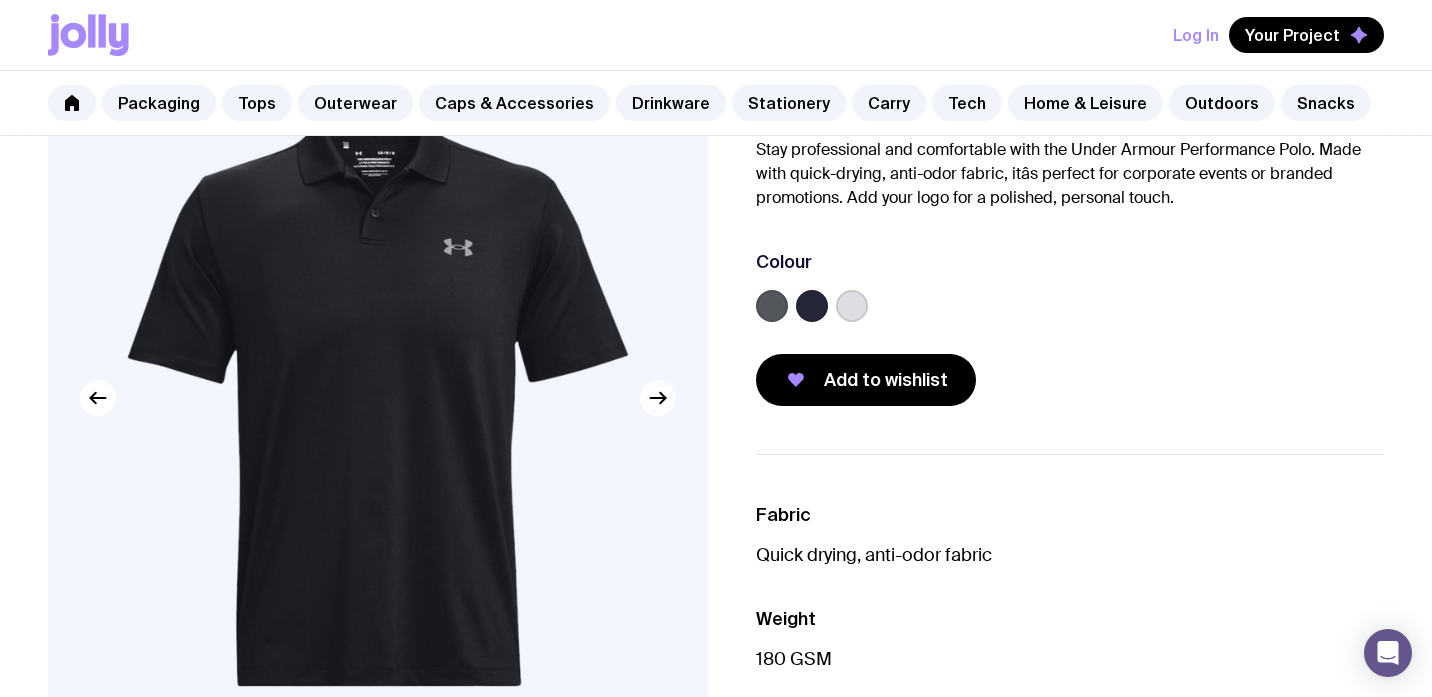 click 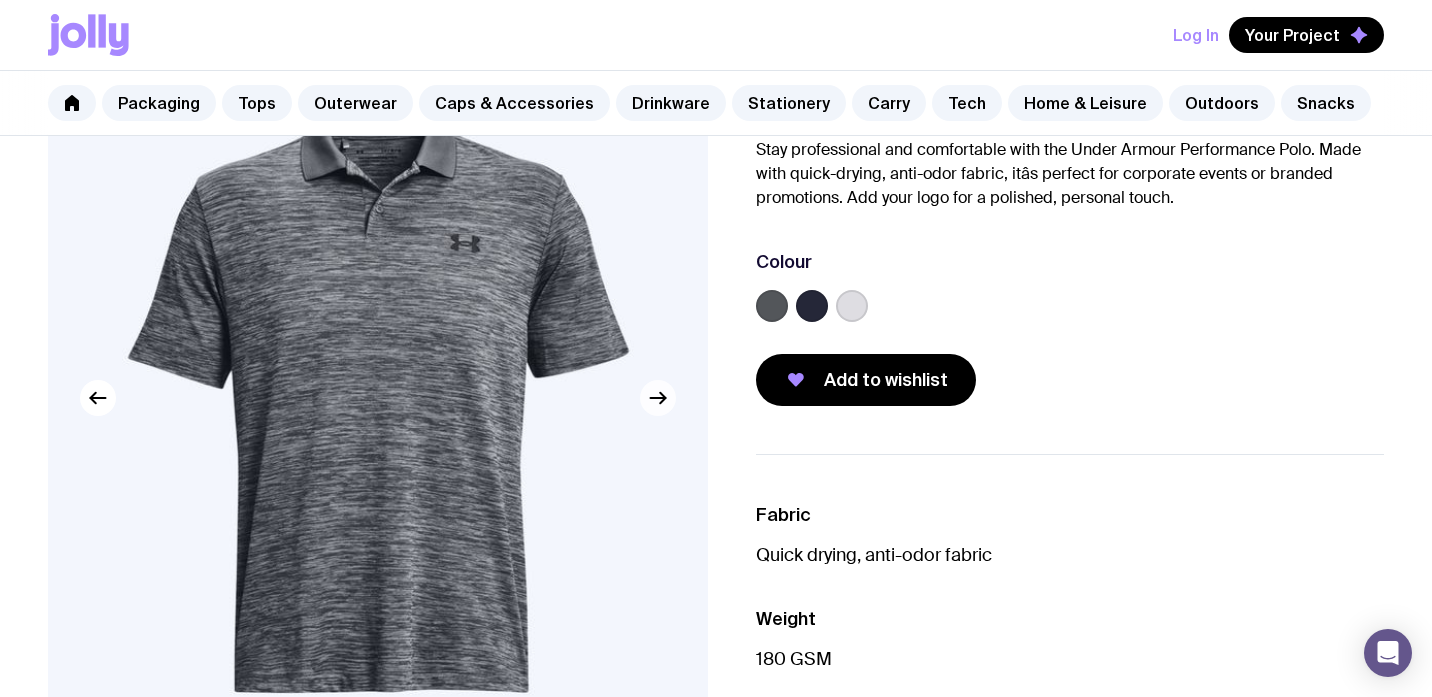 click 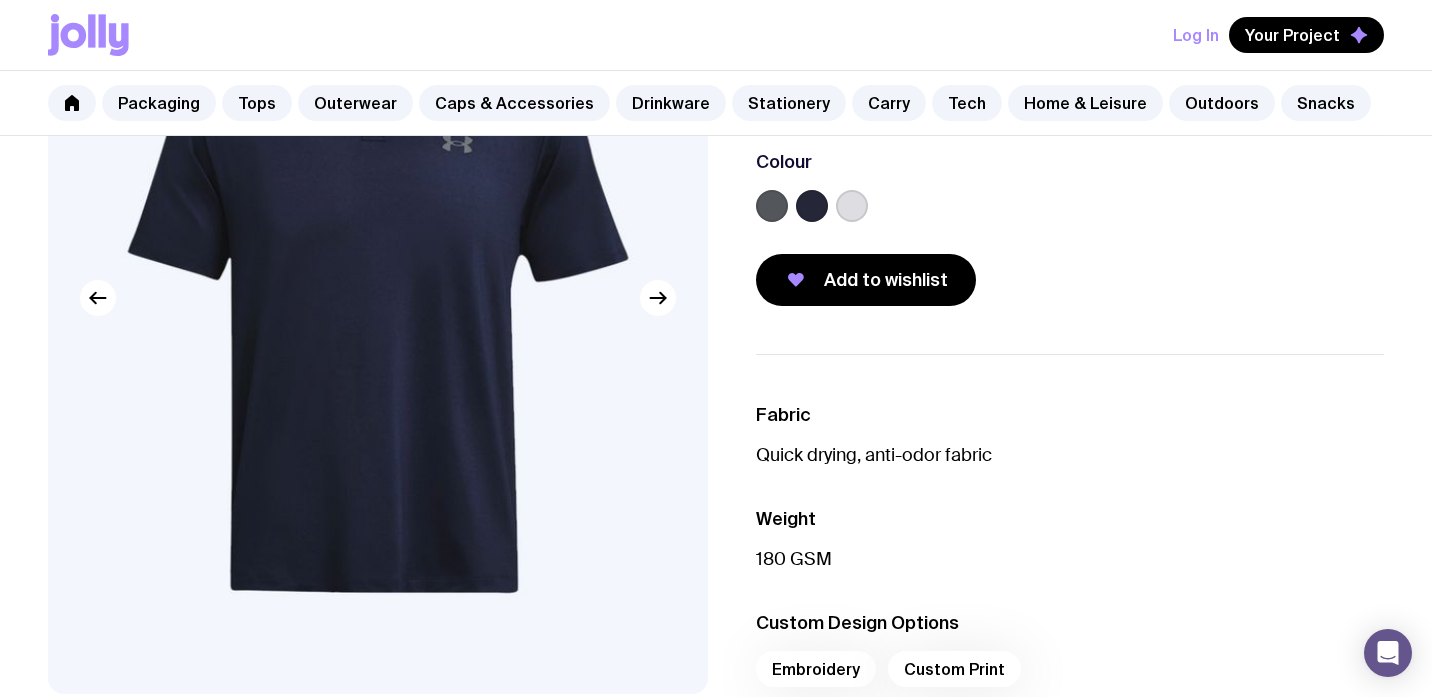 scroll, scrollTop: 270, scrollLeft: 0, axis: vertical 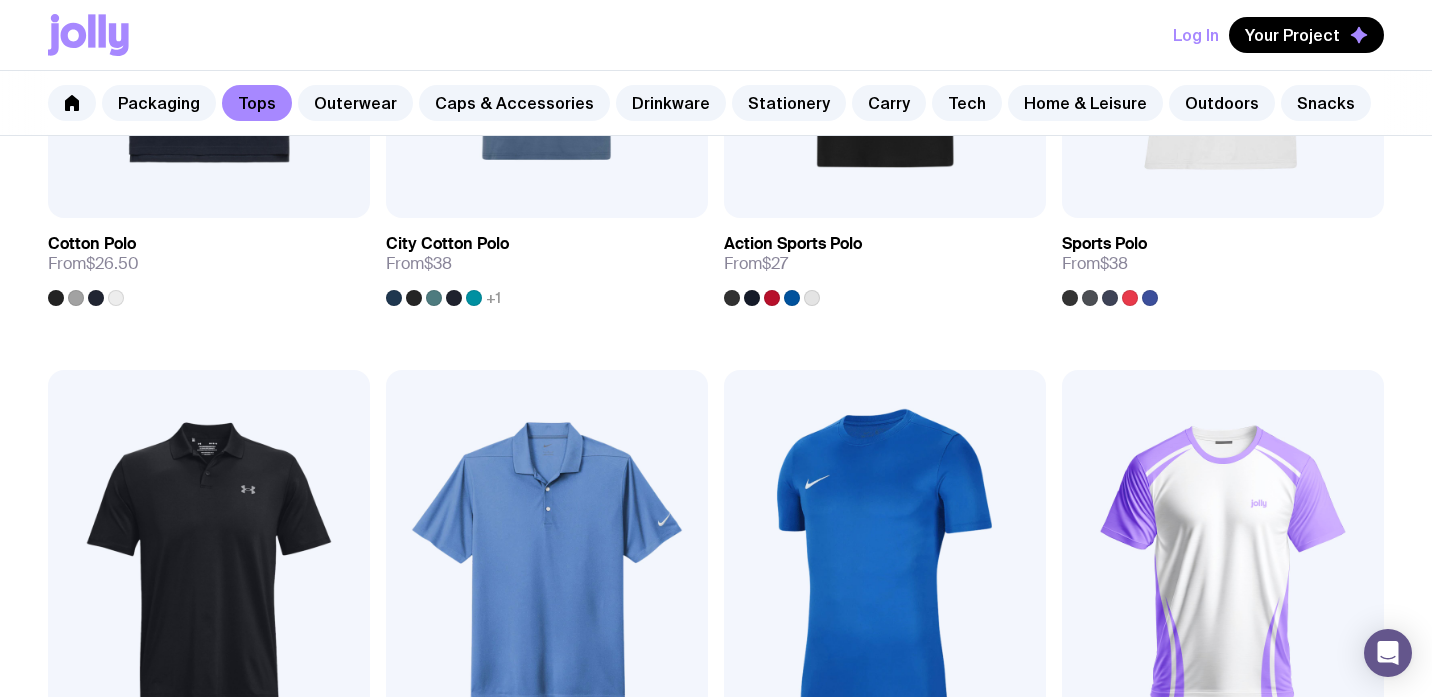 click at bounding box center [209, 563] 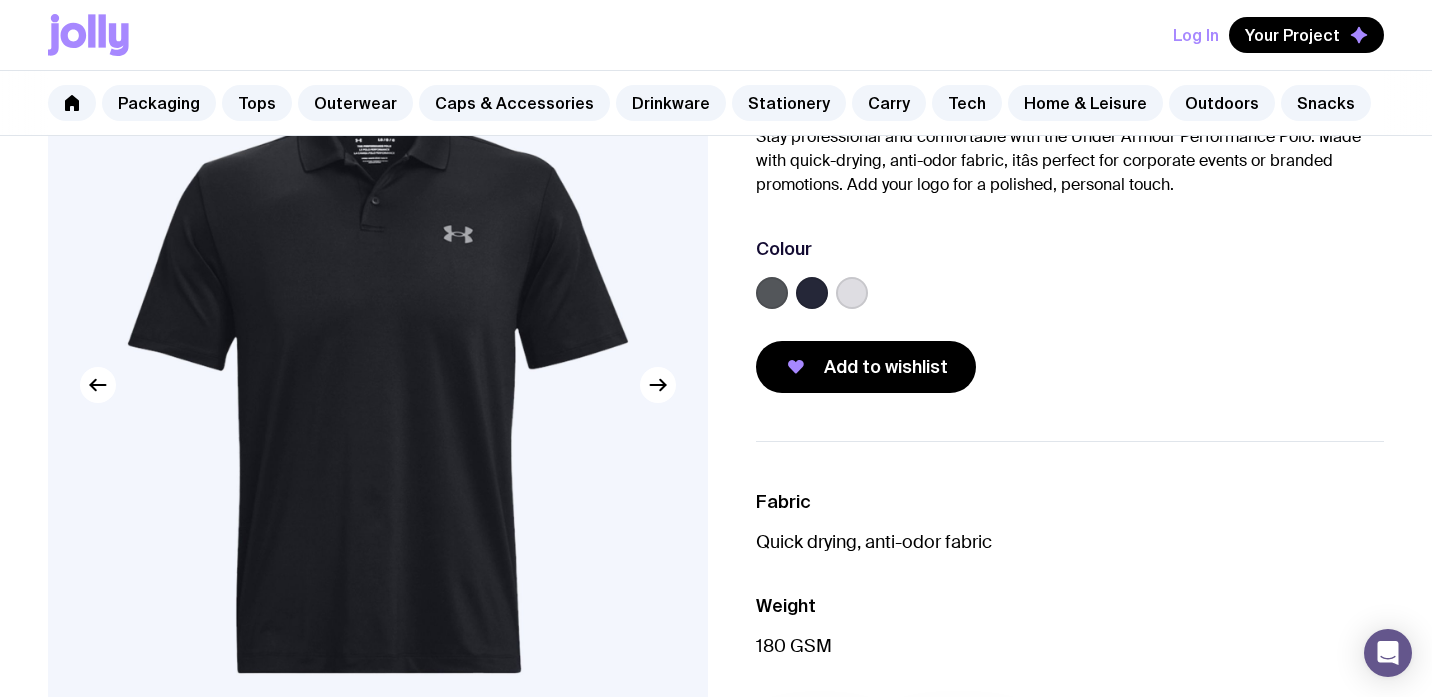 scroll, scrollTop: 195, scrollLeft: 0, axis: vertical 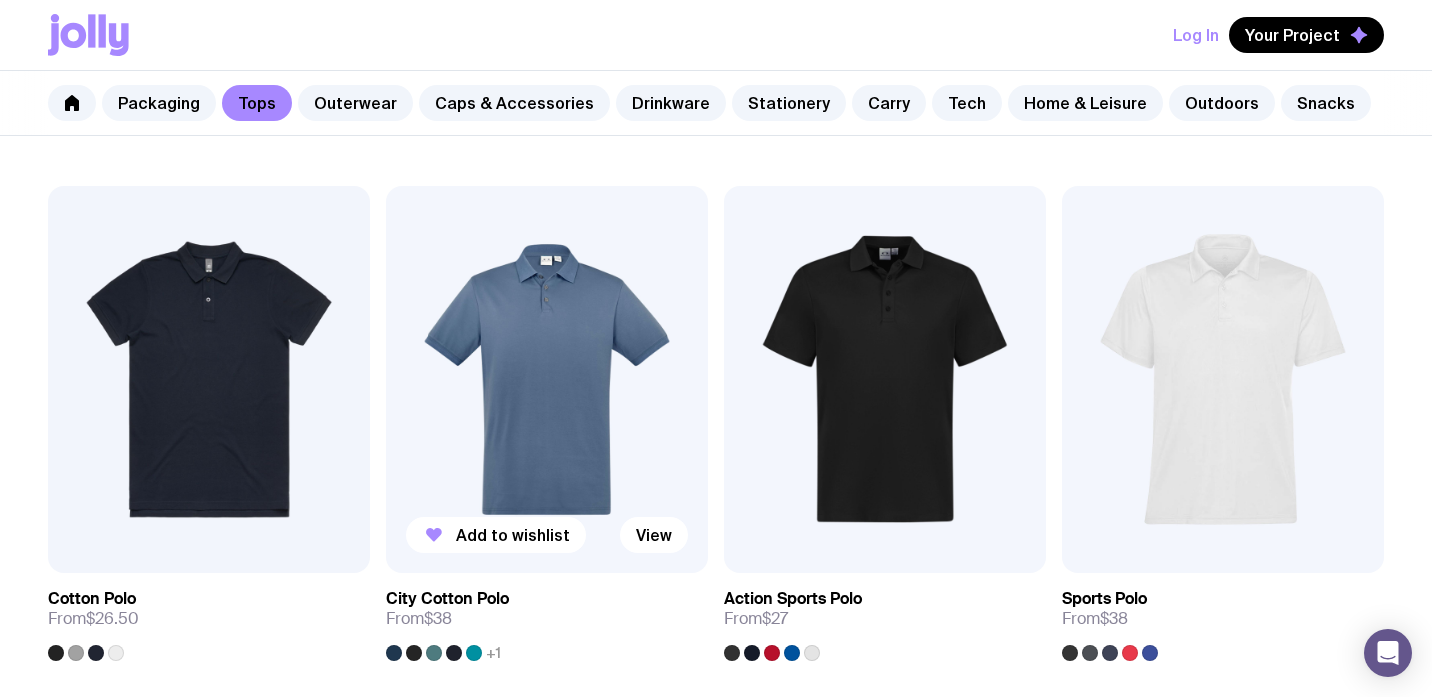 click at bounding box center [547, 379] 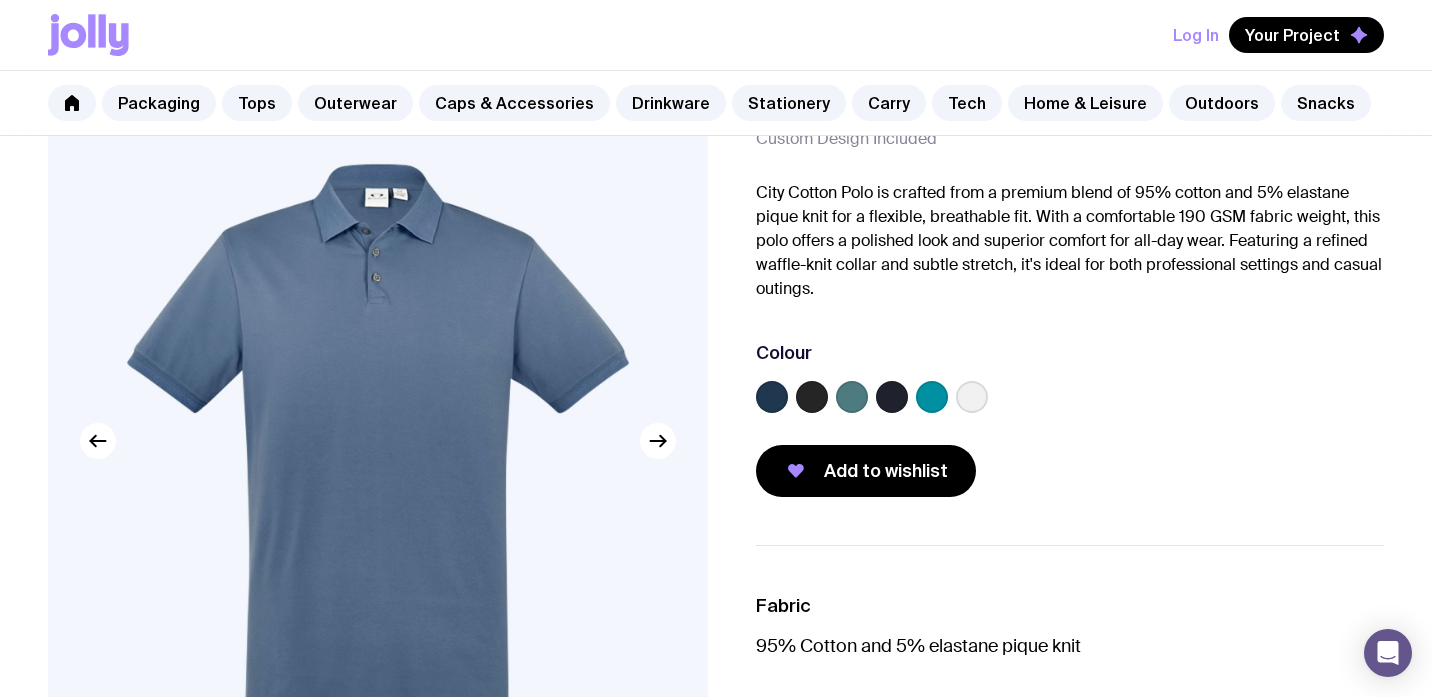 scroll, scrollTop: 110, scrollLeft: 0, axis: vertical 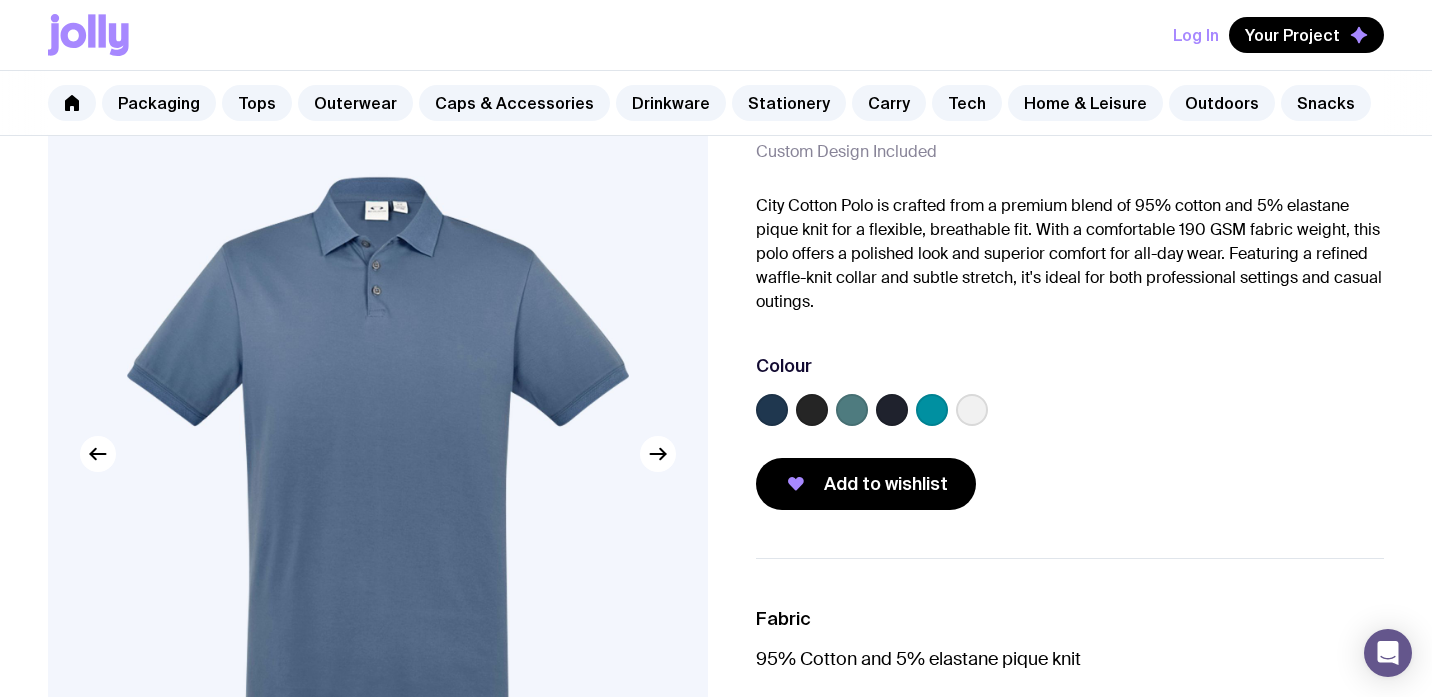 click on "Colour" at bounding box center (1070, 394) 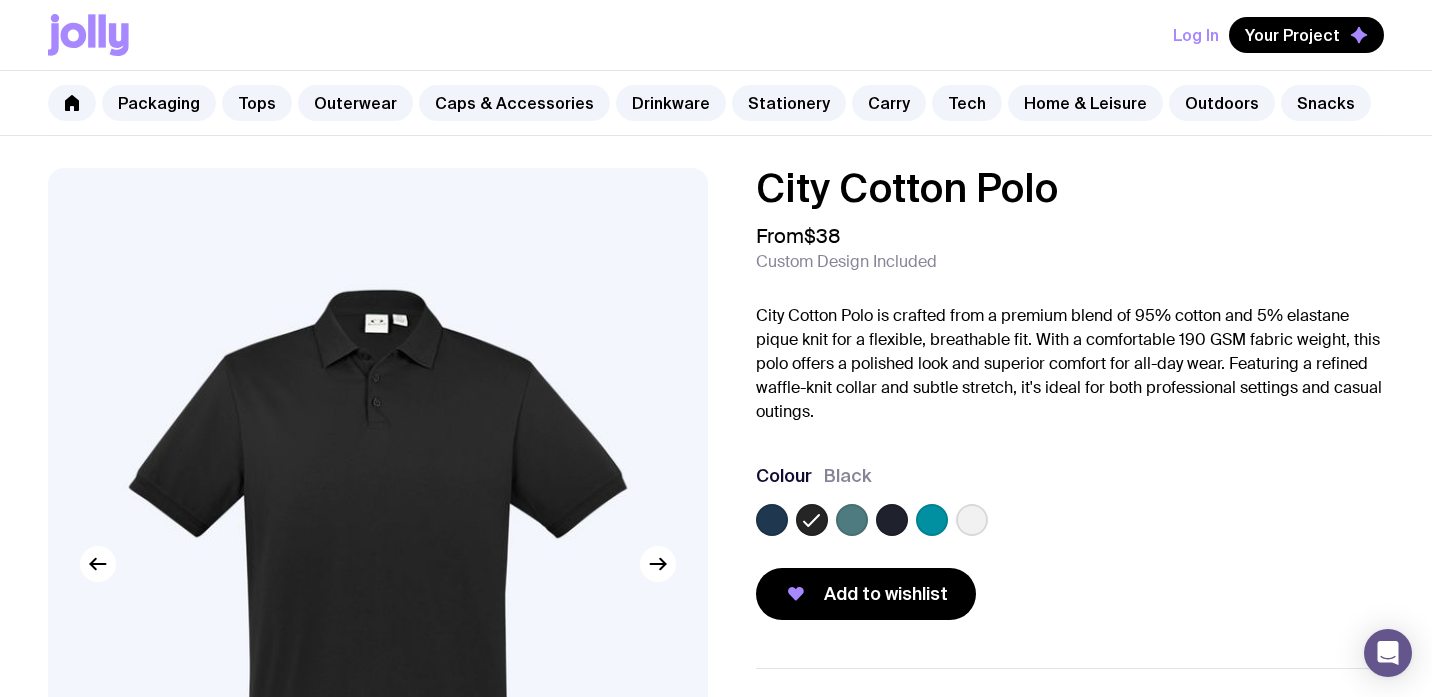 scroll, scrollTop: 0, scrollLeft: 0, axis: both 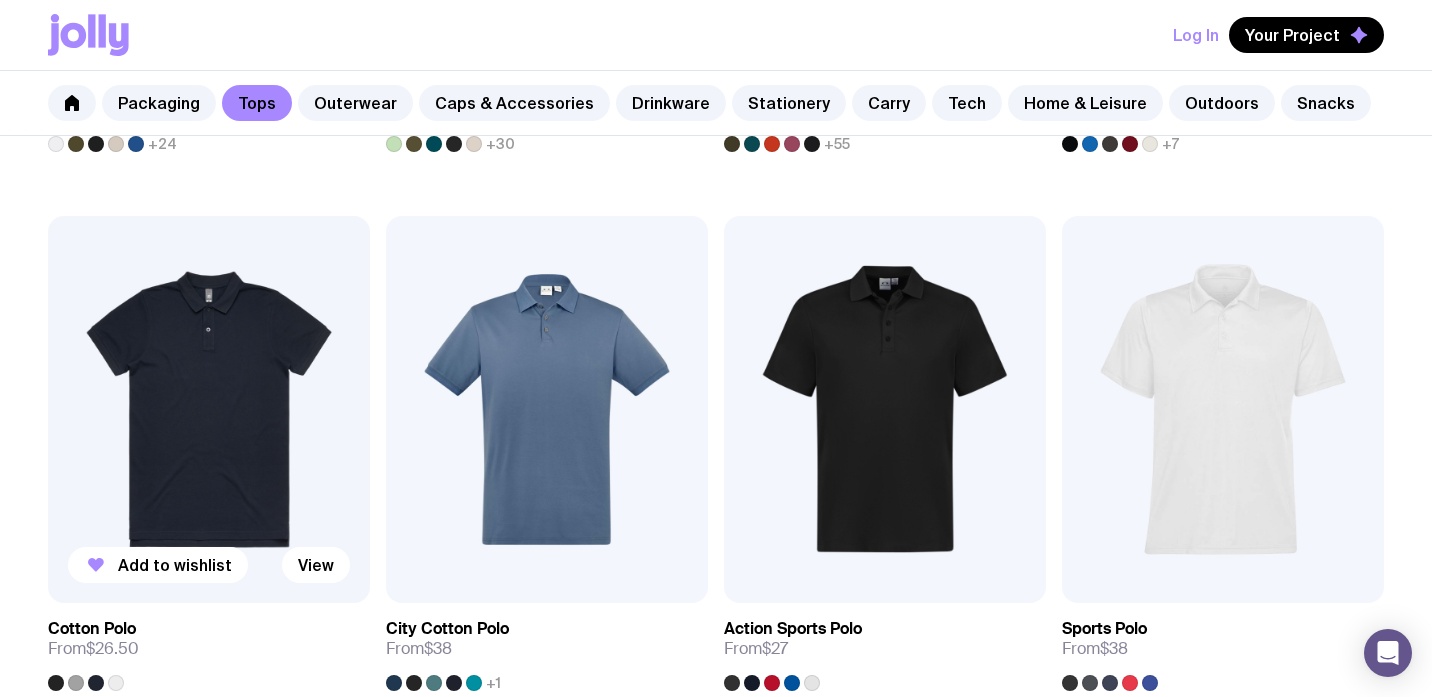 click at bounding box center [209, 409] 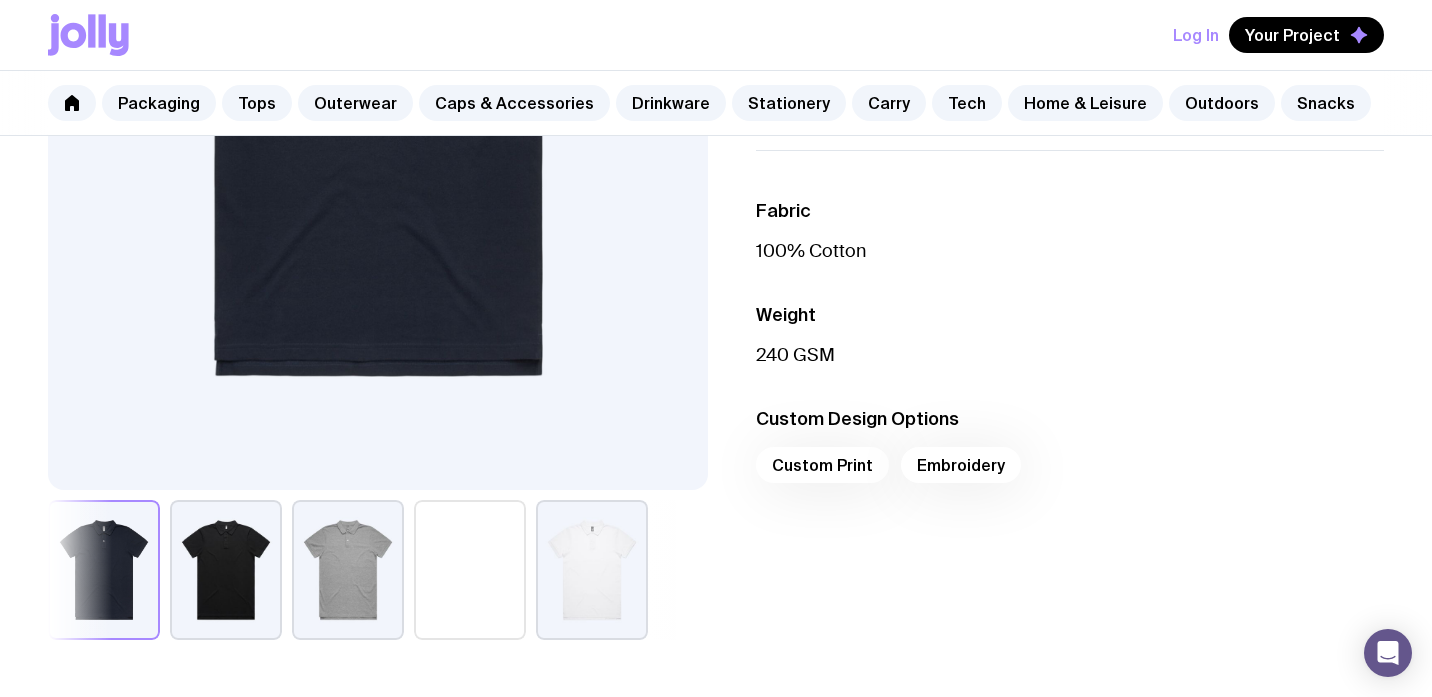 scroll, scrollTop: 487, scrollLeft: 0, axis: vertical 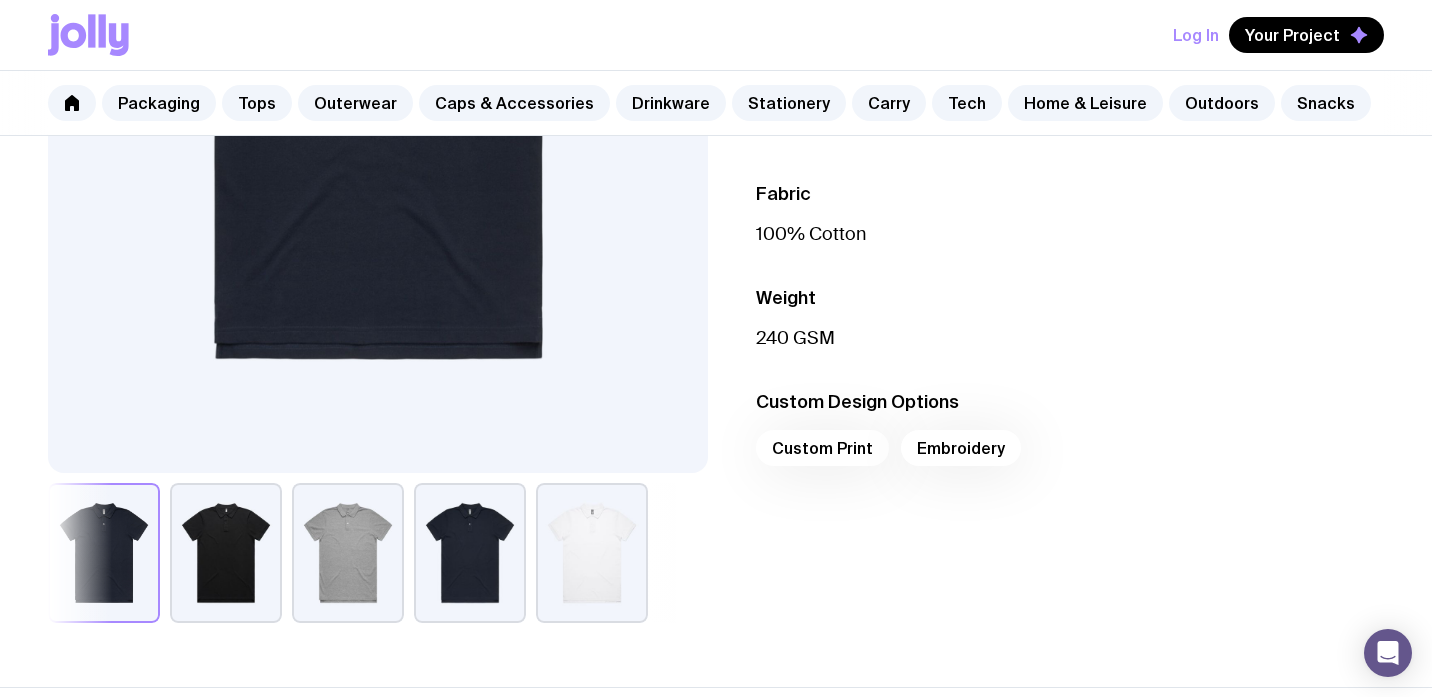 click on "Custom Print Embroidery" at bounding box center [1070, 454] 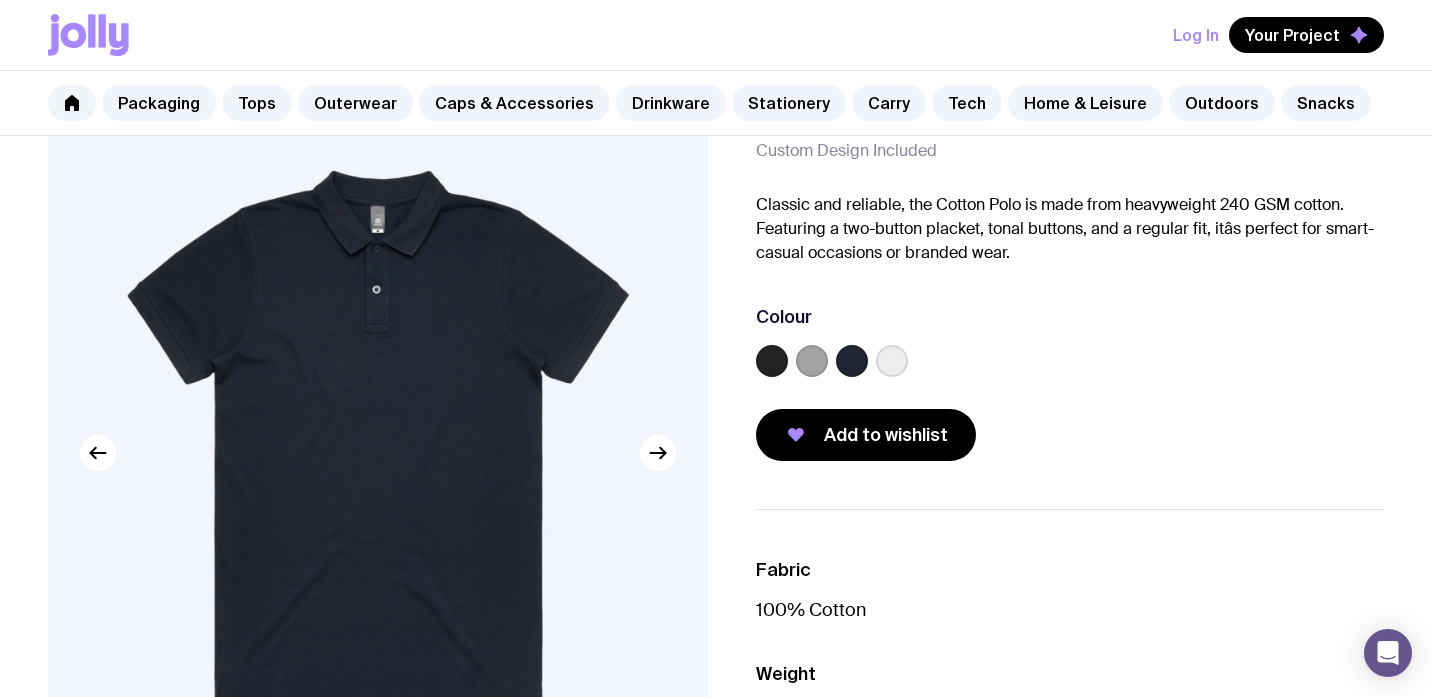 scroll, scrollTop: 113, scrollLeft: 0, axis: vertical 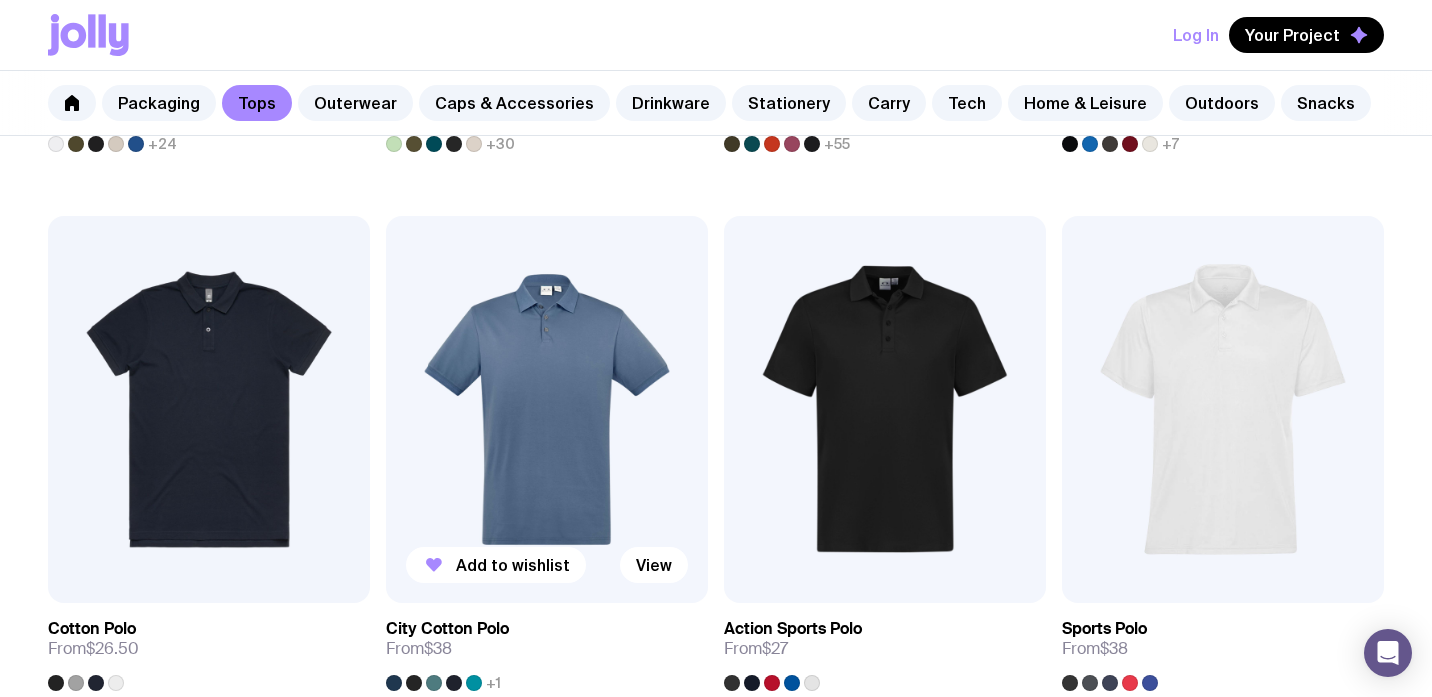click at bounding box center [547, 409] 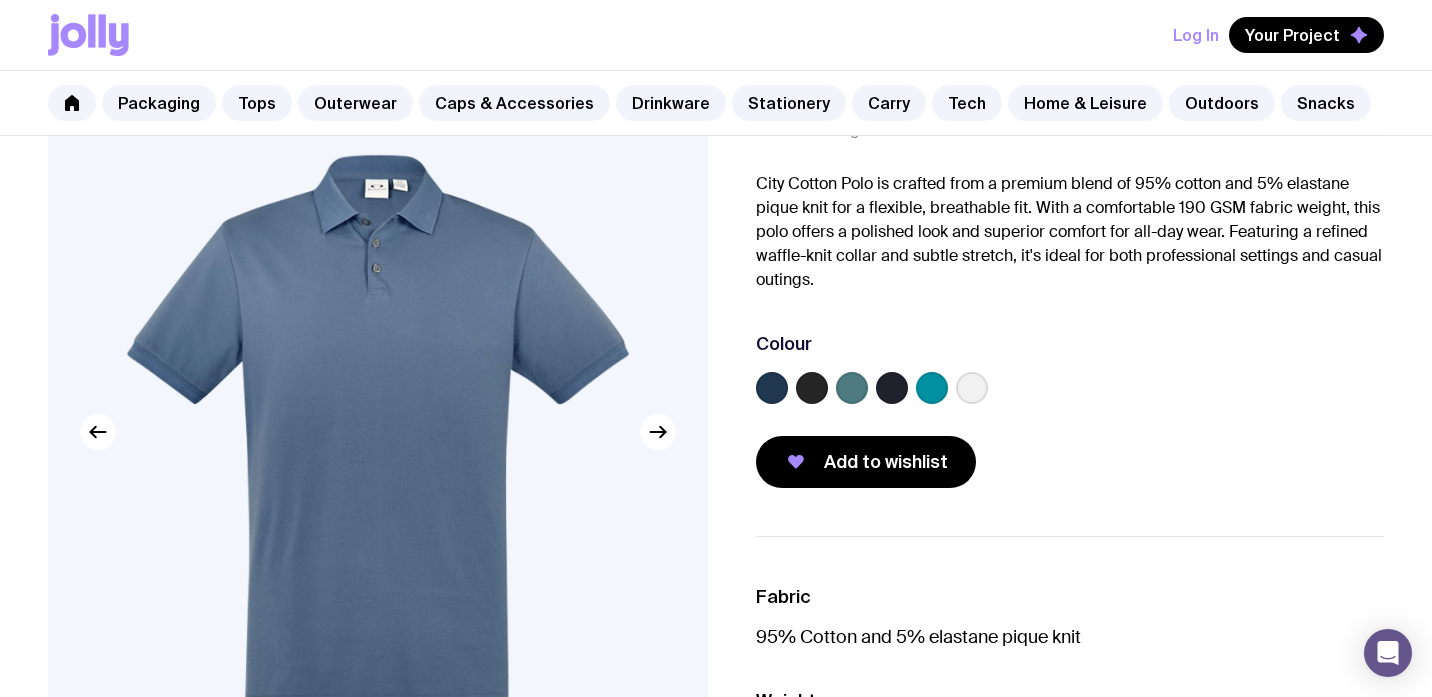 scroll, scrollTop: 134, scrollLeft: 0, axis: vertical 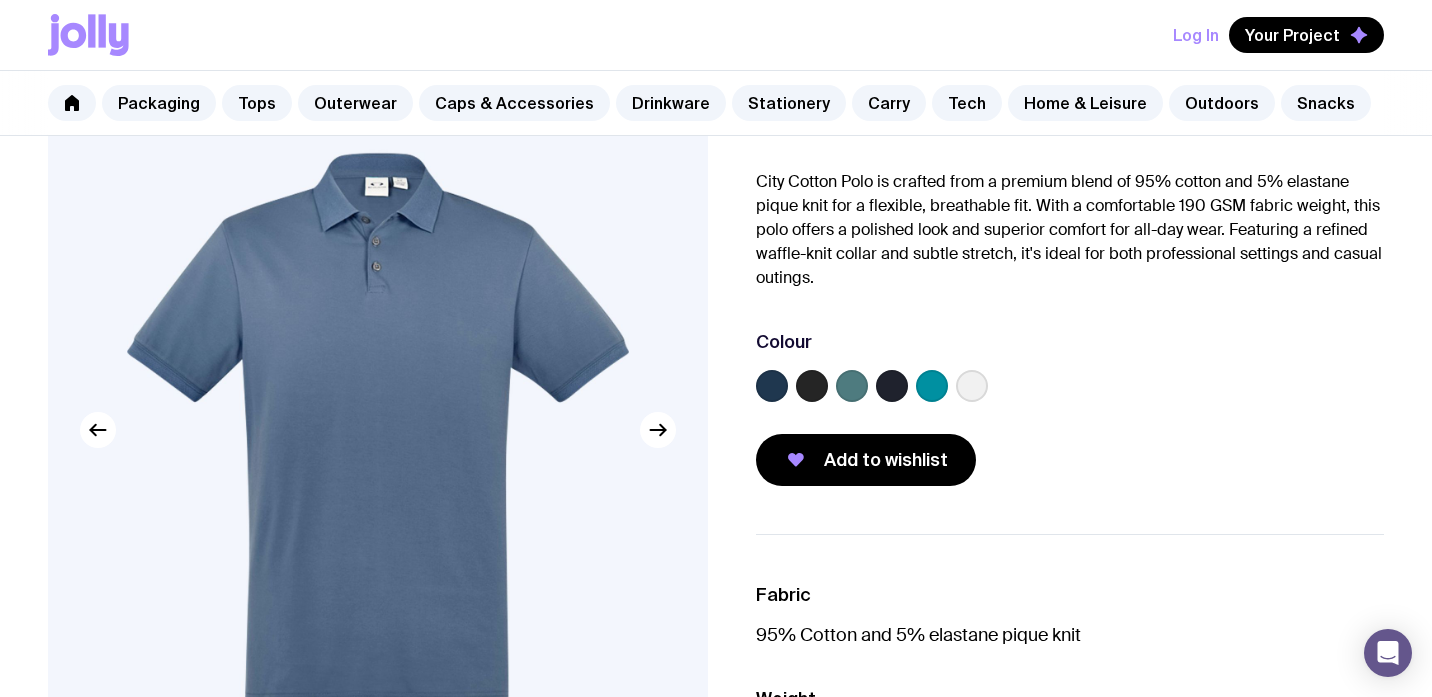 click 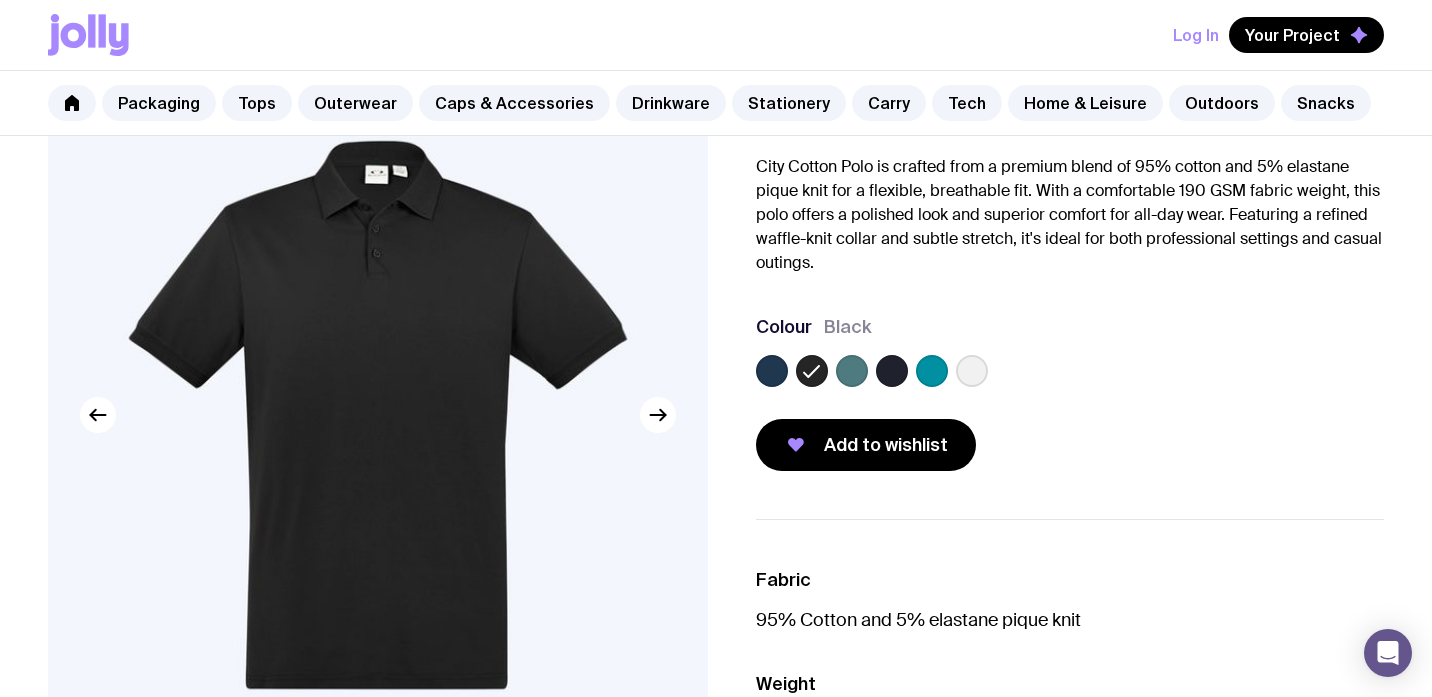 scroll, scrollTop: 154, scrollLeft: 0, axis: vertical 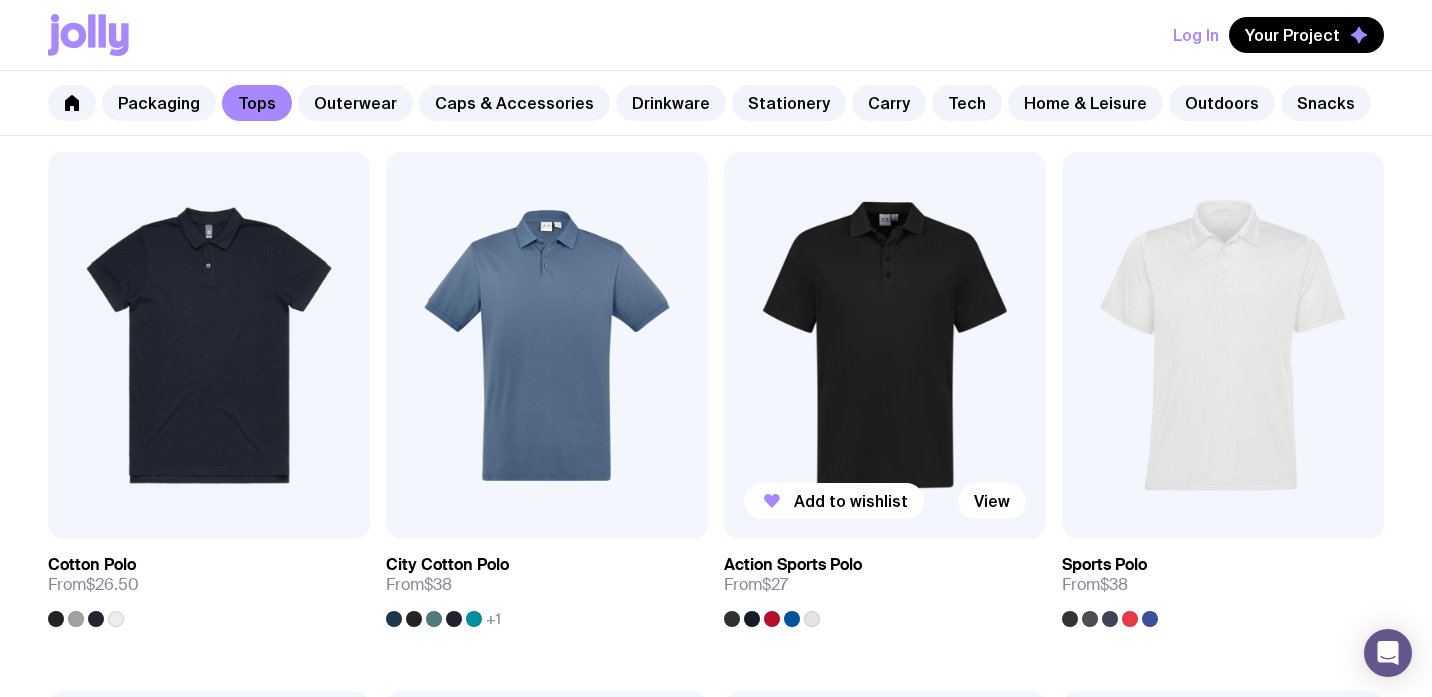 click at bounding box center (885, 345) 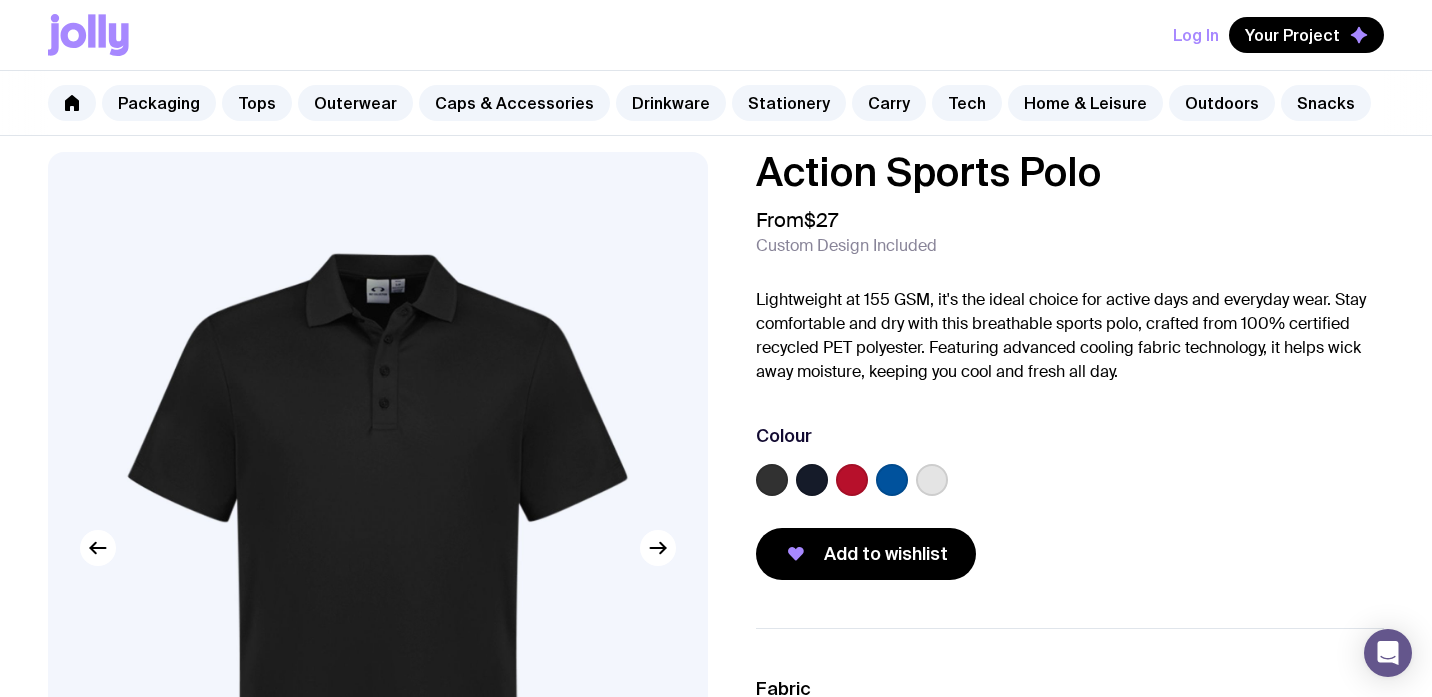 scroll, scrollTop: 18, scrollLeft: 0, axis: vertical 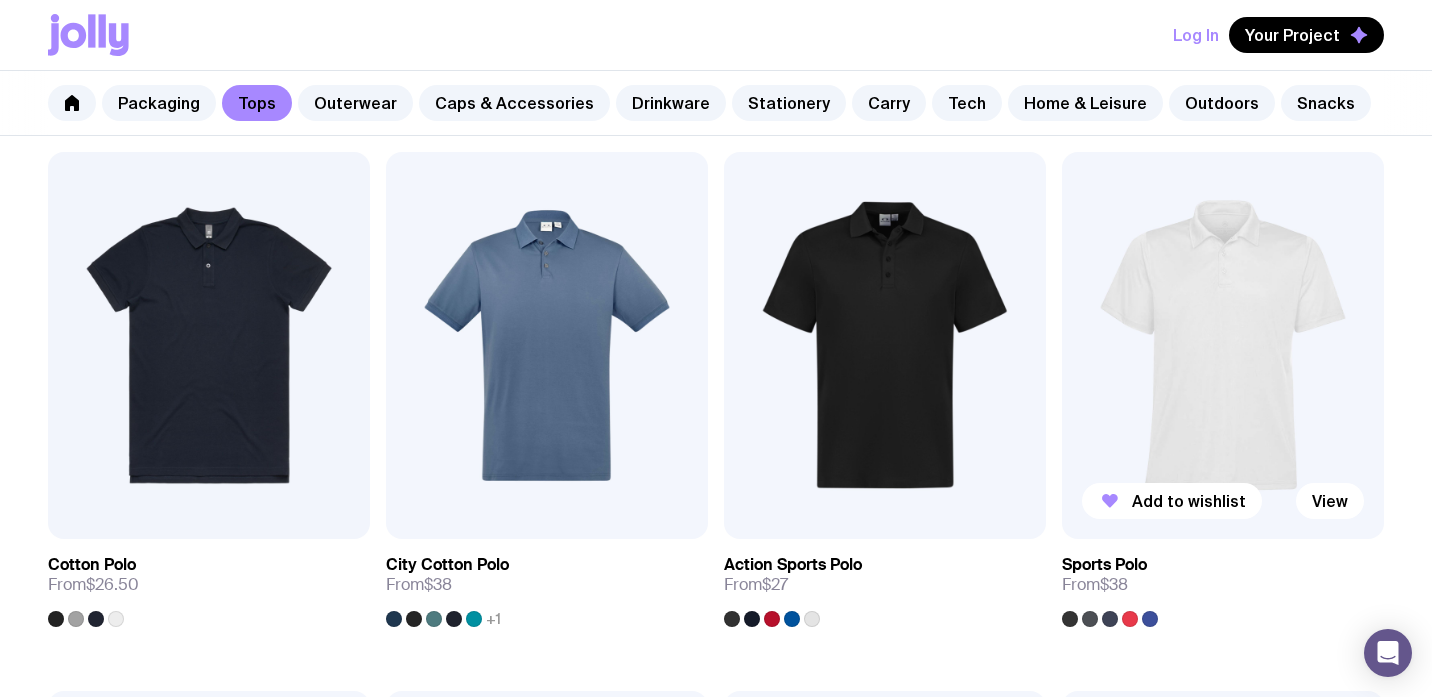 click at bounding box center [1223, 345] 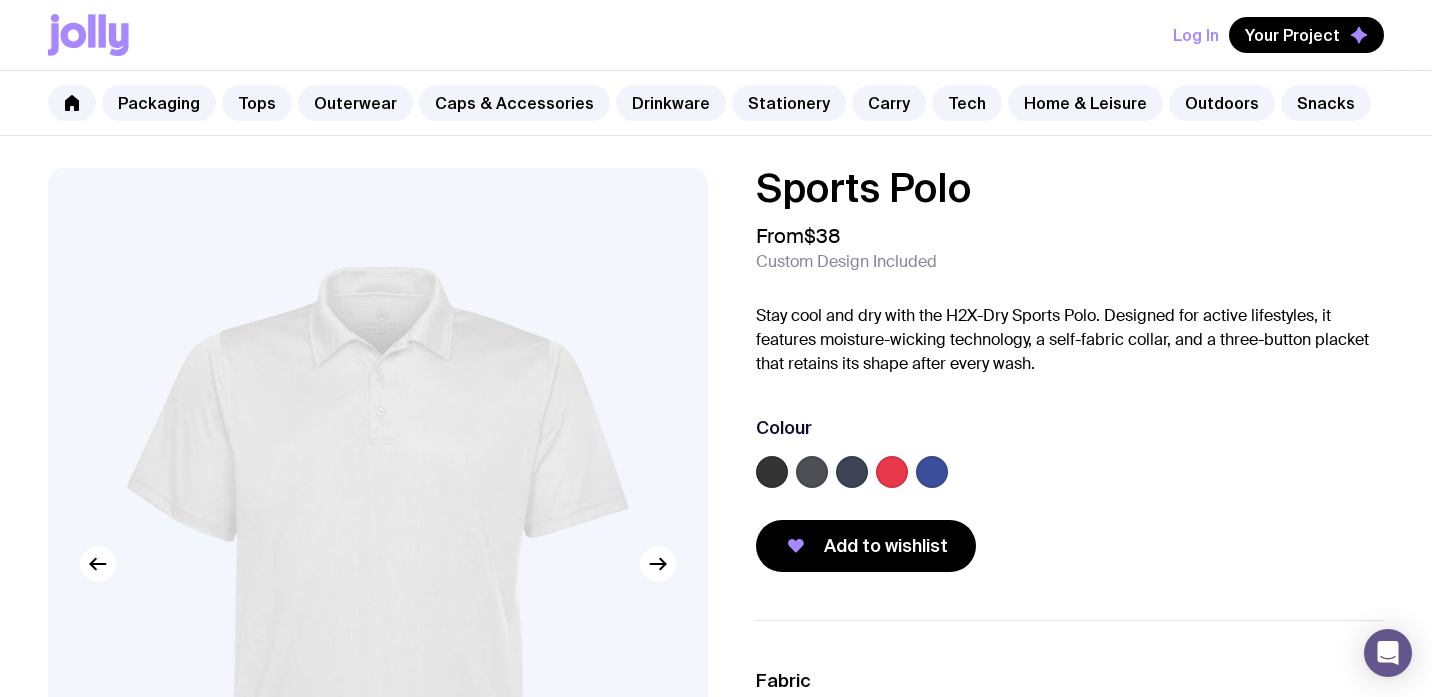 scroll, scrollTop: 0, scrollLeft: 0, axis: both 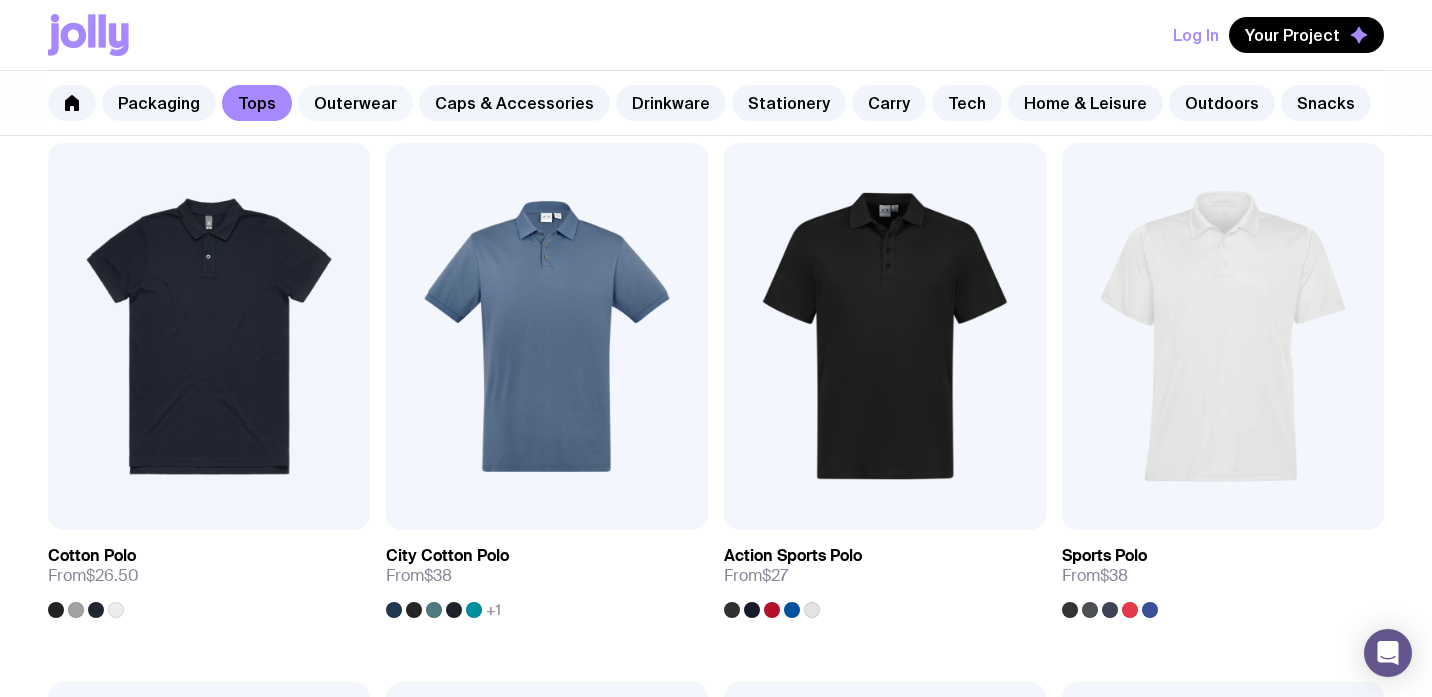 click on "Outerwear" 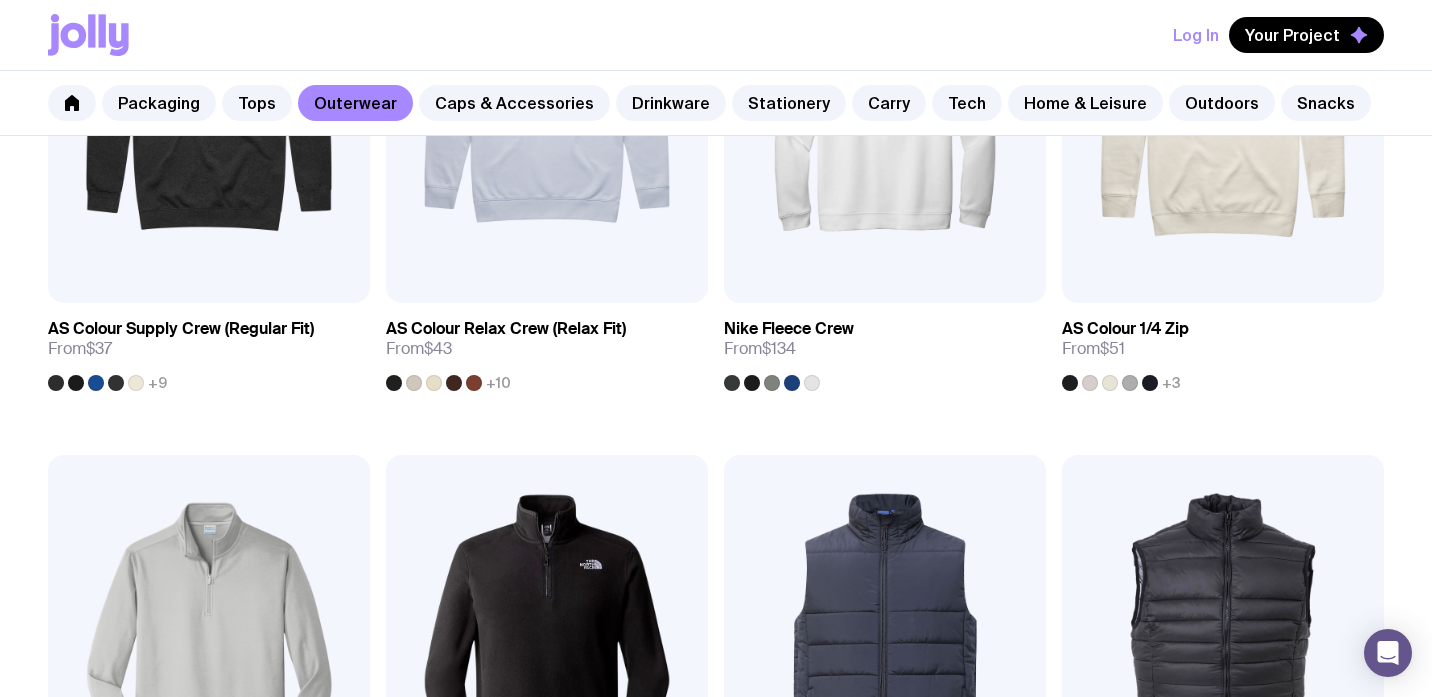 scroll, scrollTop: 541, scrollLeft: 0, axis: vertical 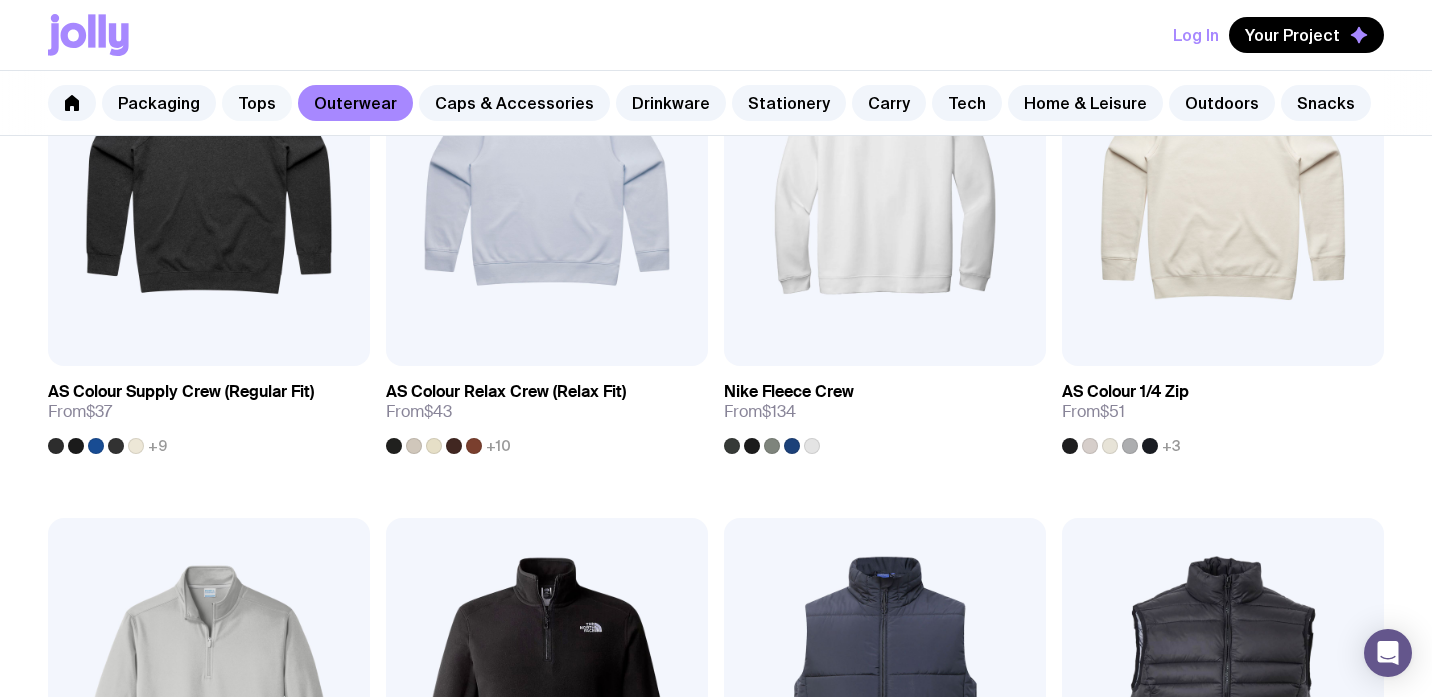 click on "Tops" 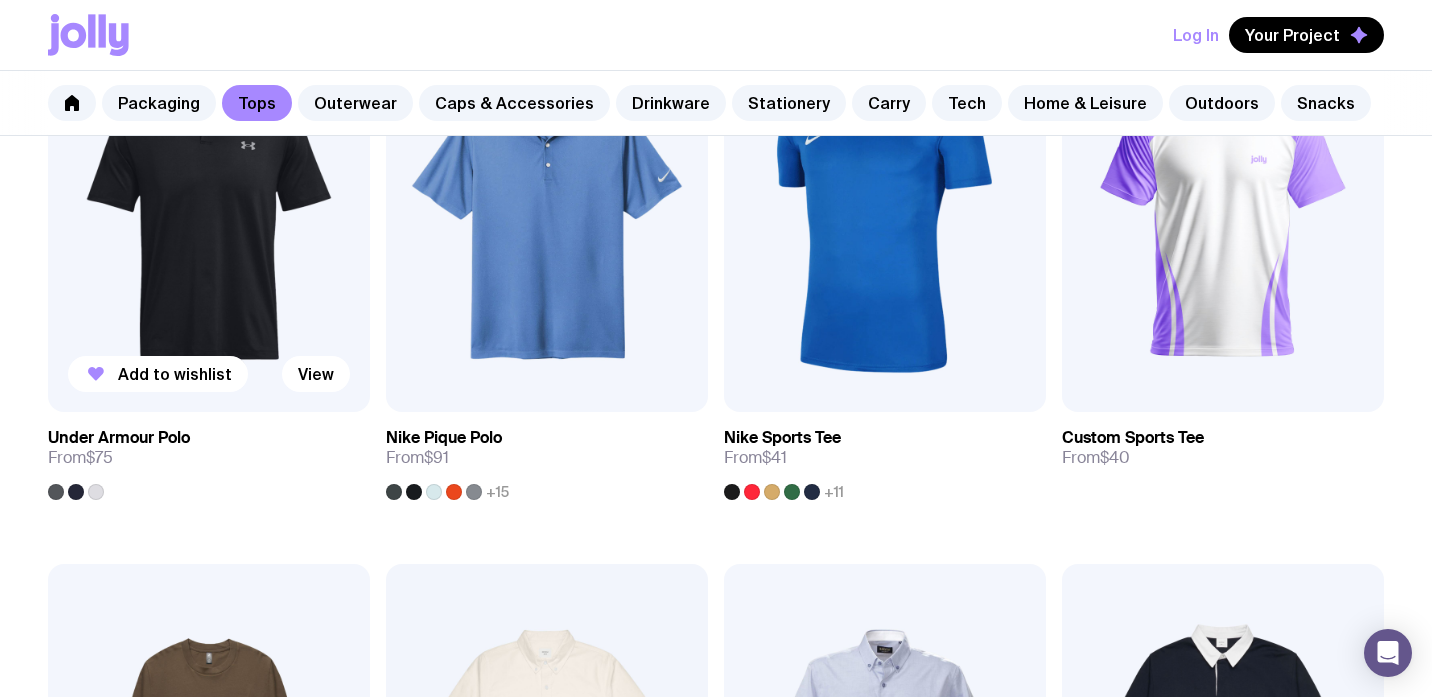 scroll, scrollTop: 1572, scrollLeft: 0, axis: vertical 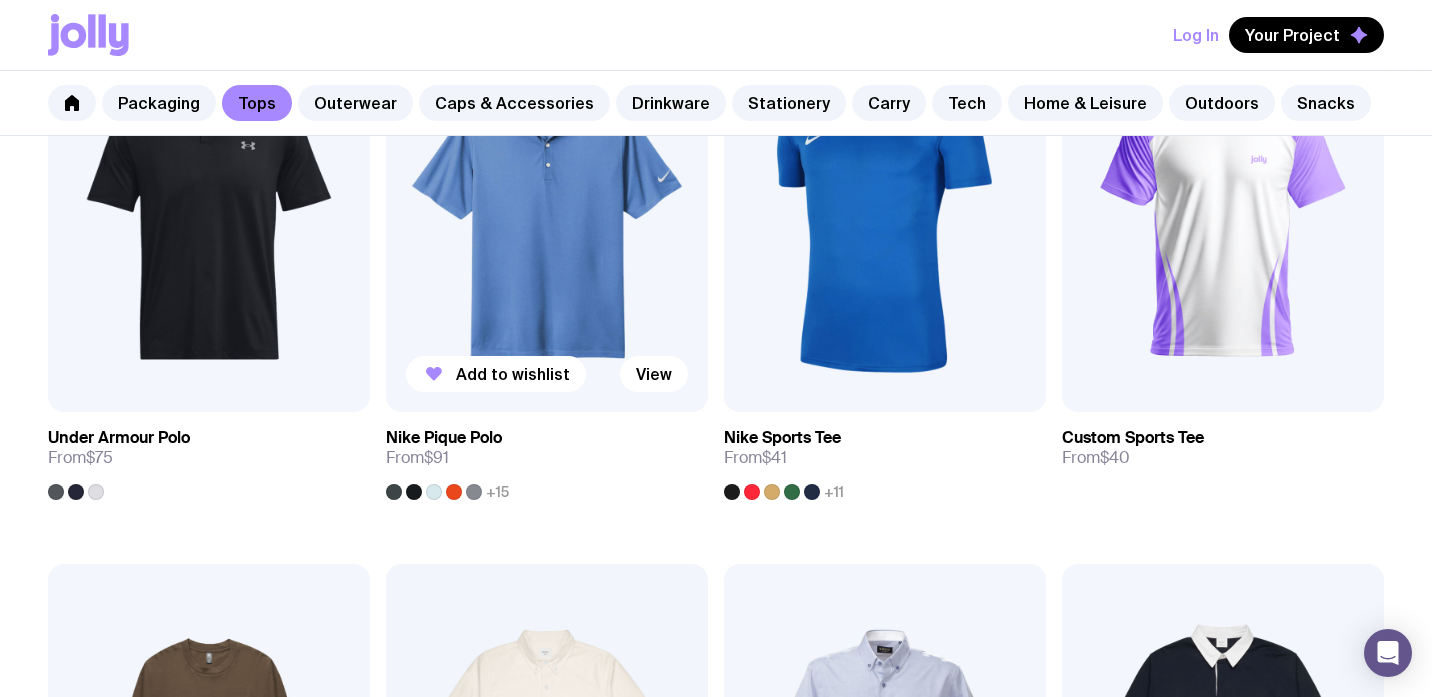 click at bounding box center [547, 219] 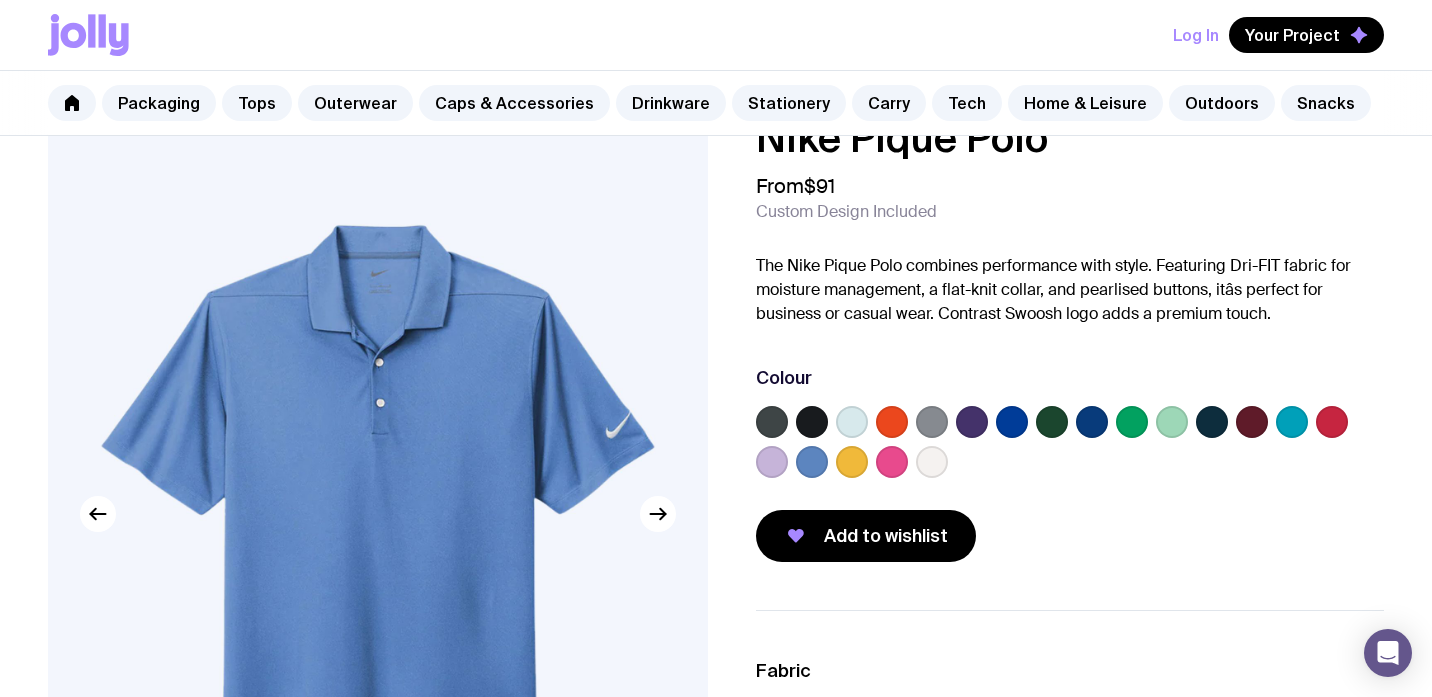 scroll, scrollTop: 56, scrollLeft: 0, axis: vertical 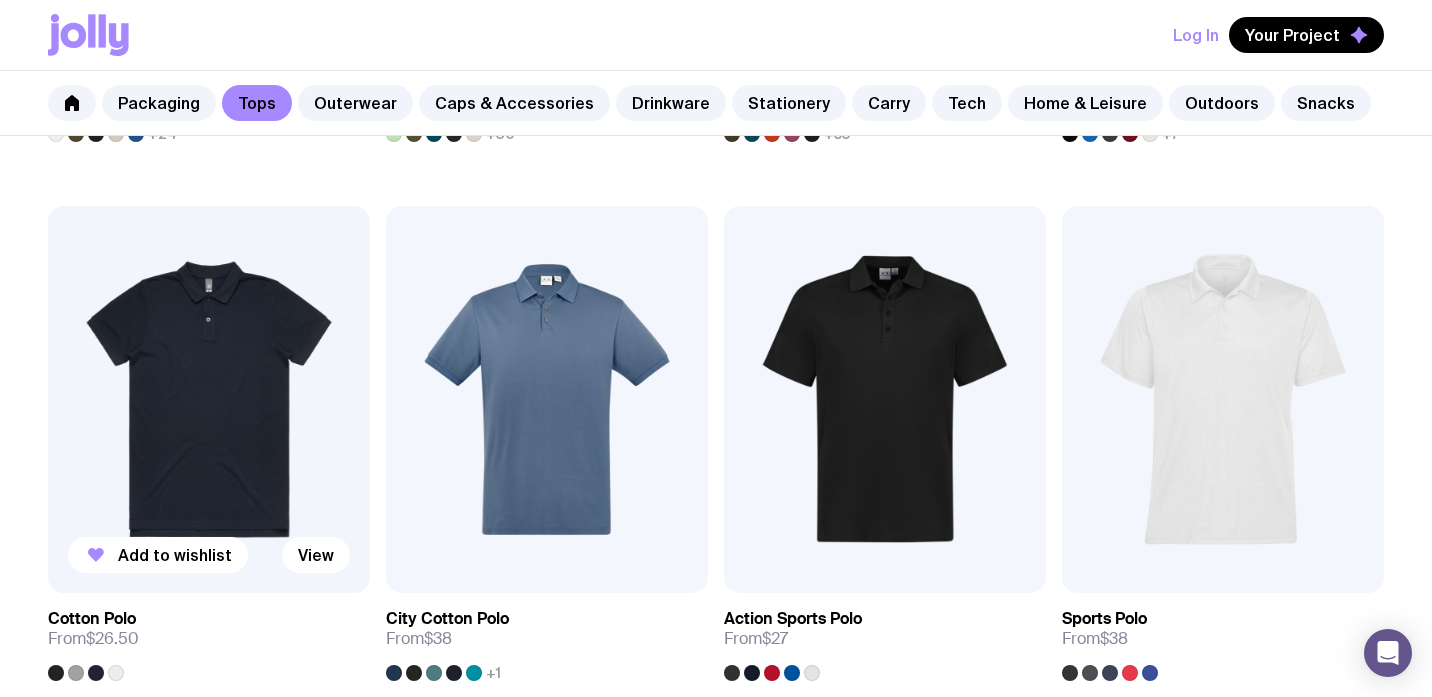 click at bounding box center [209, 399] 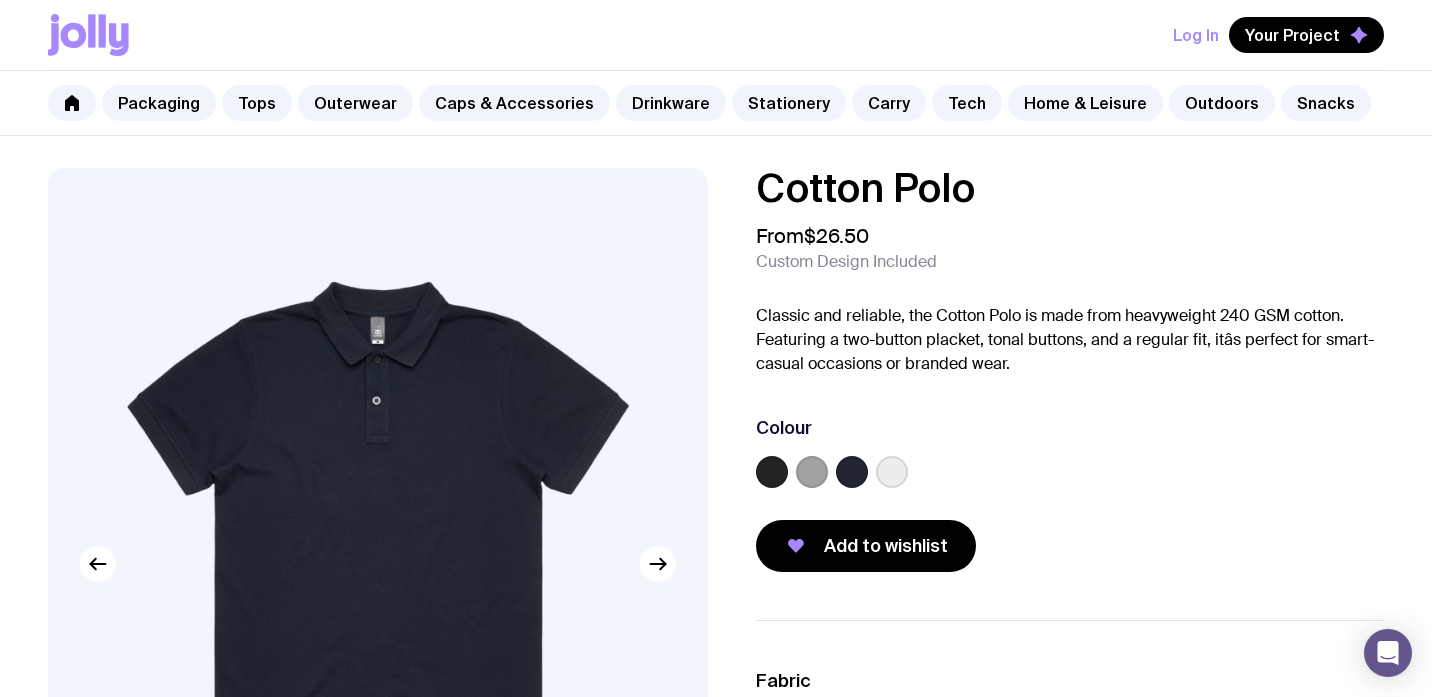 scroll, scrollTop: 0, scrollLeft: 0, axis: both 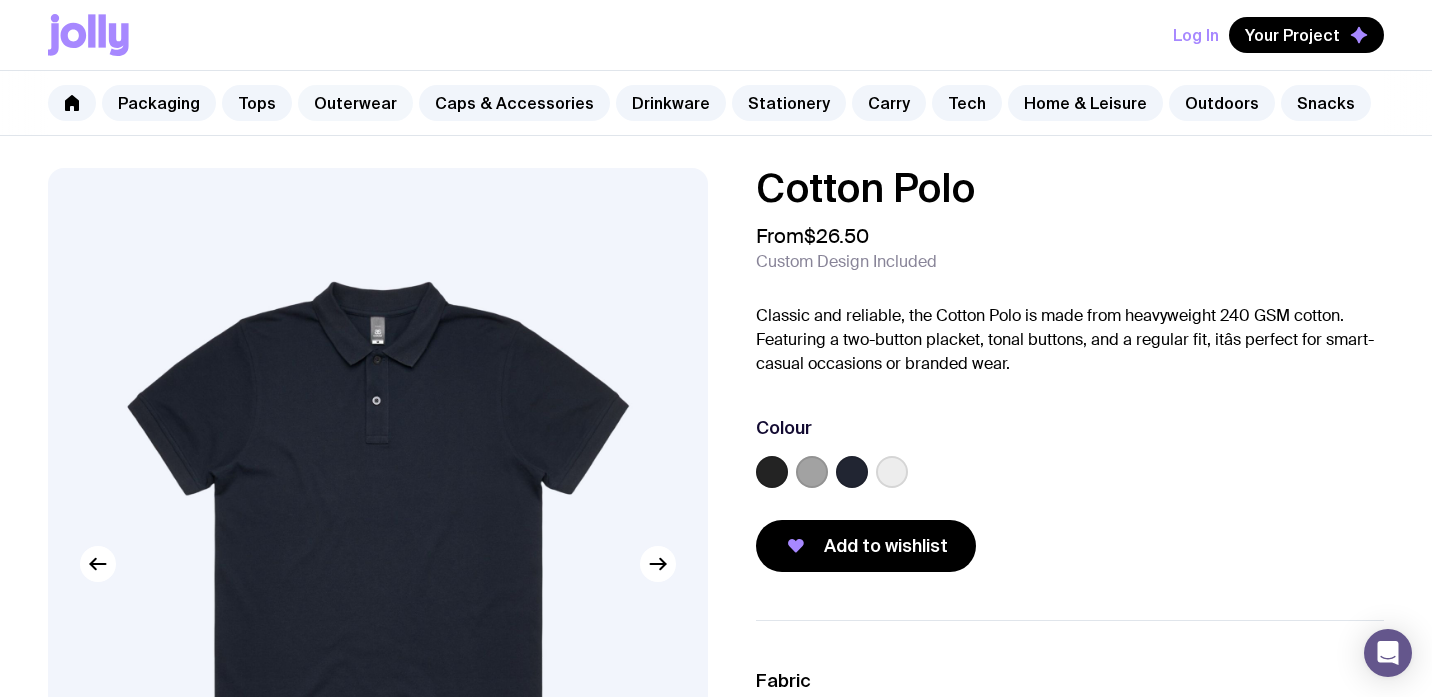 click on "Outerwear" 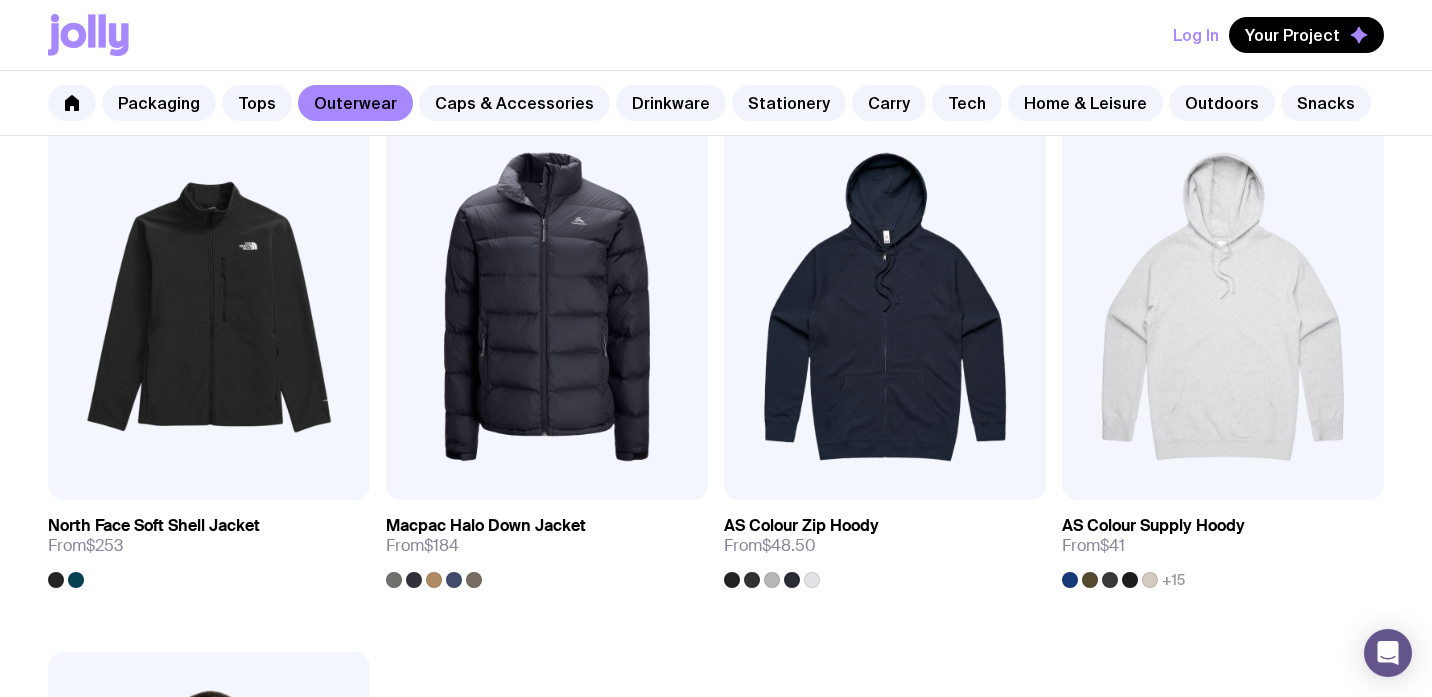 scroll, scrollTop: 2556, scrollLeft: 0, axis: vertical 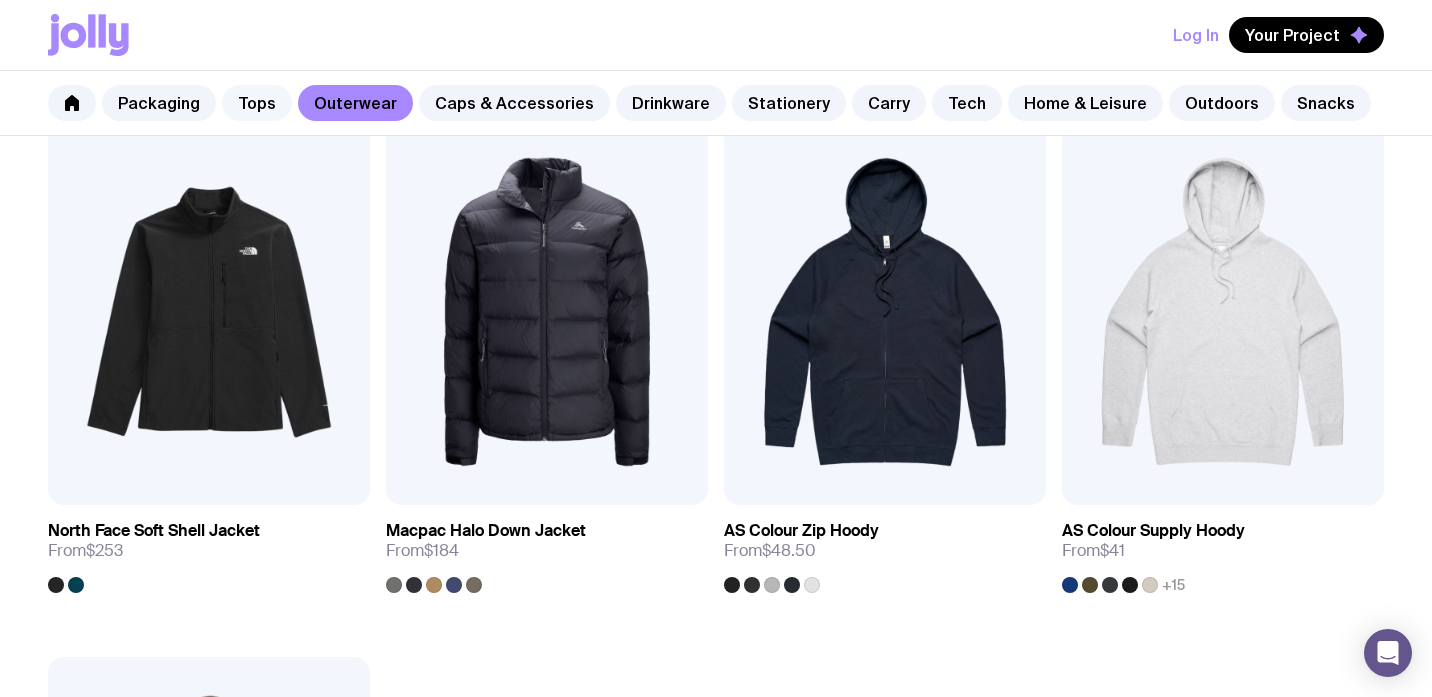 click on "Tops" 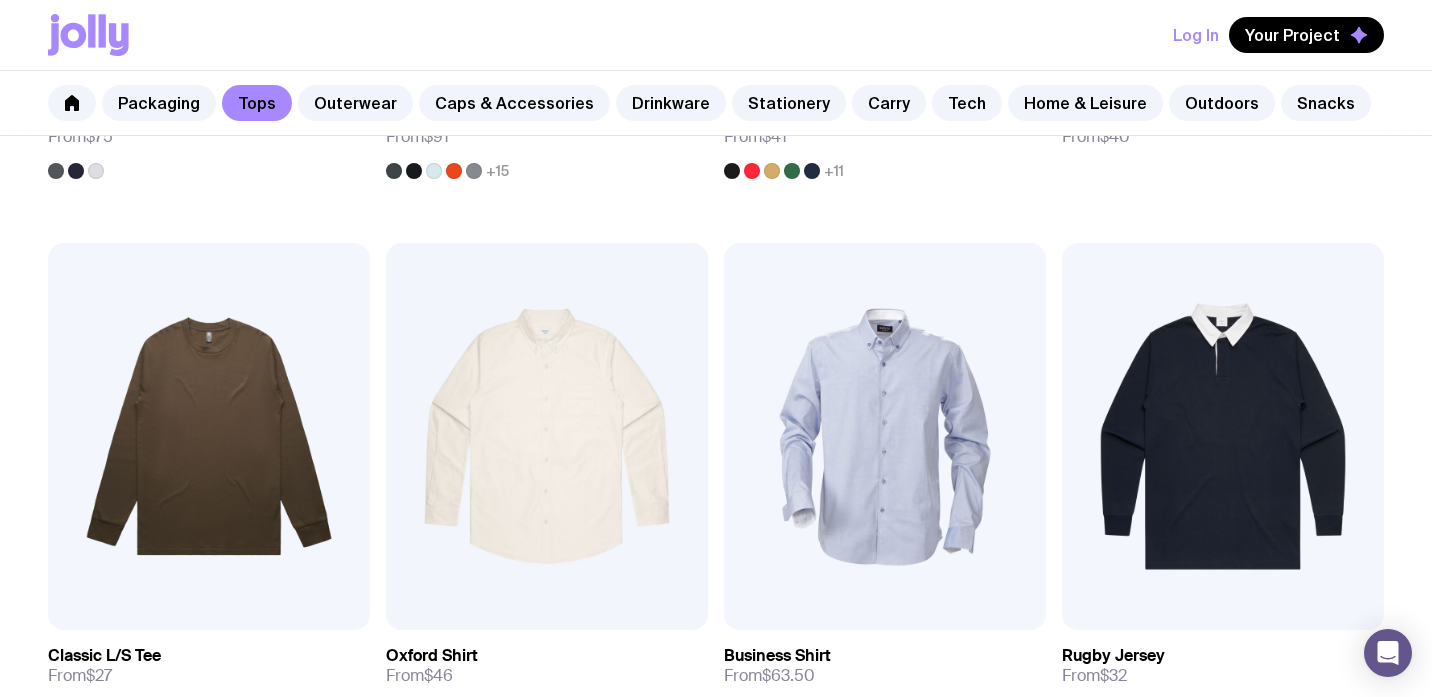 scroll, scrollTop: 1956, scrollLeft: 0, axis: vertical 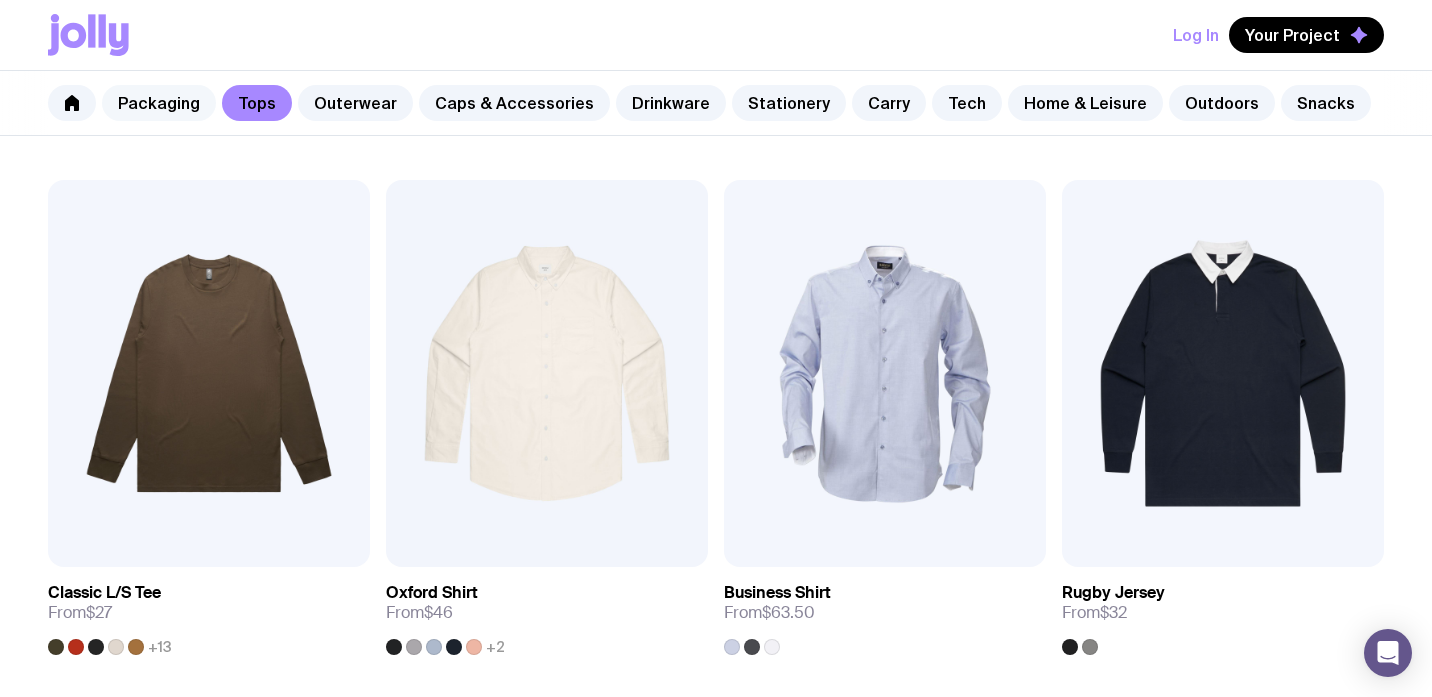 click on "Packaging" 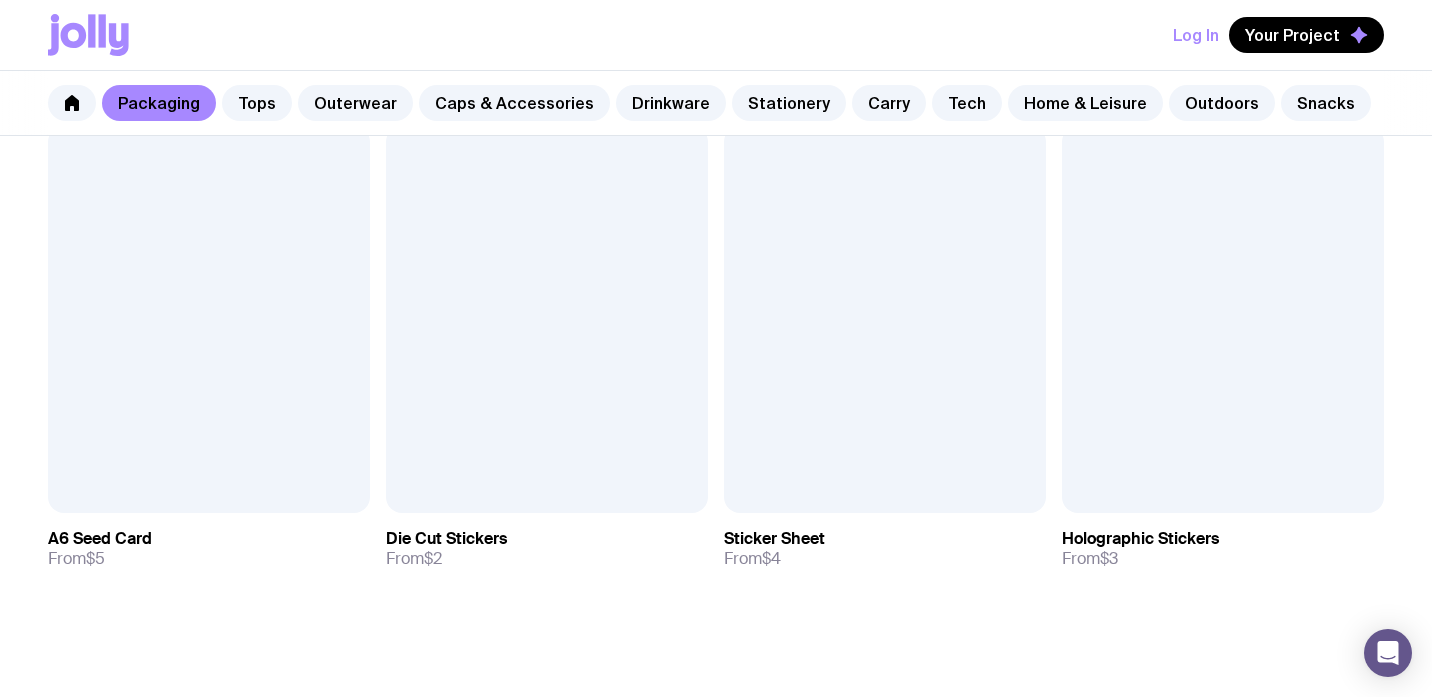 scroll, scrollTop: 1980, scrollLeft: 0, axis: vertical 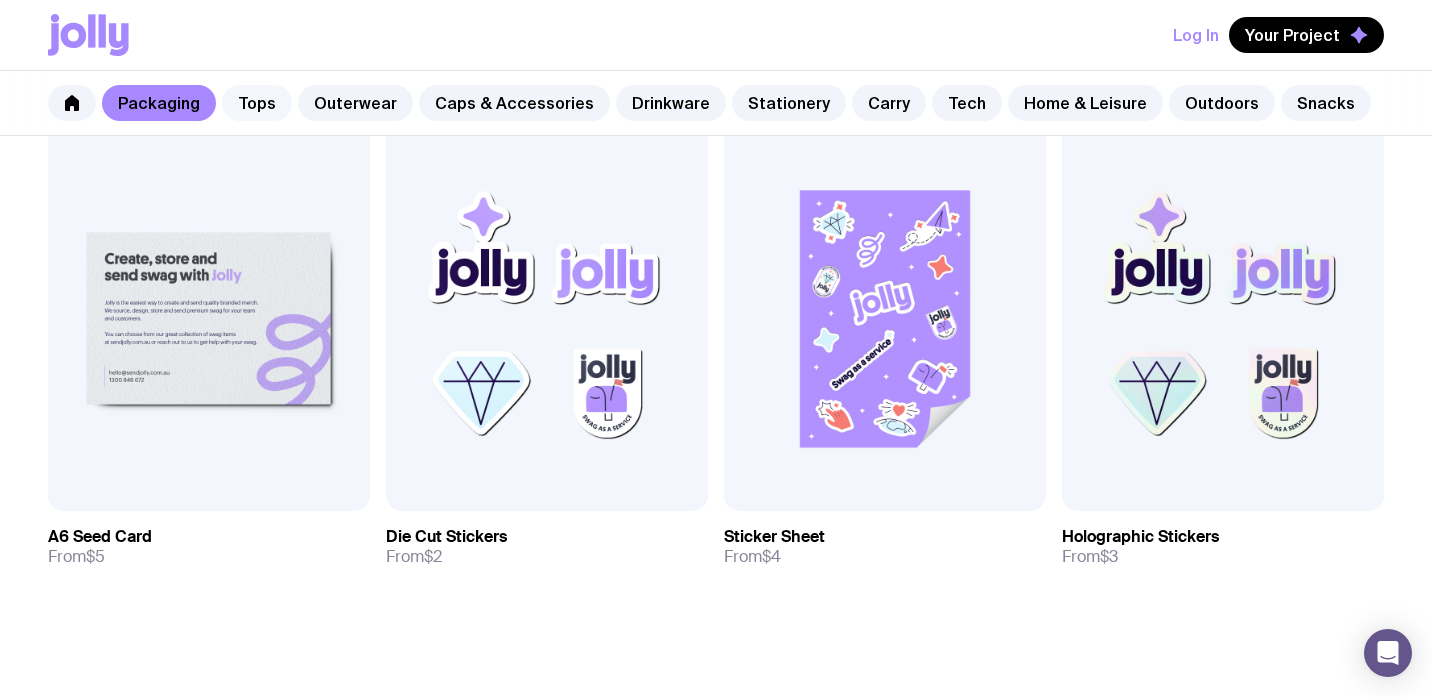 click on "Tops" 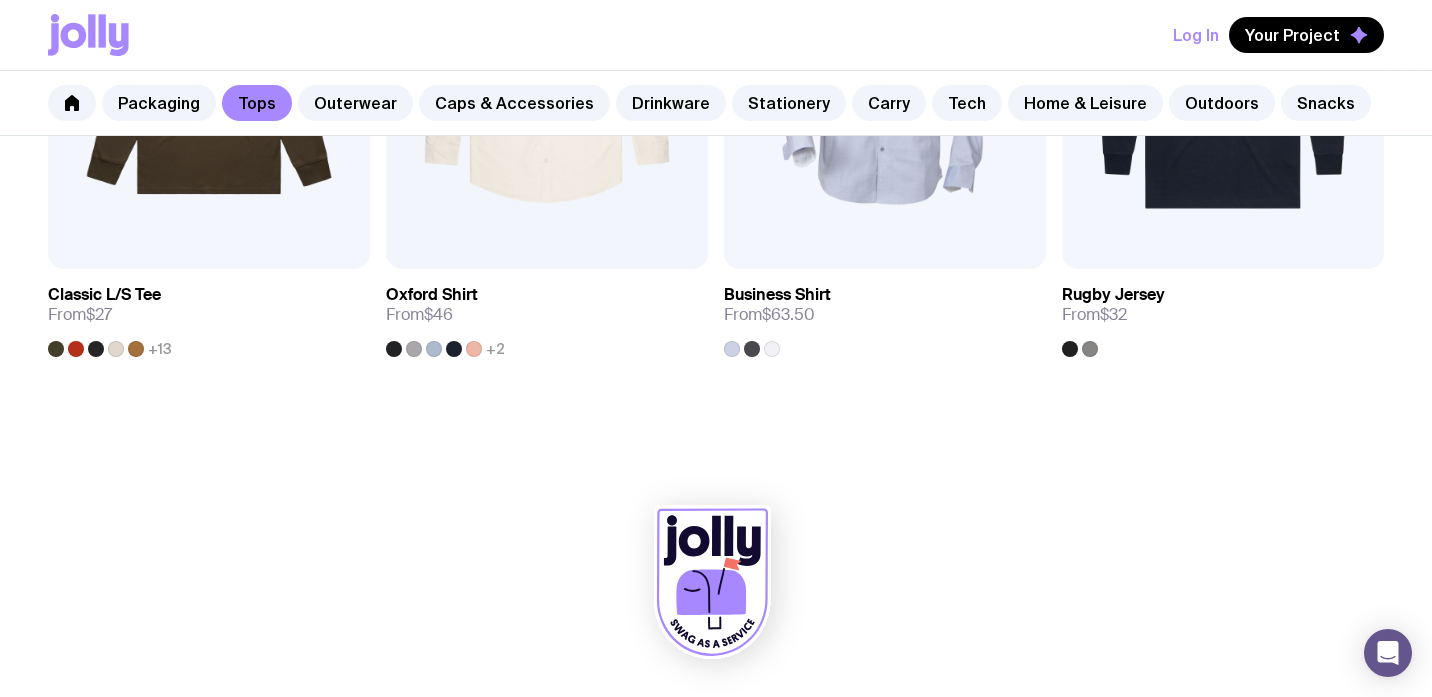 scroll, scrollTop: 2254, scrollLeft: 0, axis: vertical 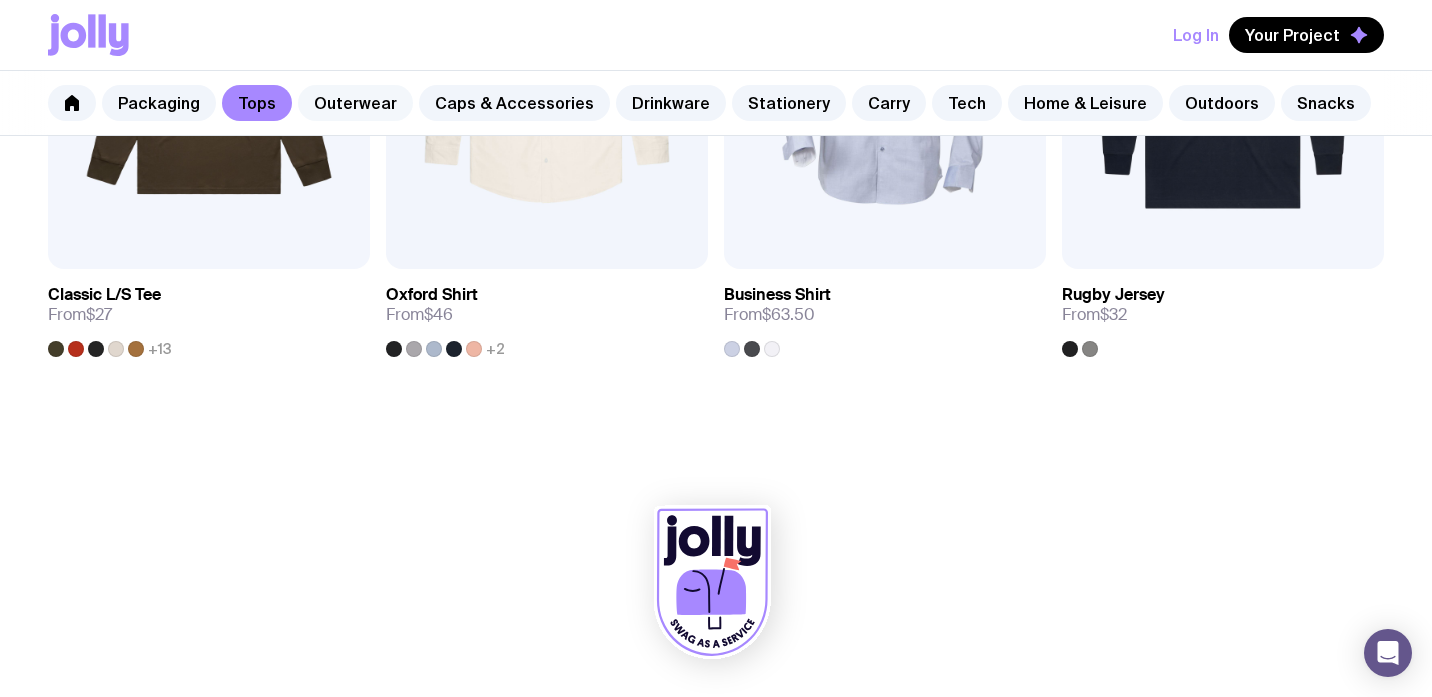 click on "Outerwear" 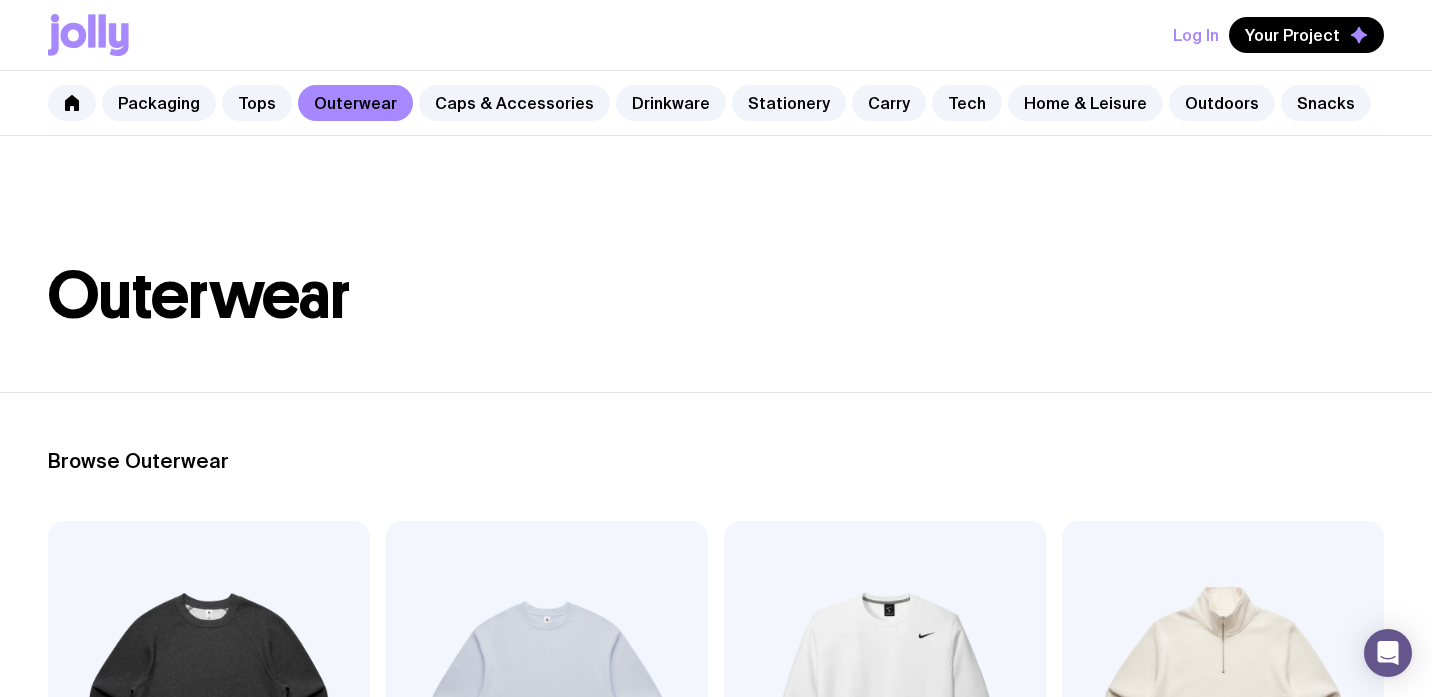 scroll, scrollTop: 0, scrollLeft: 0, axis: both 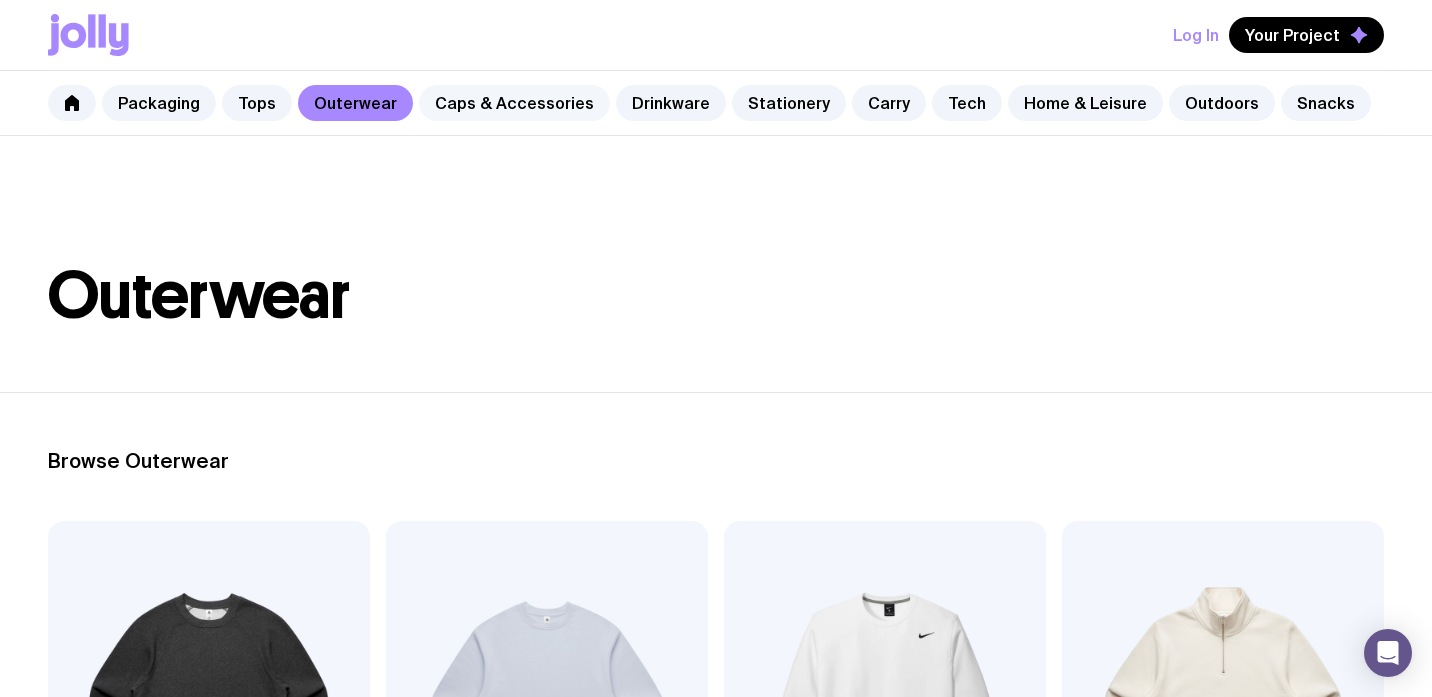 click on "Caps & Accessories" 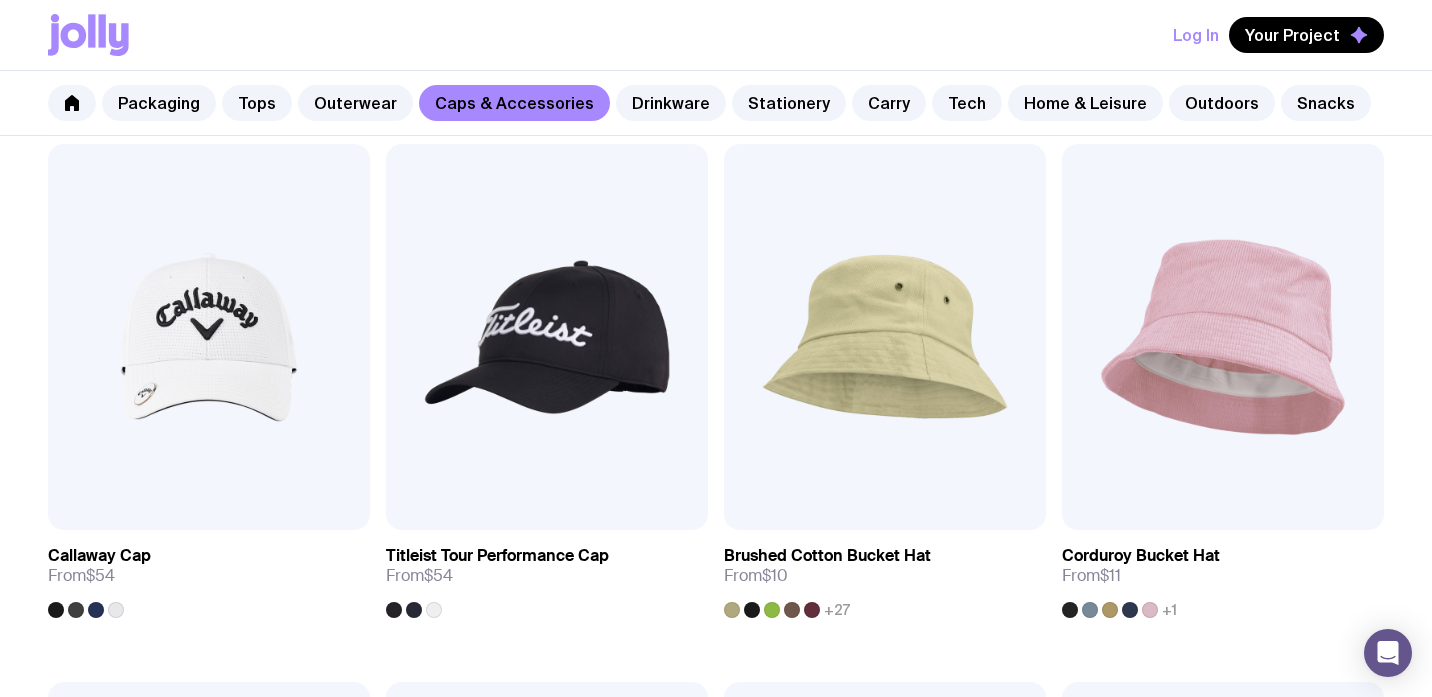 scroll, scrollTop: 1447, scrollLeft: 0, axis: vertical 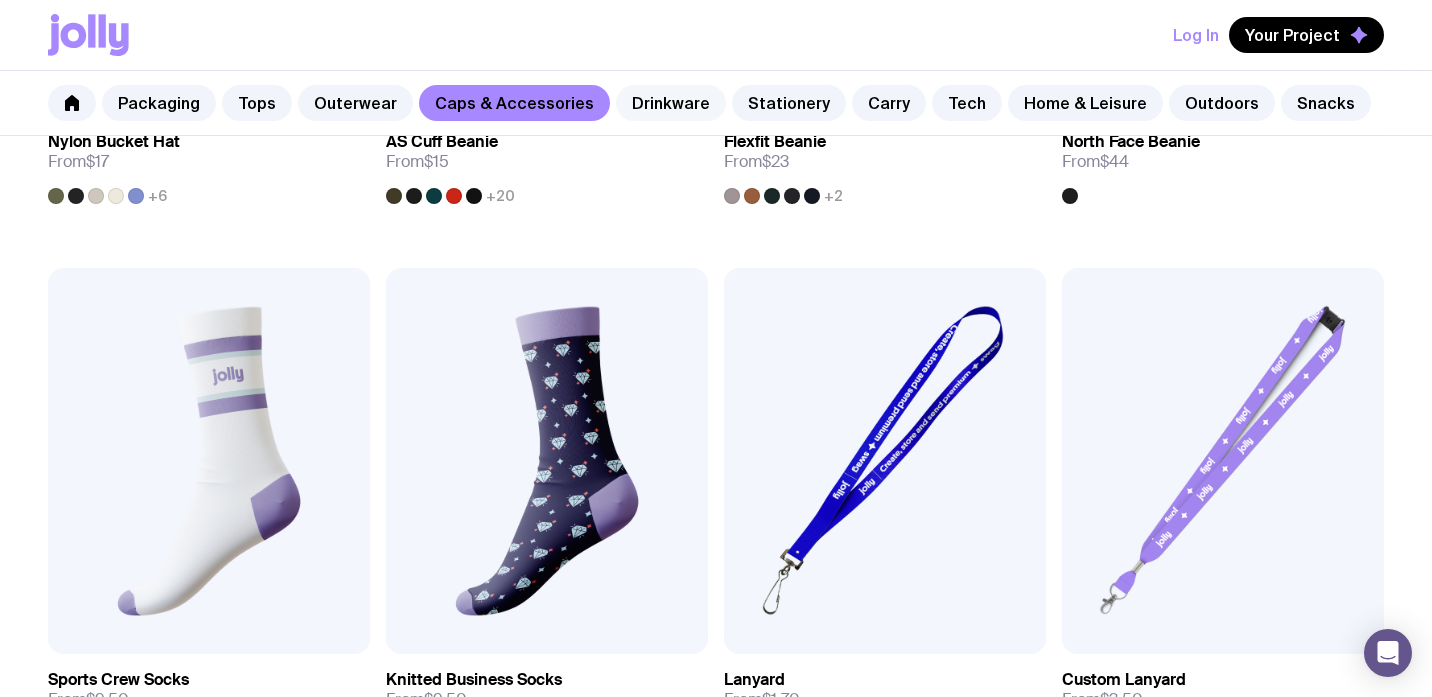 click on "Drinkware" 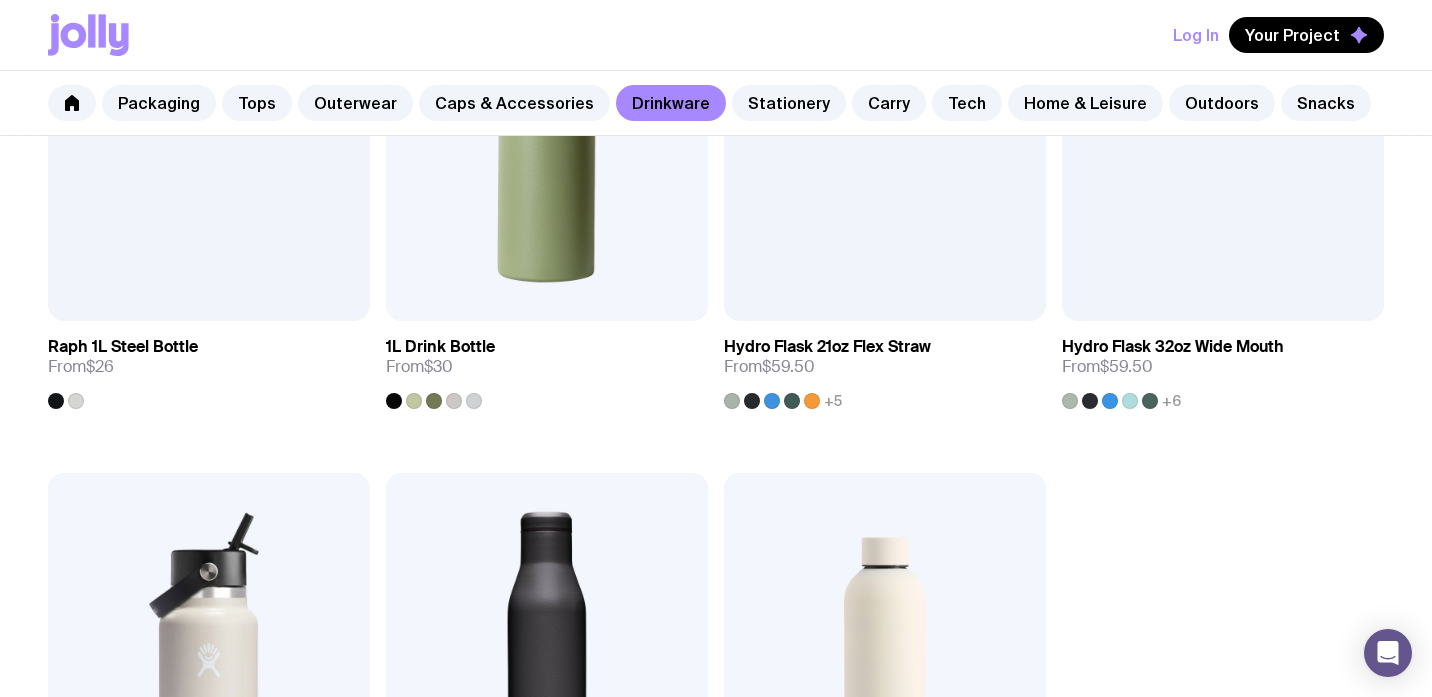 scroll, scrollTop: 2630, scrollLeft: 0, axis: vertical 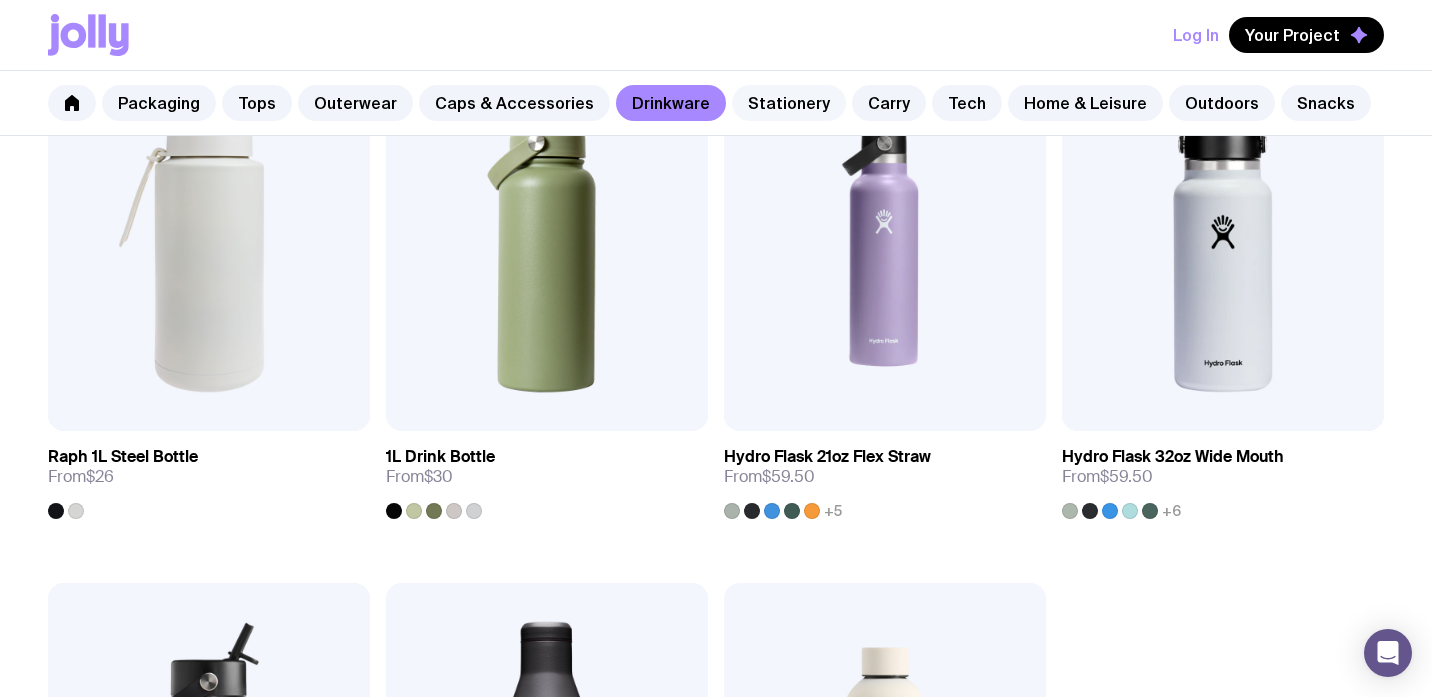 click on "Stationery" 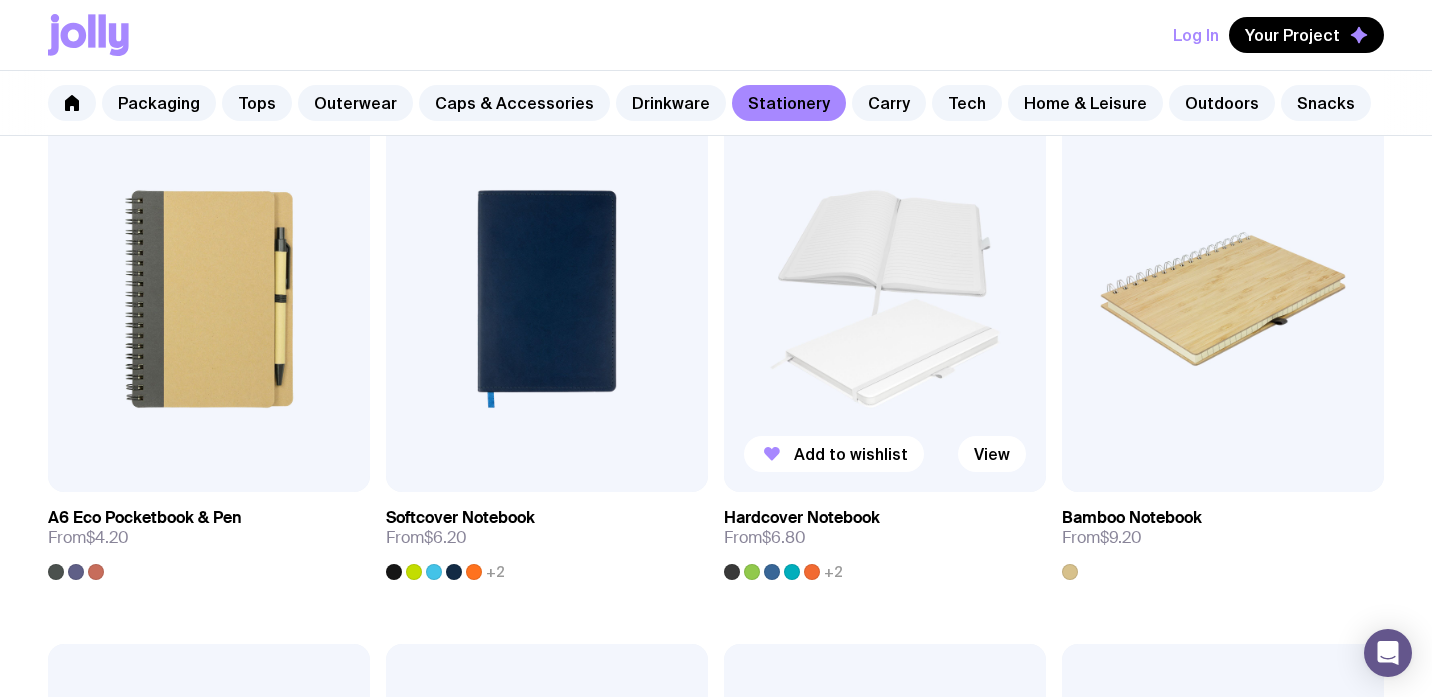 scroll, scrollTop: 1490, scrollLeft: 0, axis: vertical 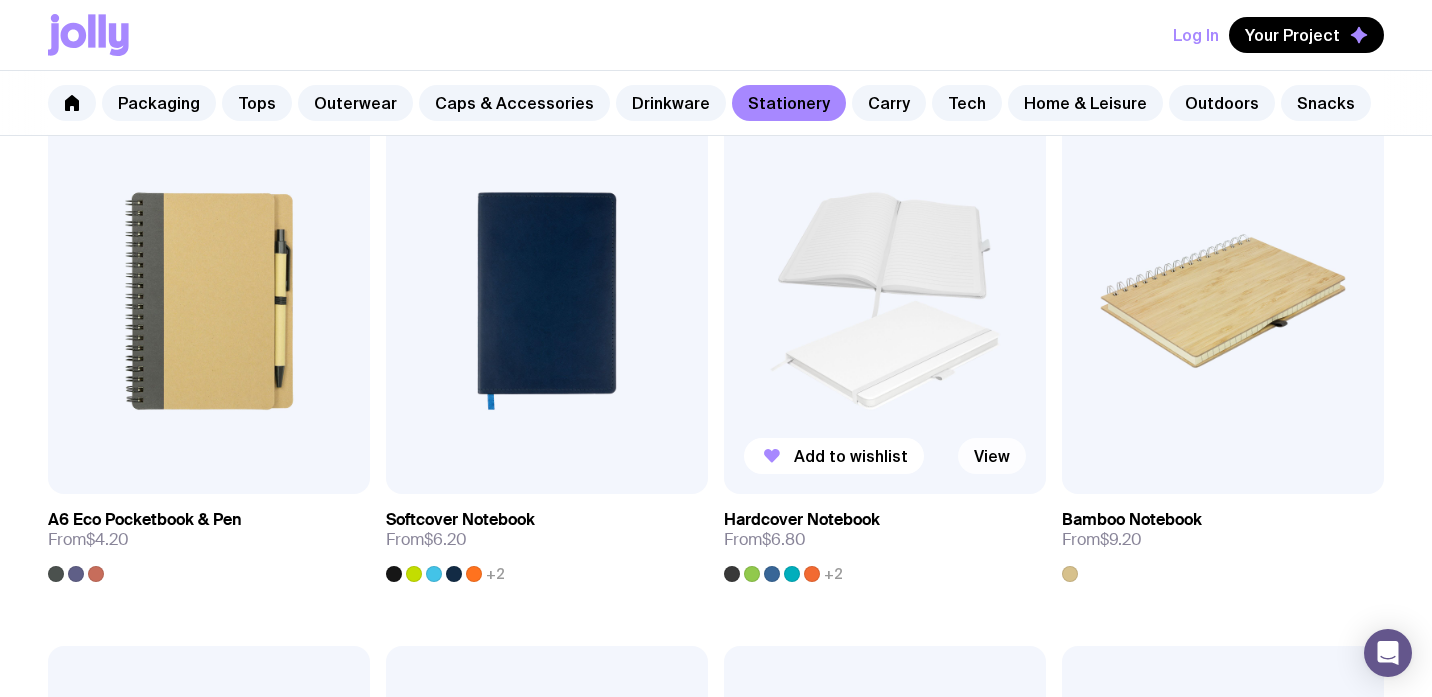 click on "View" at bounding box center (992, 456) 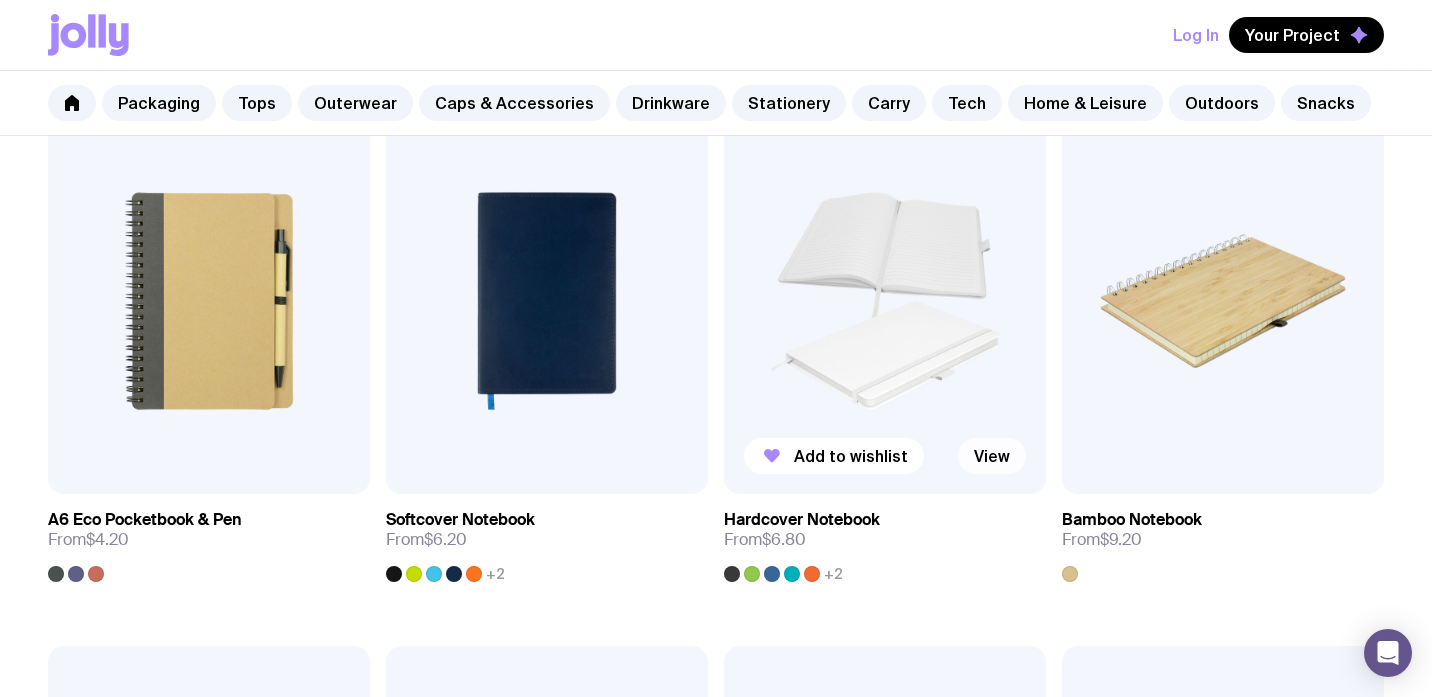 scroll, scrollTop: 0, scrollLeft: 0, axis: both 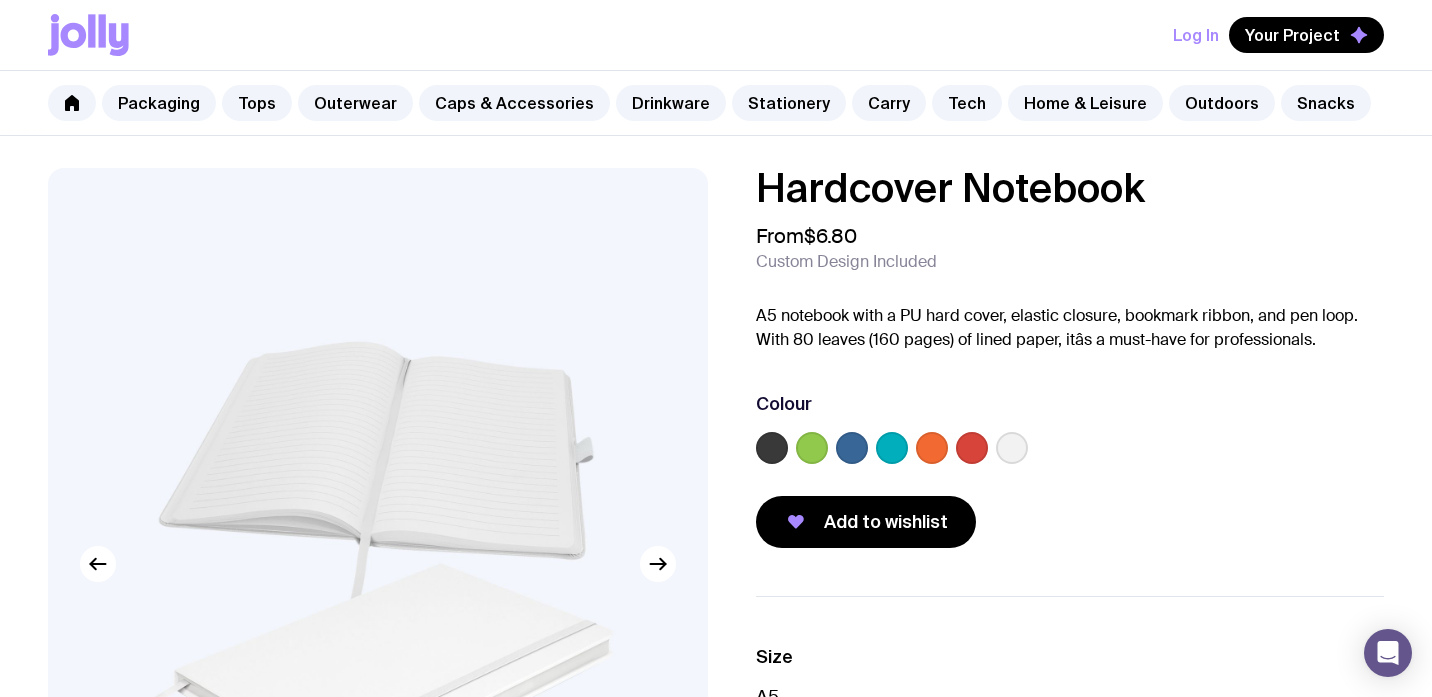 click 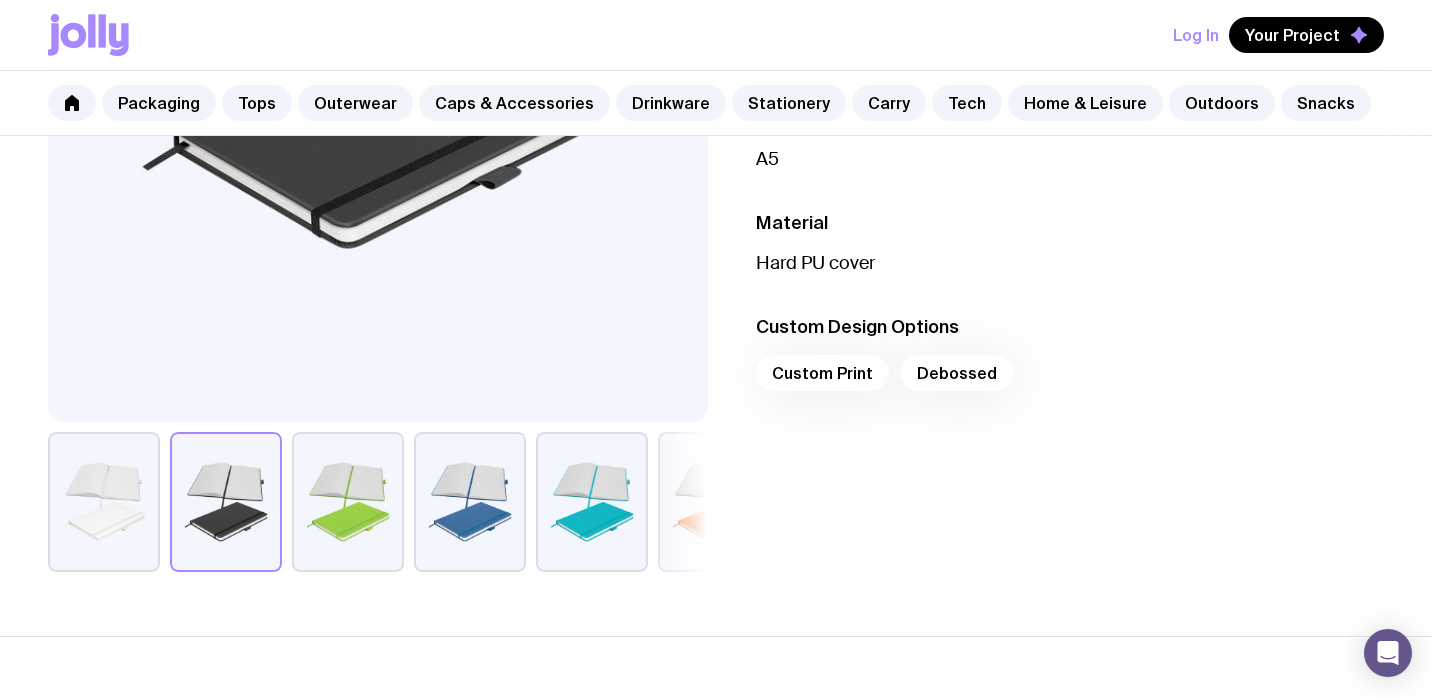 scroll, scrollTop: 338, scrollLeft: 0, axis: vertical 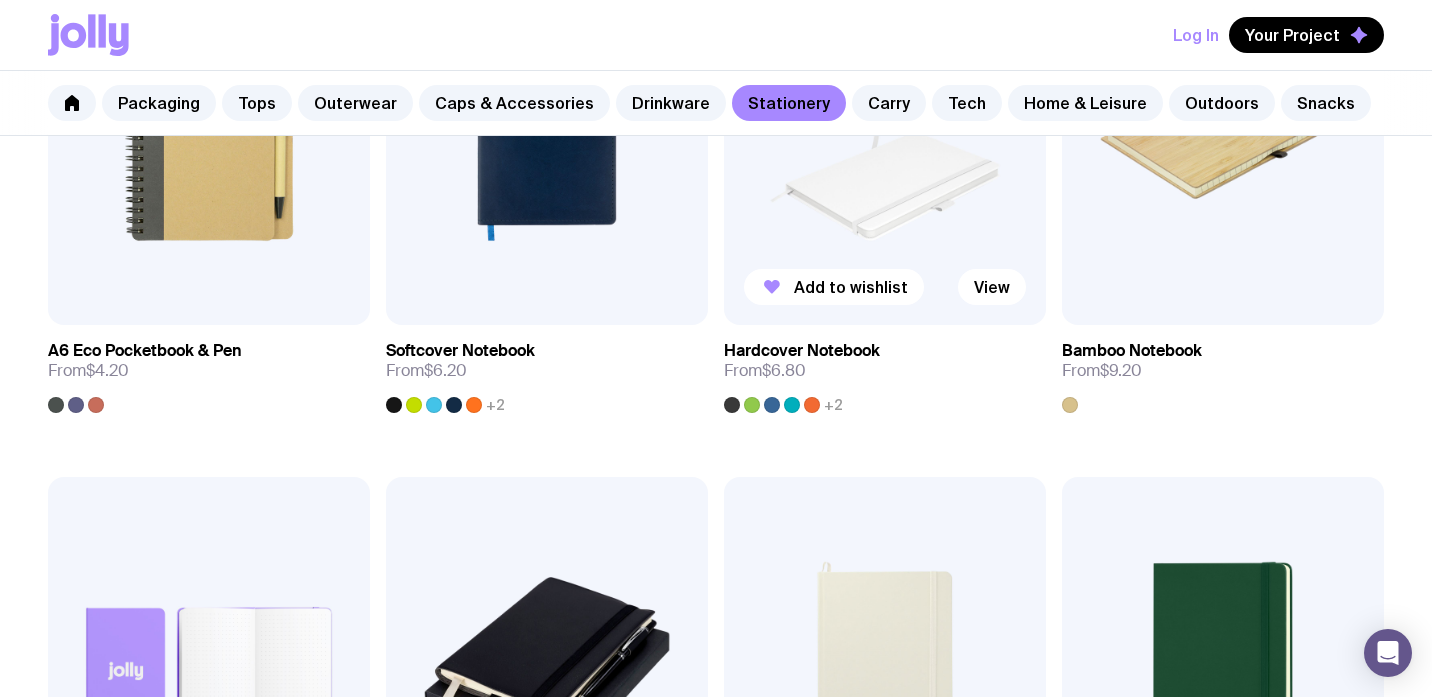 click at bounding box center (885, 132) 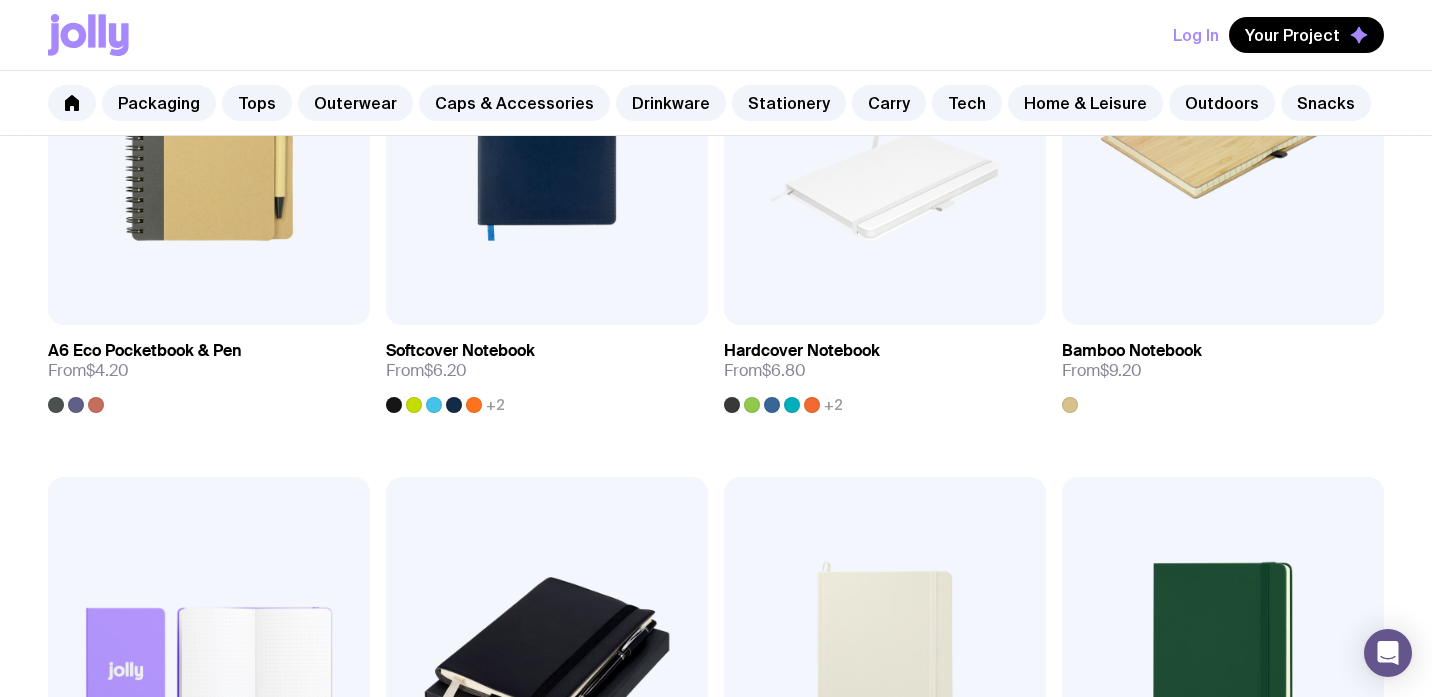 scroll, scrollTop: 0, scrollLeft: 0, axis: both 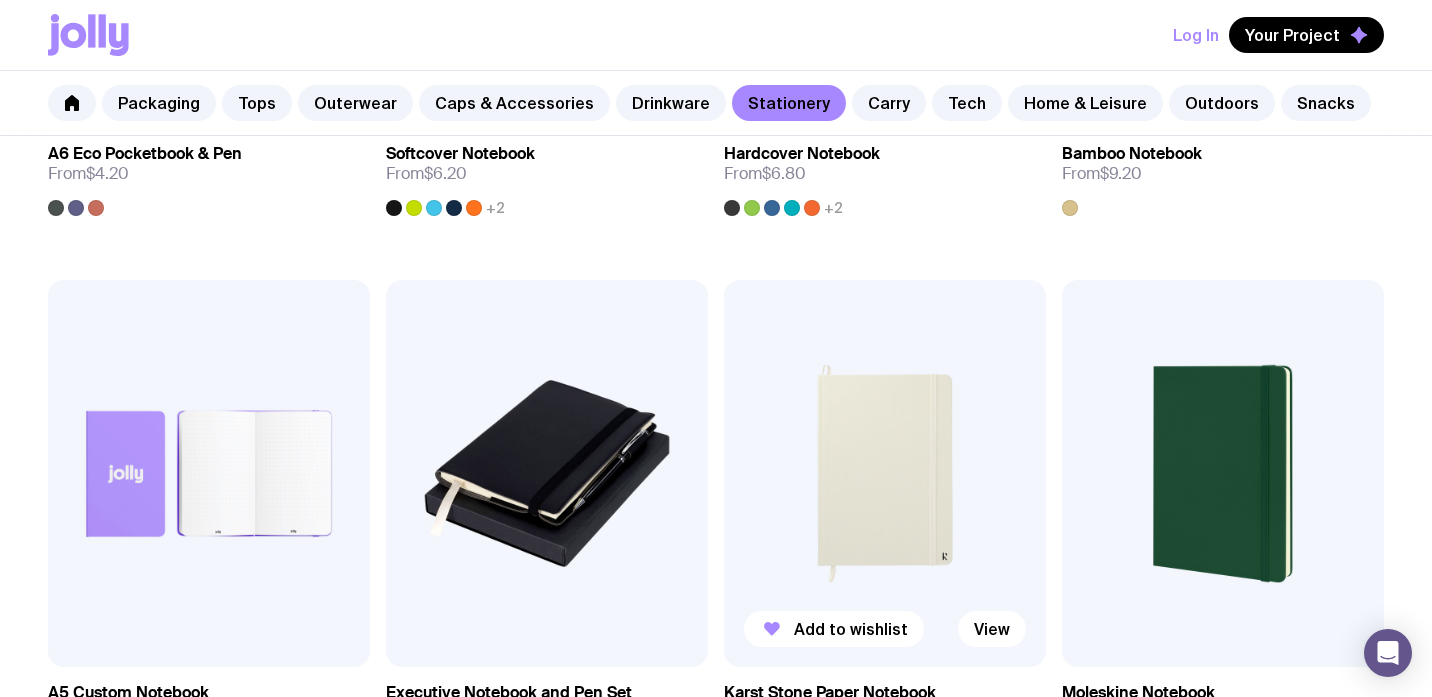 click at bounding box center [885, 473] 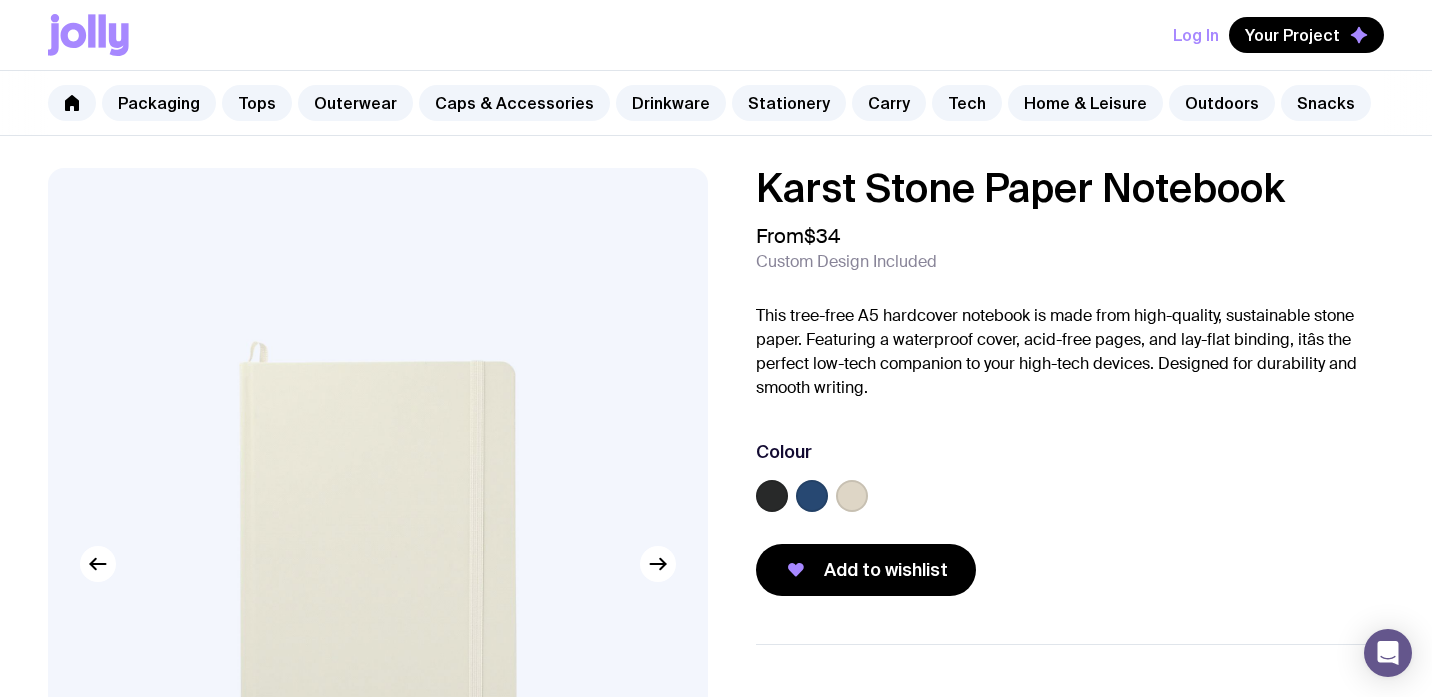 scroll, scrollTop: 139, scrollLeft: 0, axis: vertical 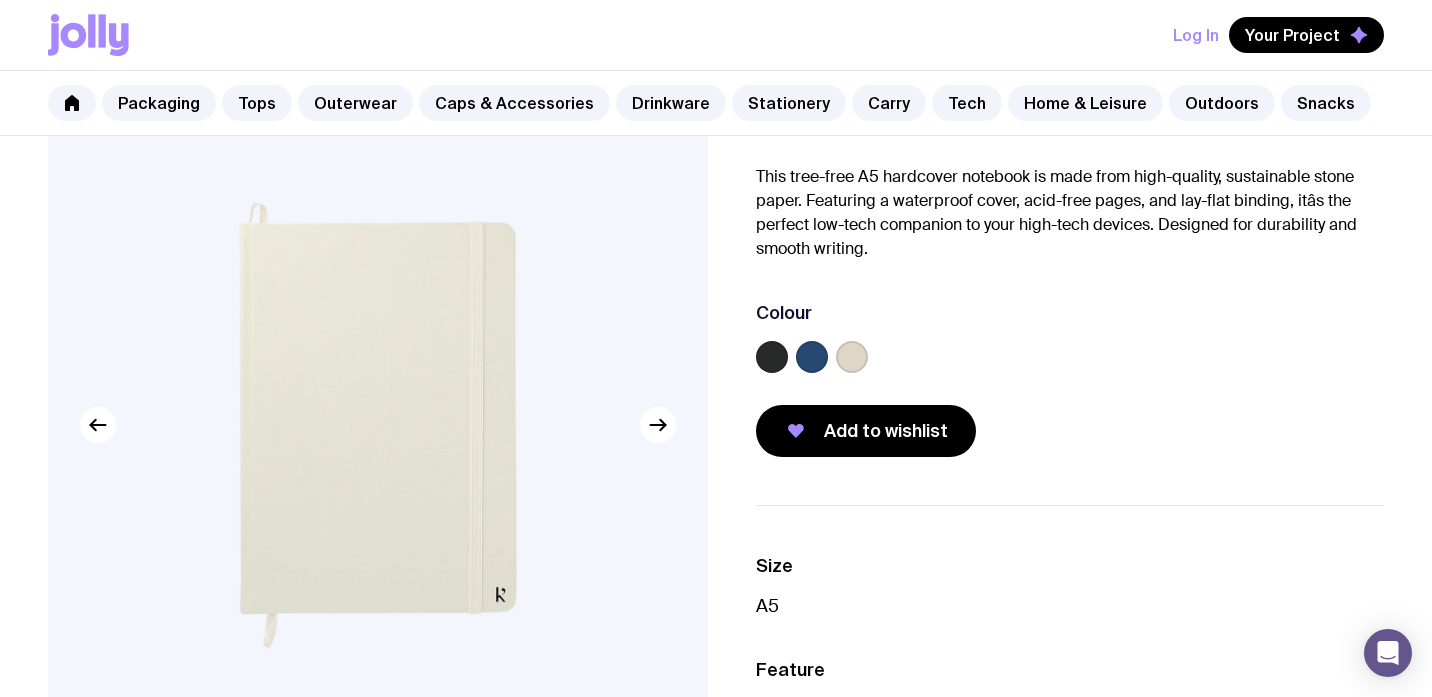 click 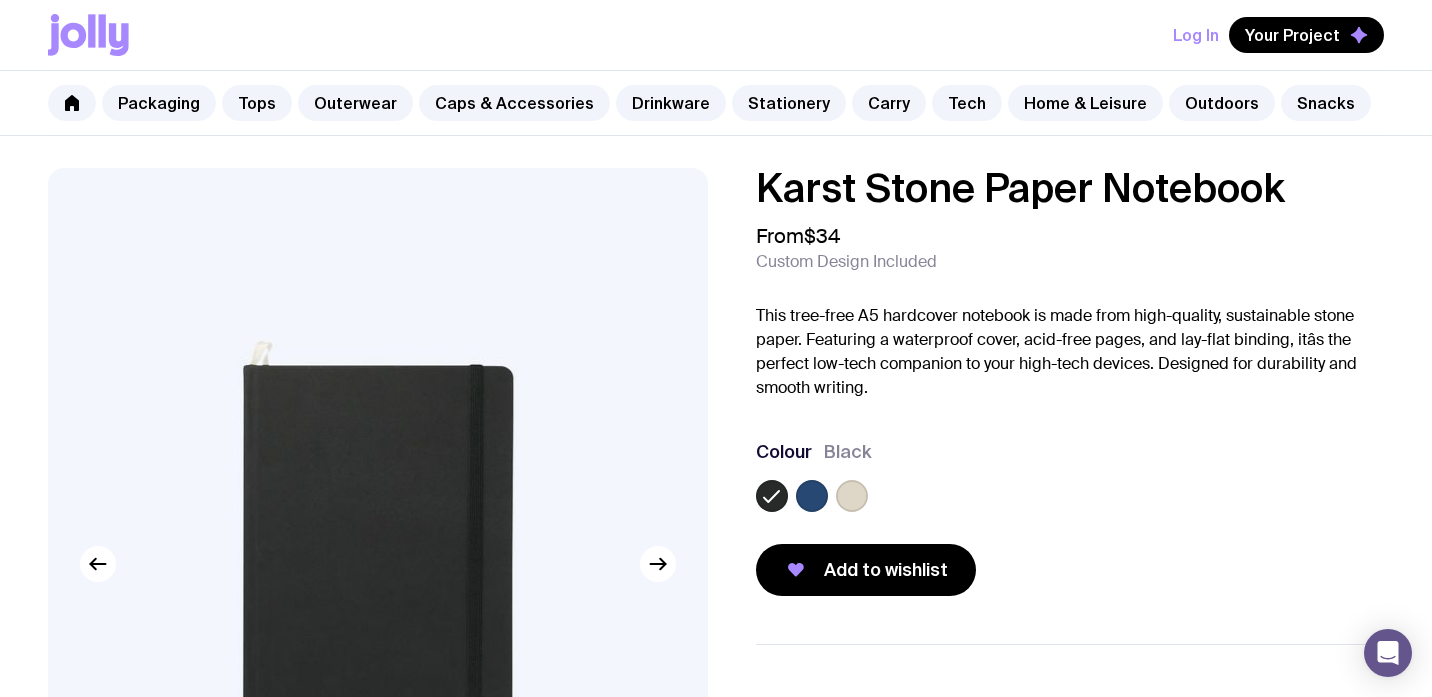 scroll, scrollTop: 0, scrollLeft: 0, axis: both 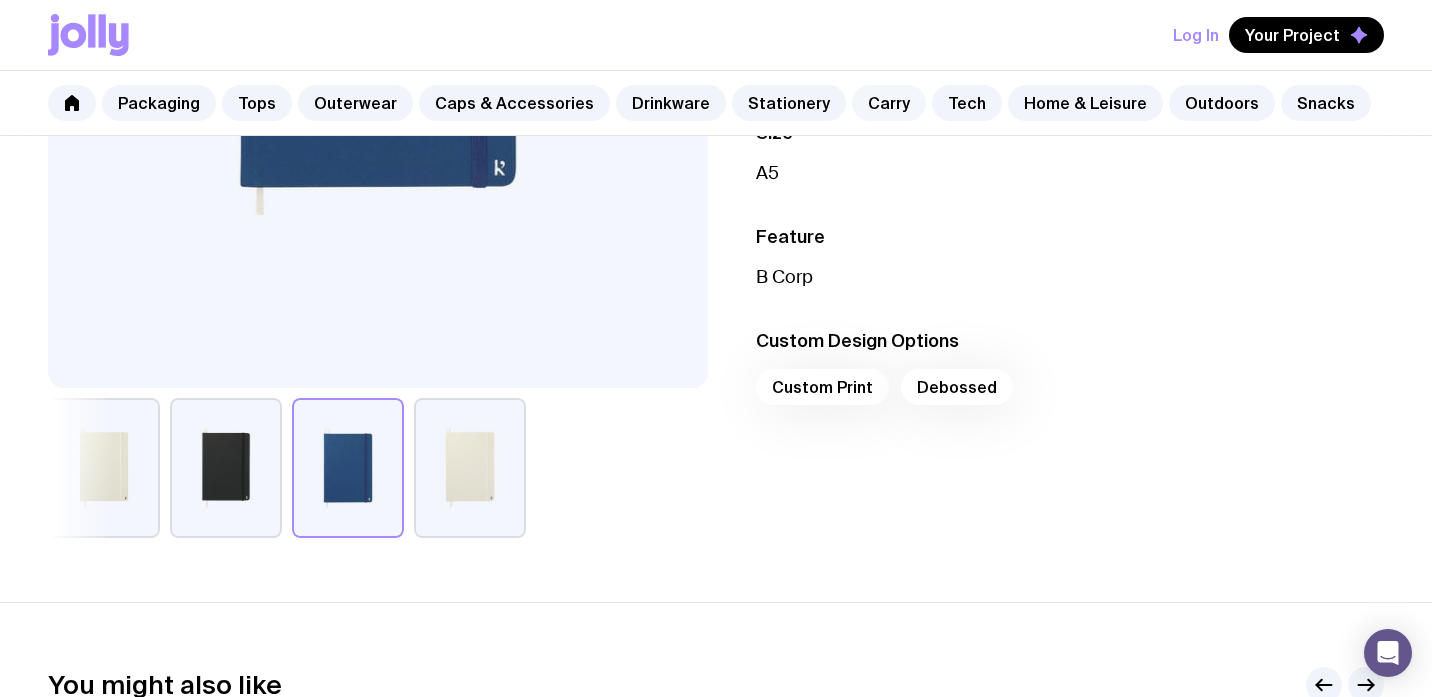 click on "Carry" 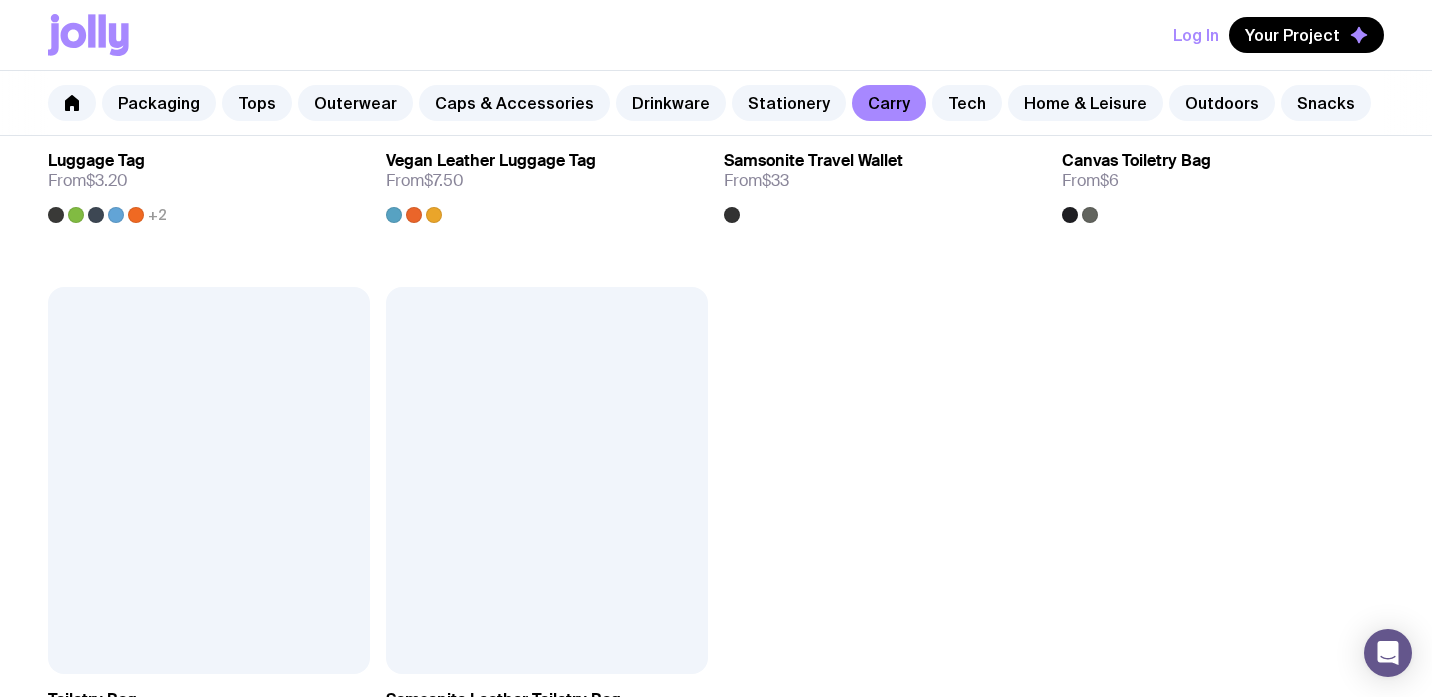 scroll, scrollTop: 4551, scrollLeft: 0, axis: vertical 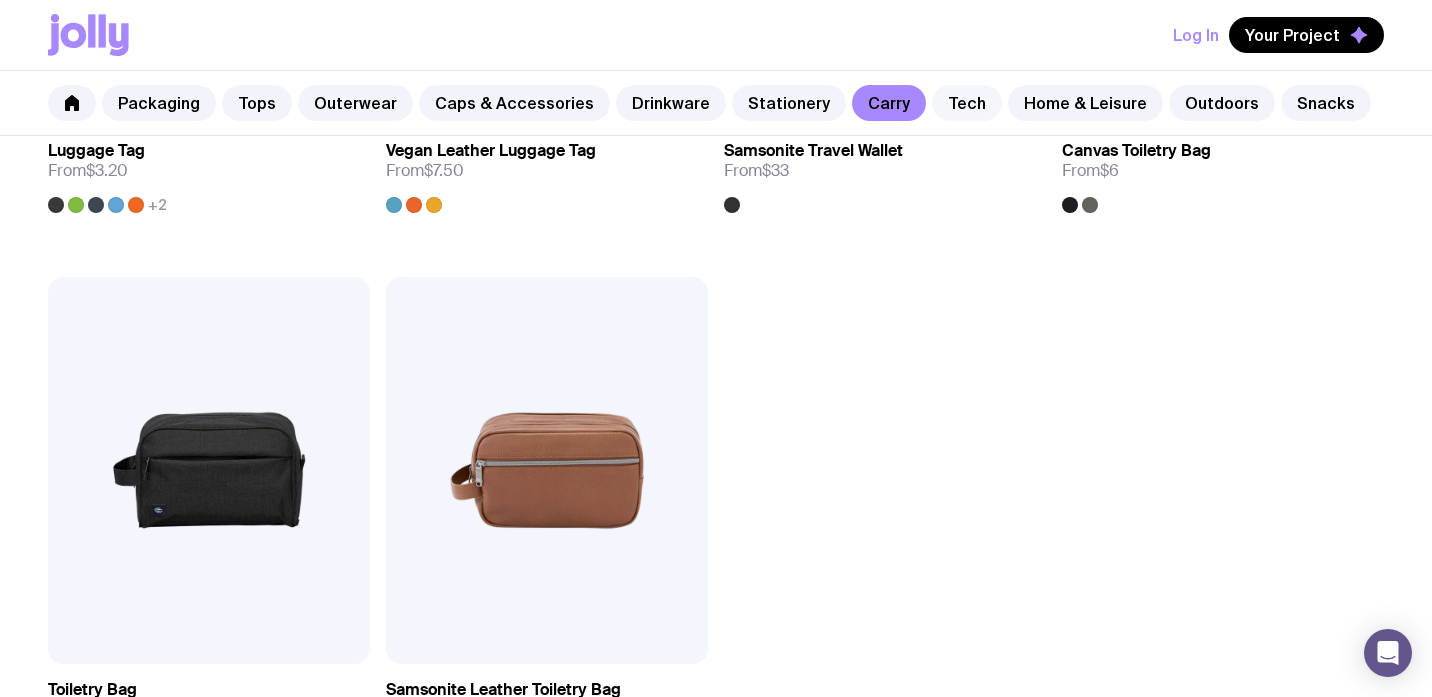 click on "Tech" 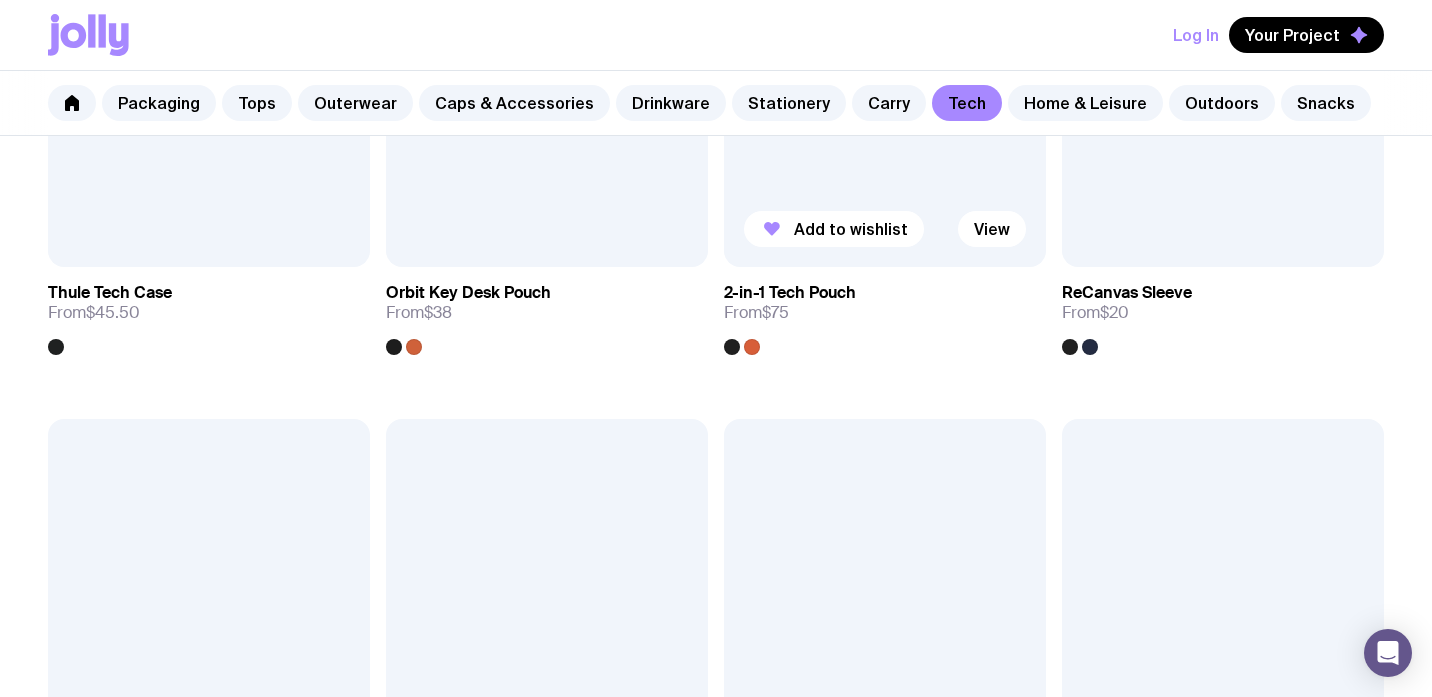 scroll, scrollTop: 3357, scrollLeft: 0, axis: vertical 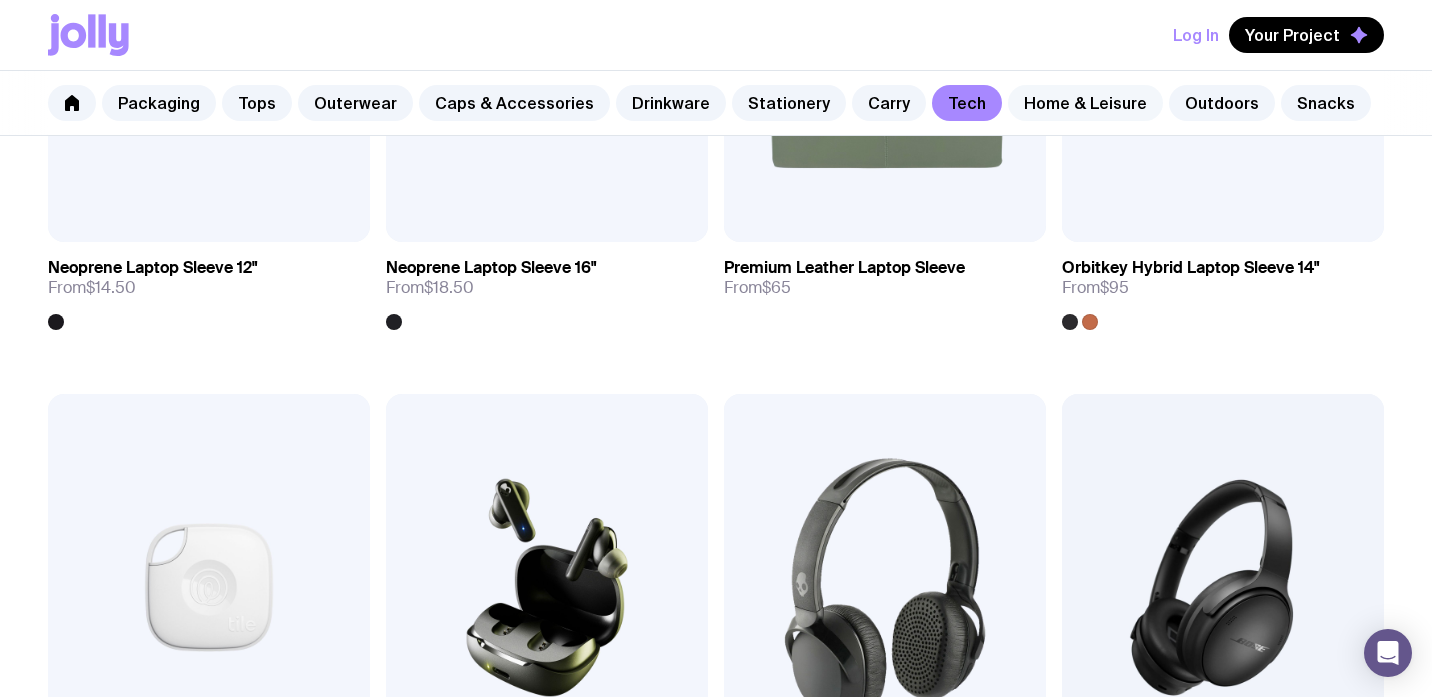 click on "Home & Leisure" 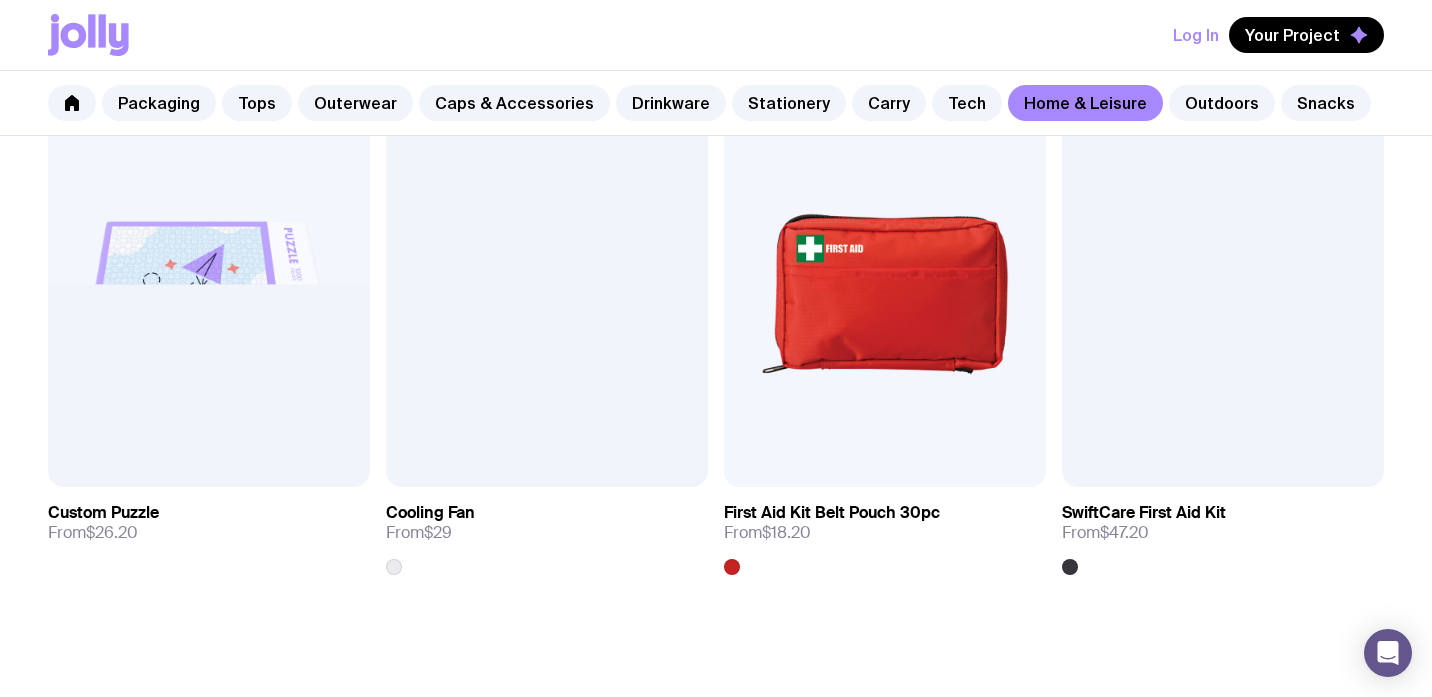 scroll, scrollTop: 4190, scrollLeft: 0, axis: vertical 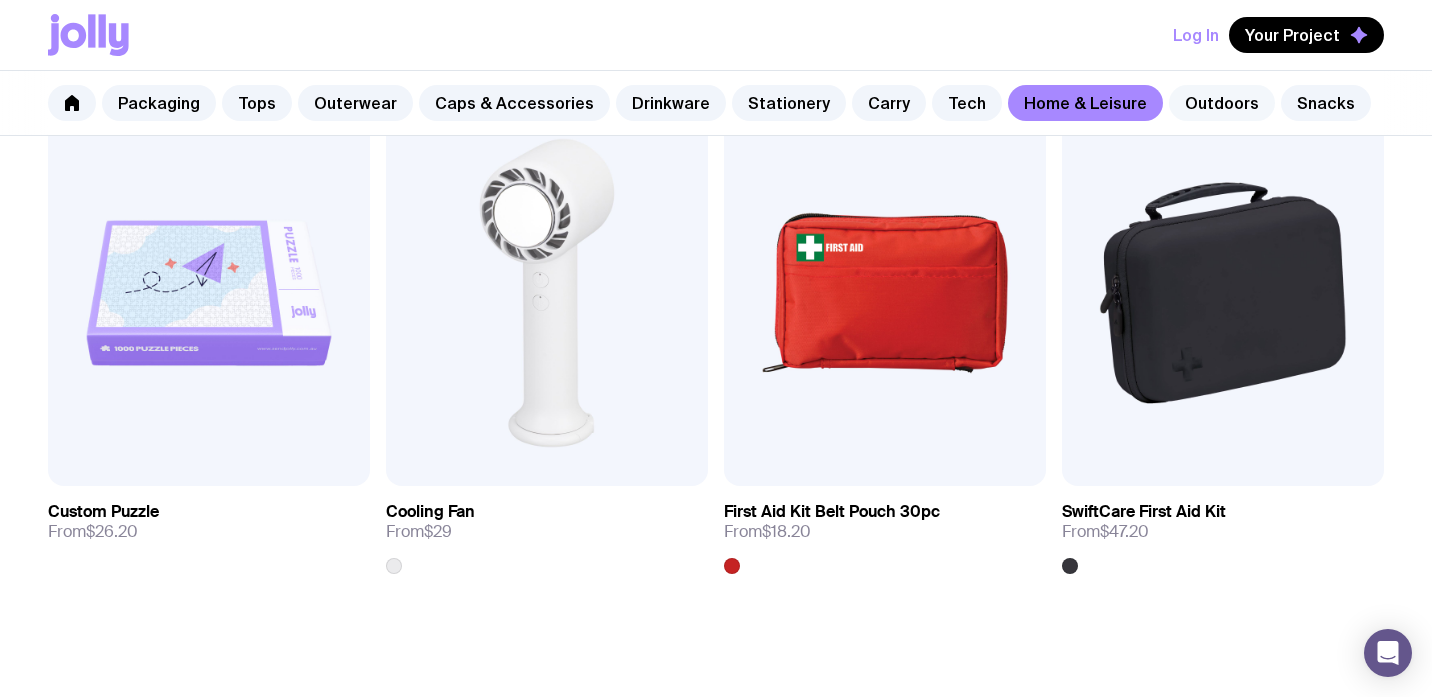 click on "Outdoors" 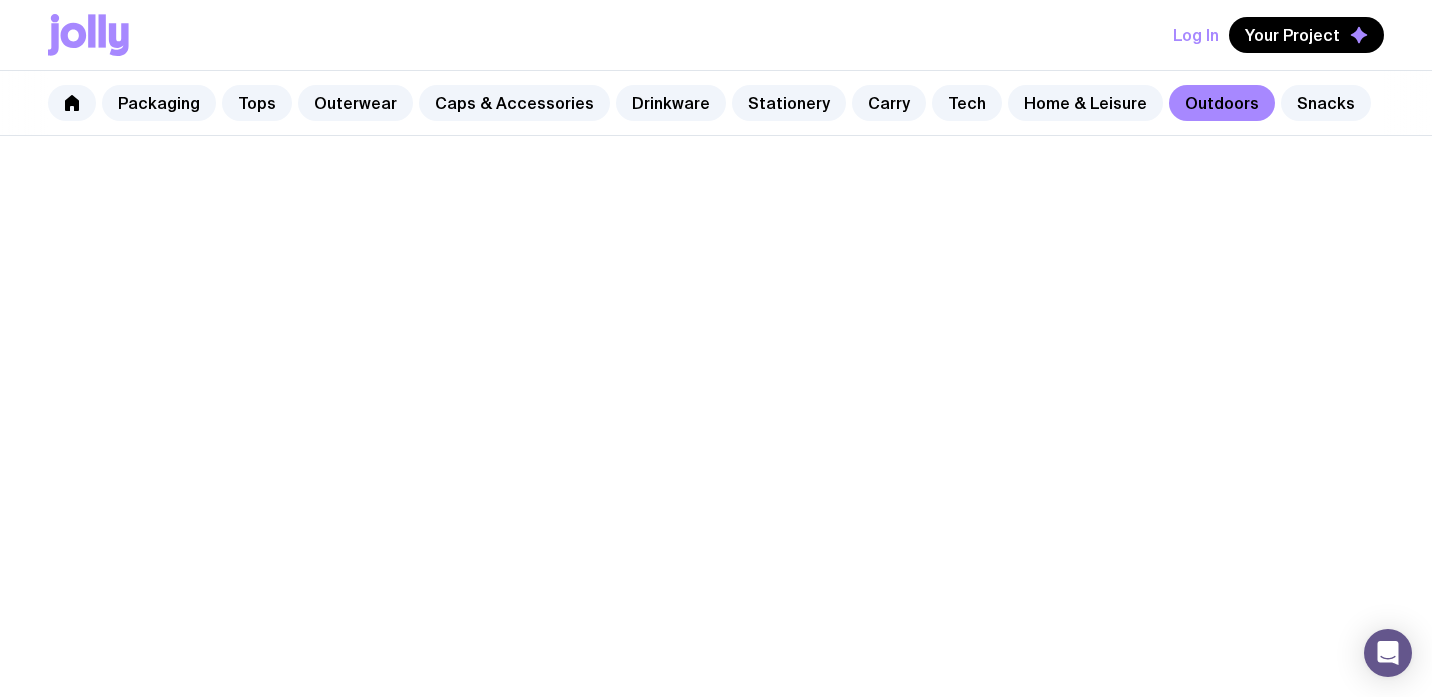 scroll, scrollTop: 0, scrollLeft: 0, axis: both 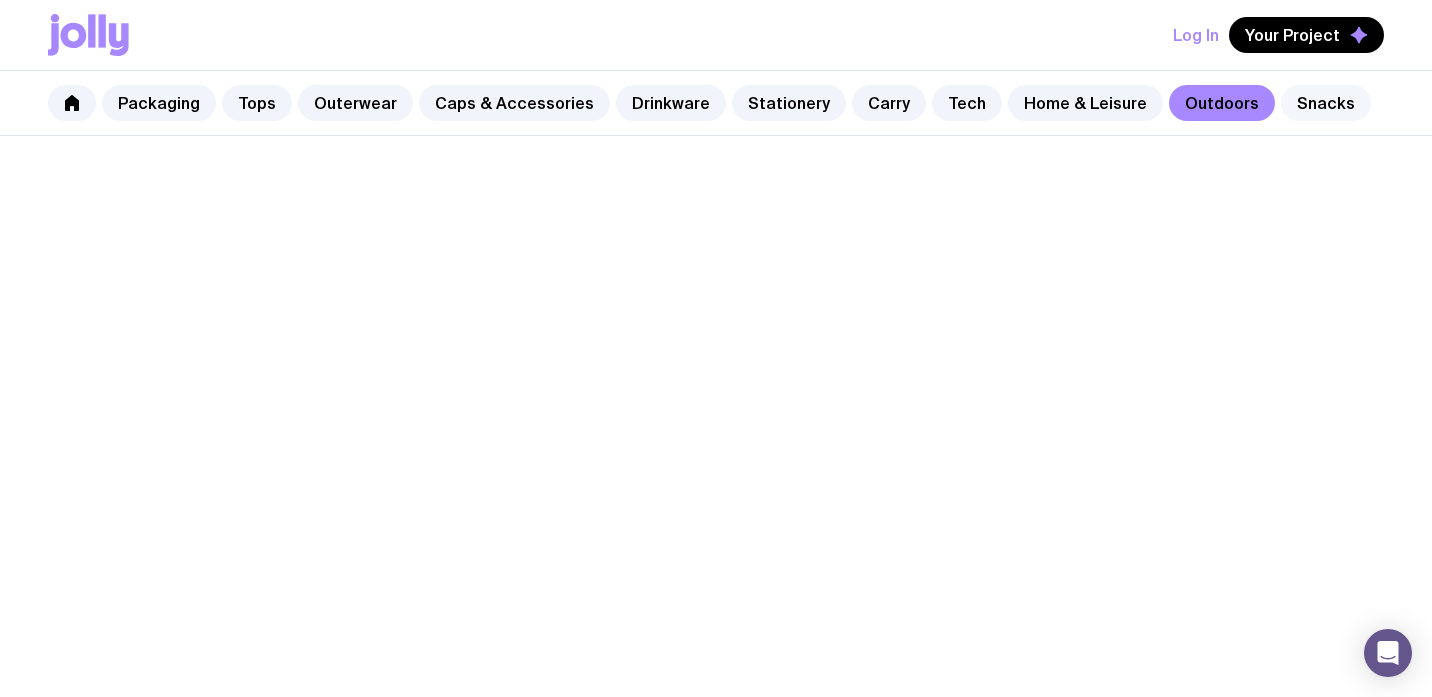 click on "Snacks" 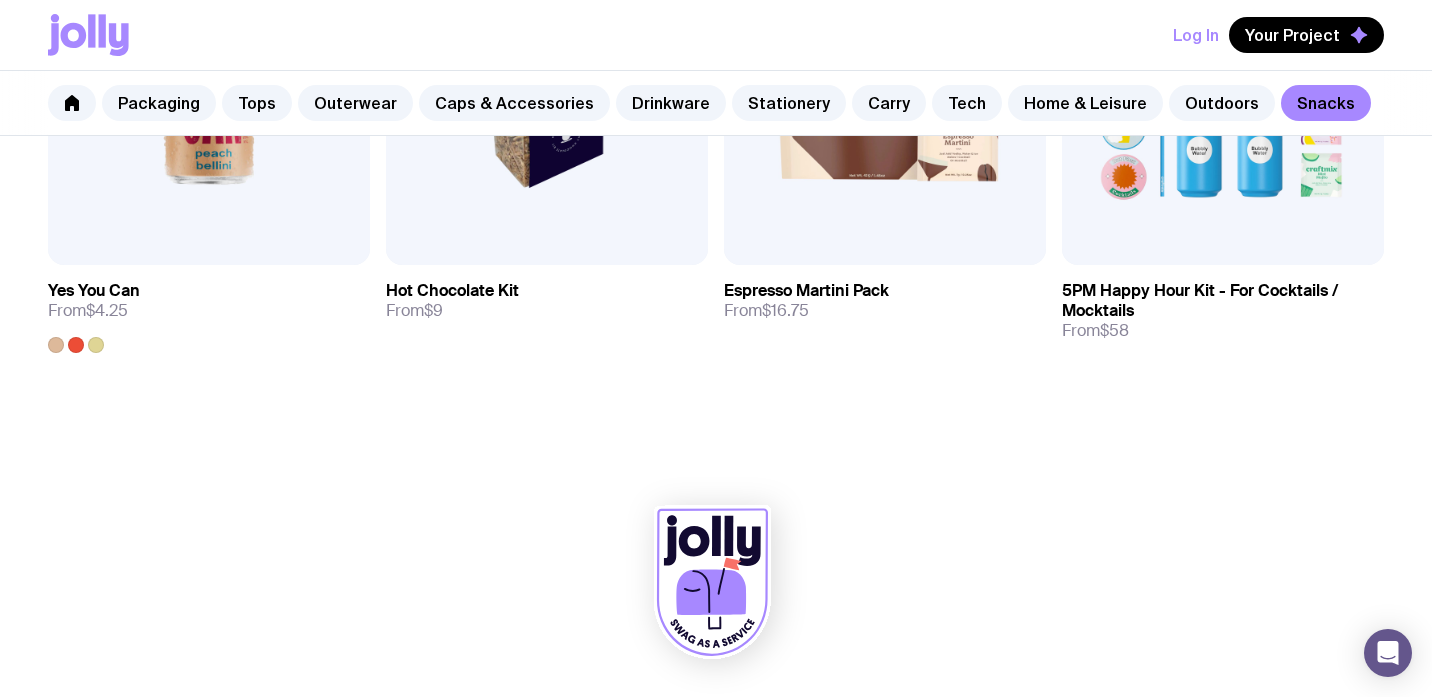 scroll, scrollTop: 1719, scrollLeft: 0, axis: vertical 